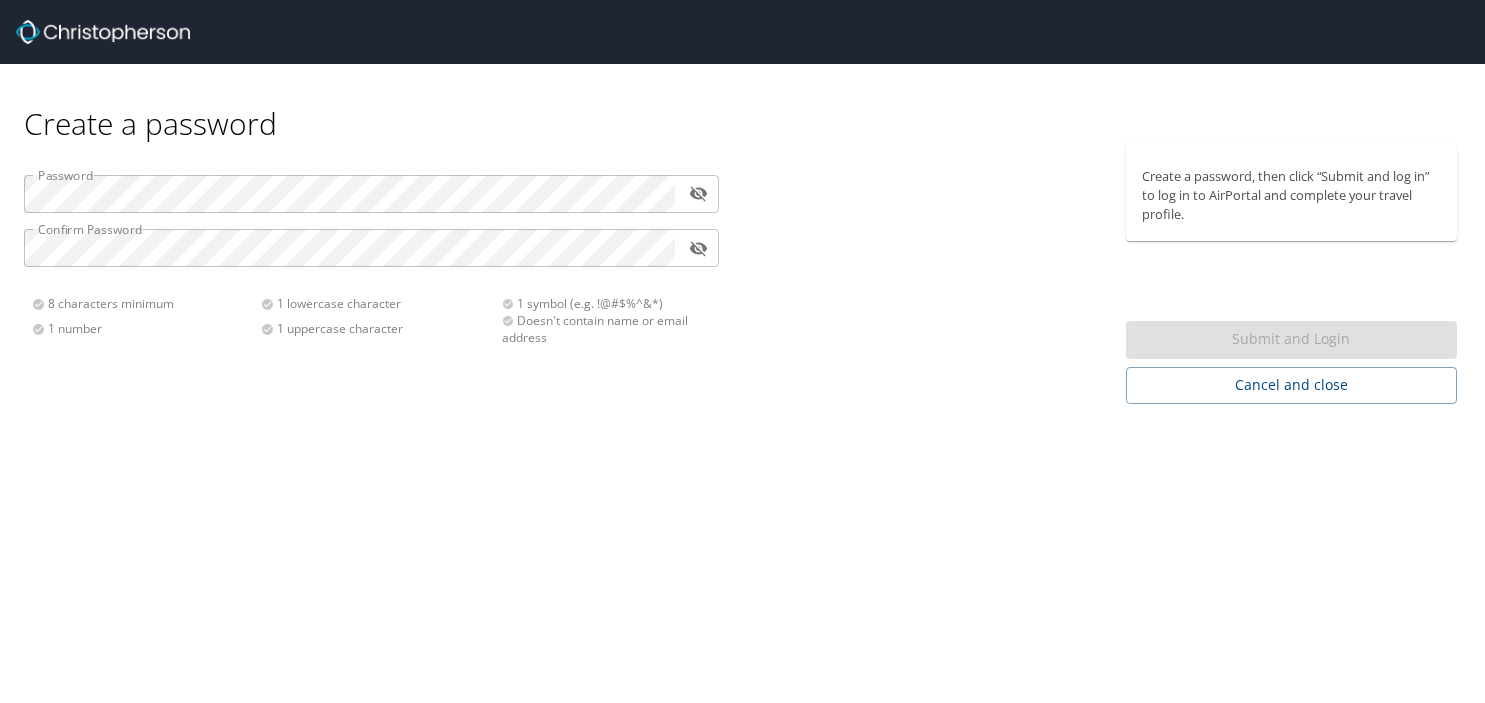 scroll, scrollTop: 0, scrollLeft: 0, axis: both 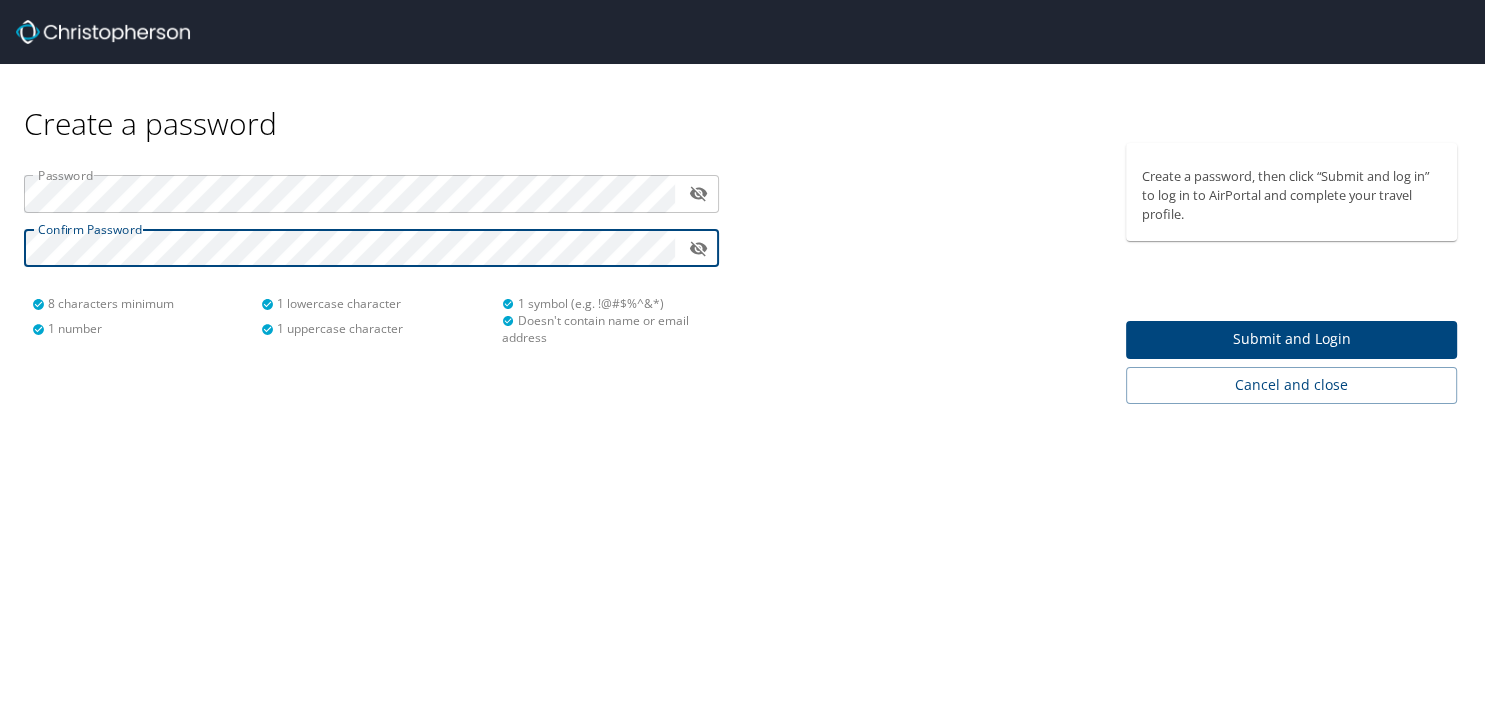 click on "Submit and Login" at bounding box center (1291, 339) 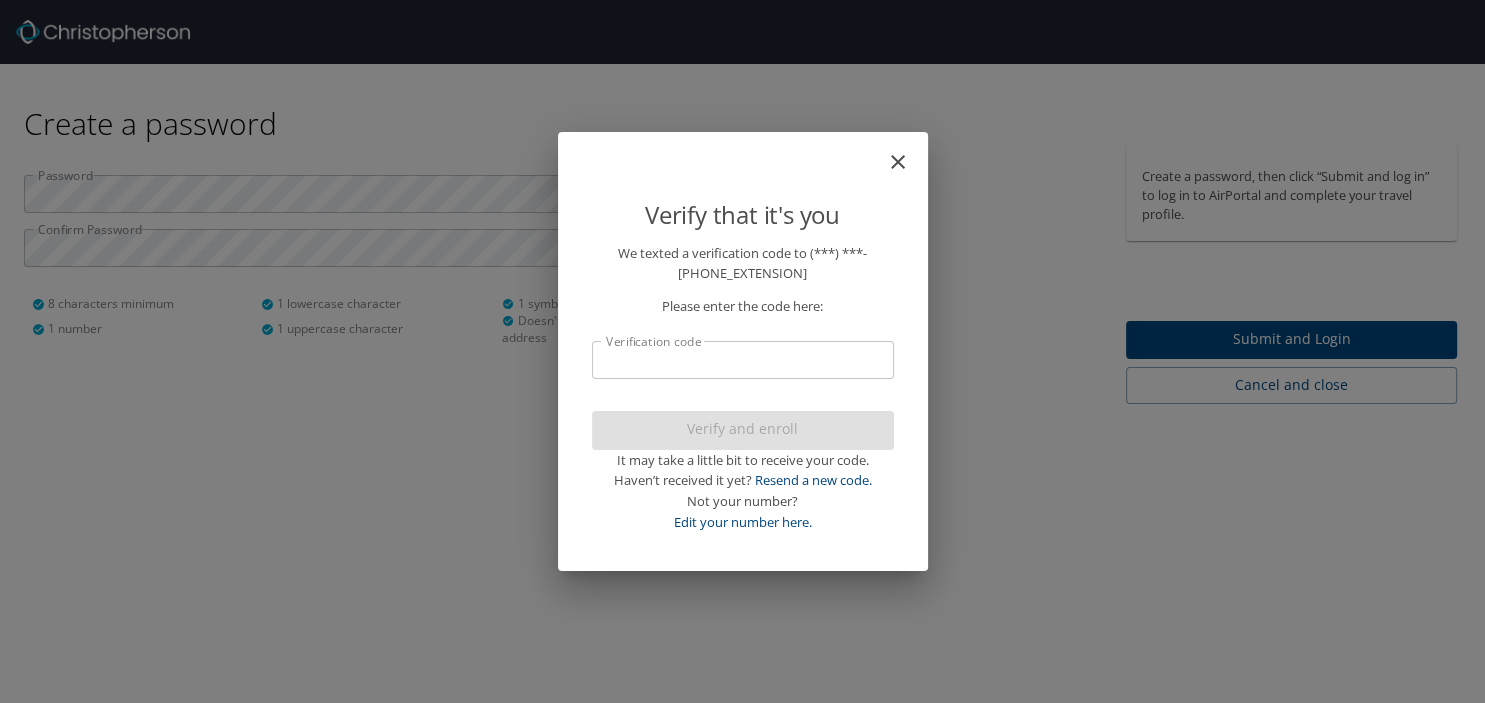 click on "Verification code" at bounding box center [743, 360] 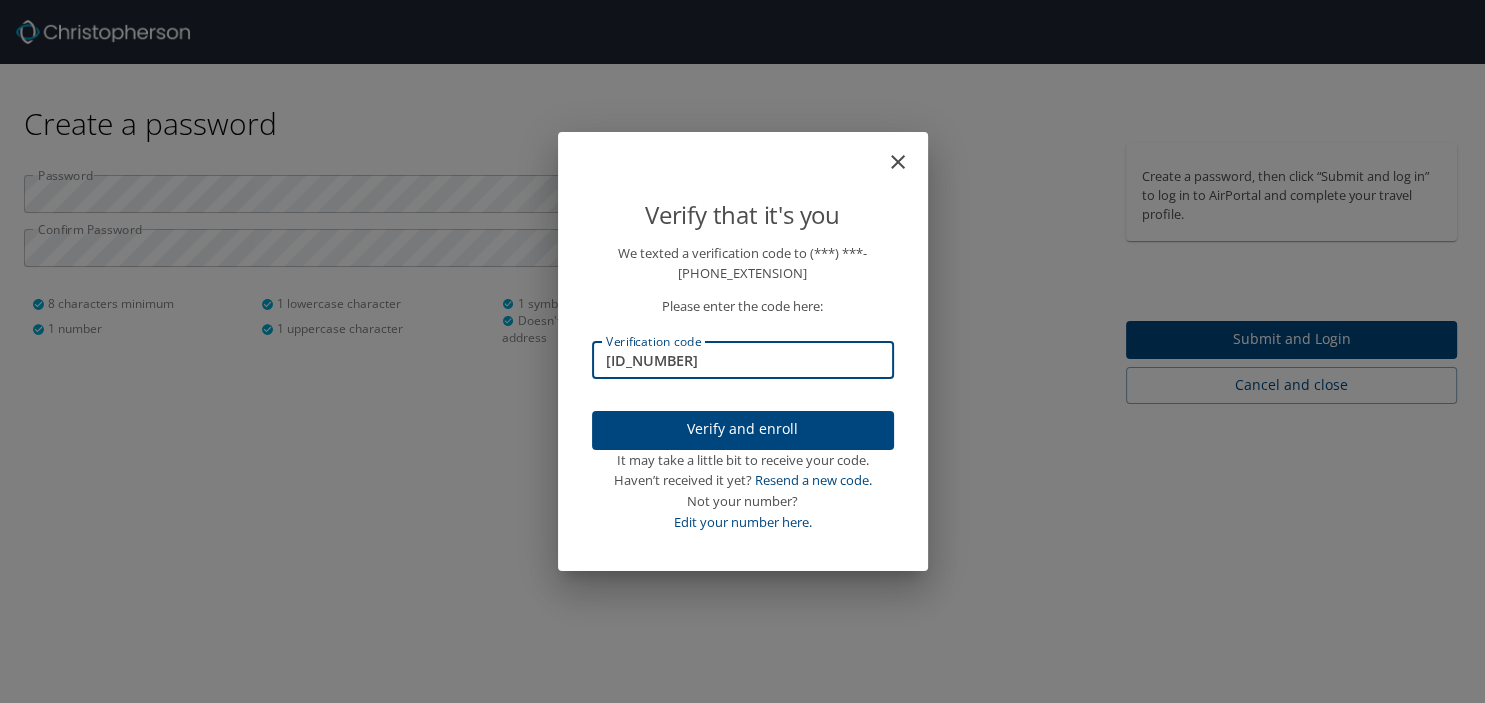 type on "[ID_NUMBER]" 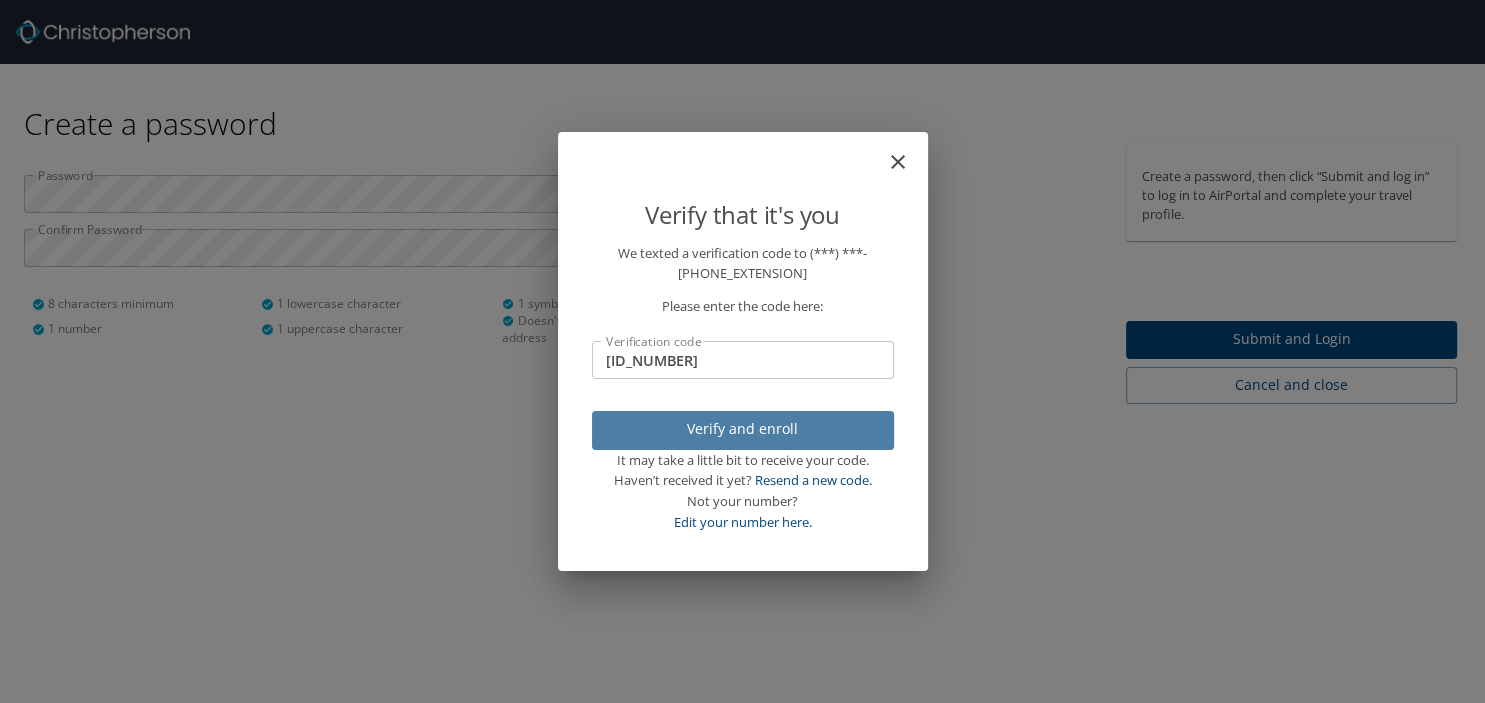 click on "Verify and enroll" at bounding box center (743, 430) 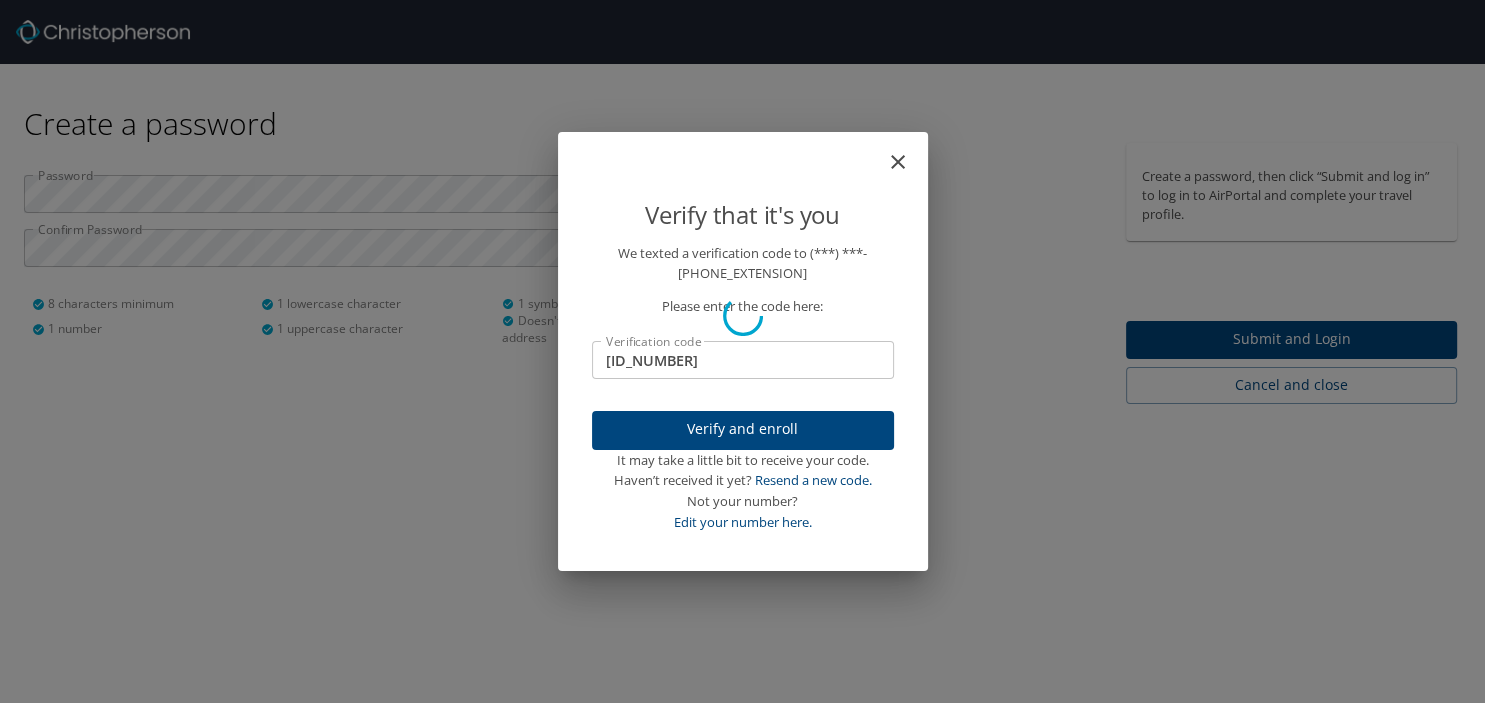 type 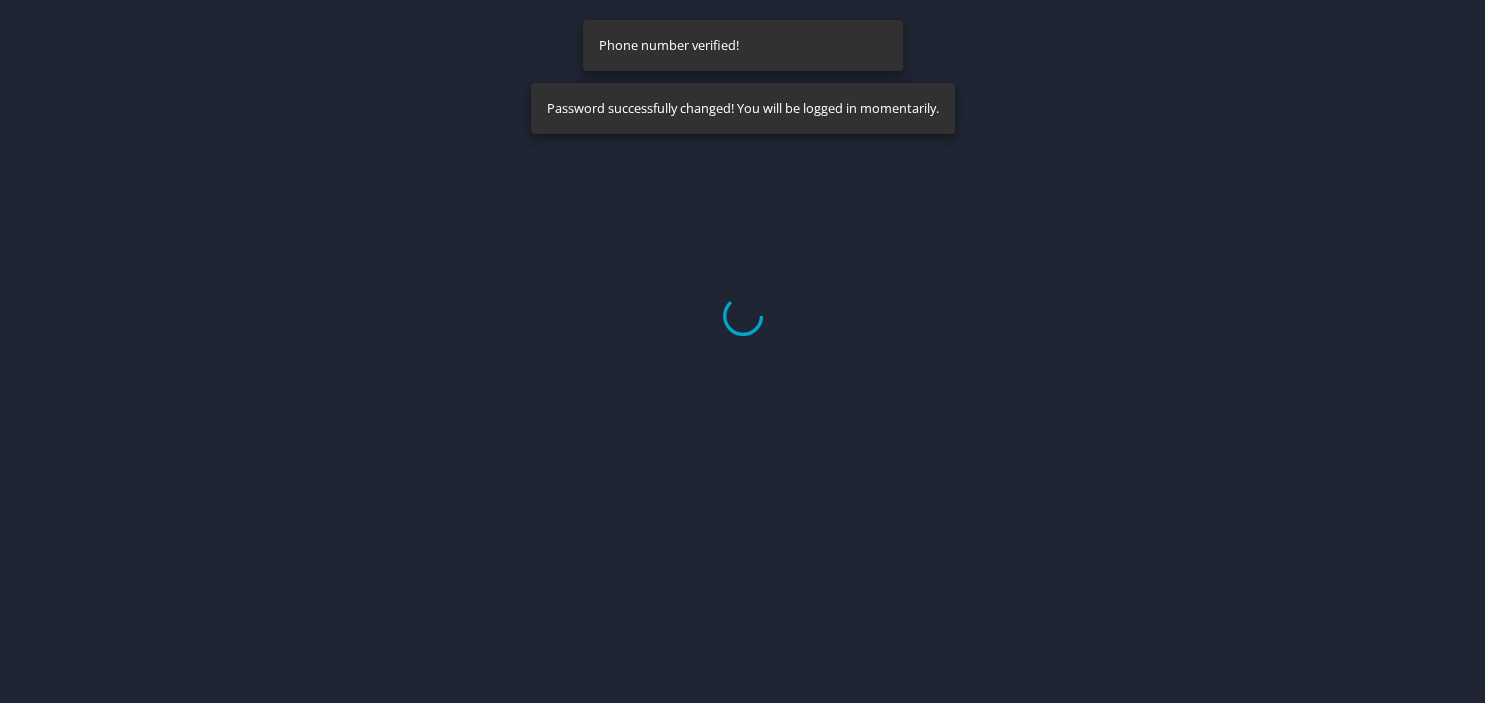 select on "US" 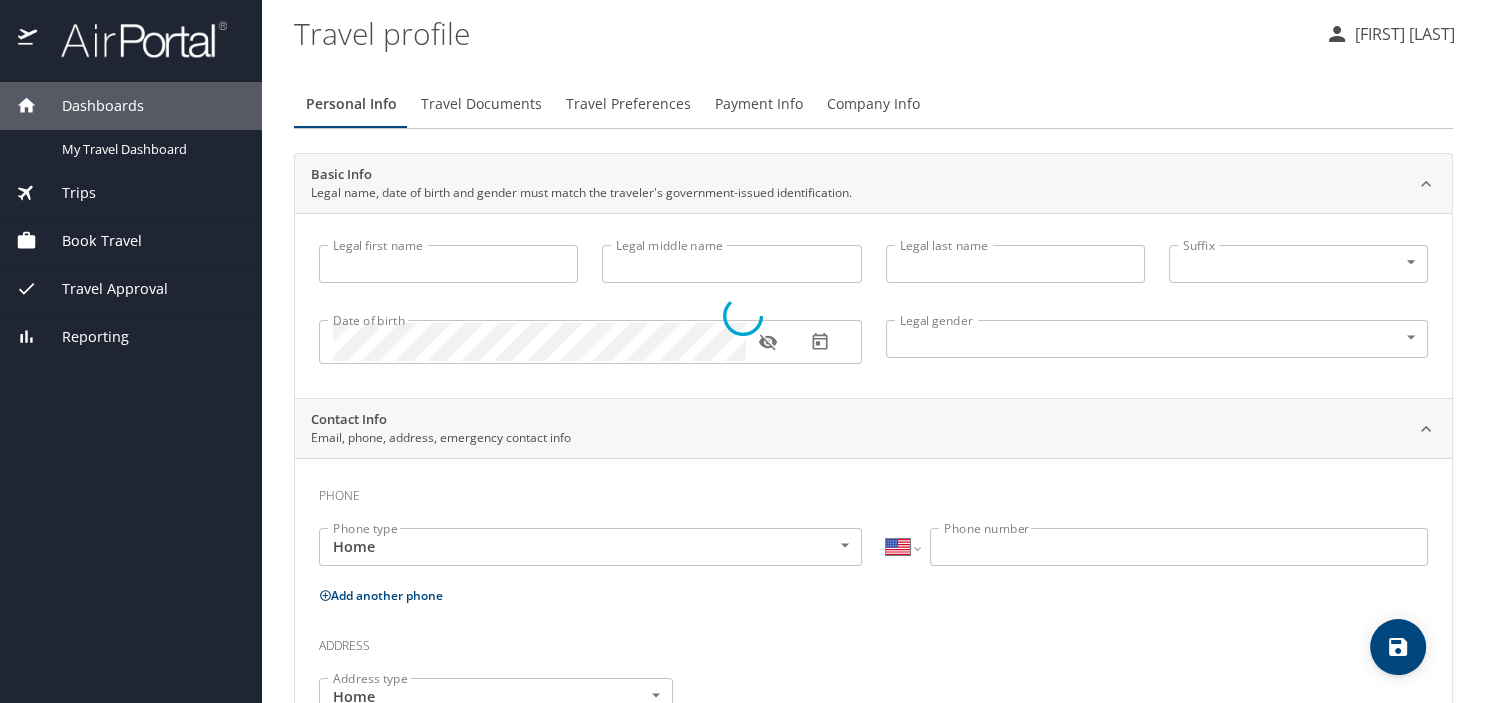 type on "Brandon" 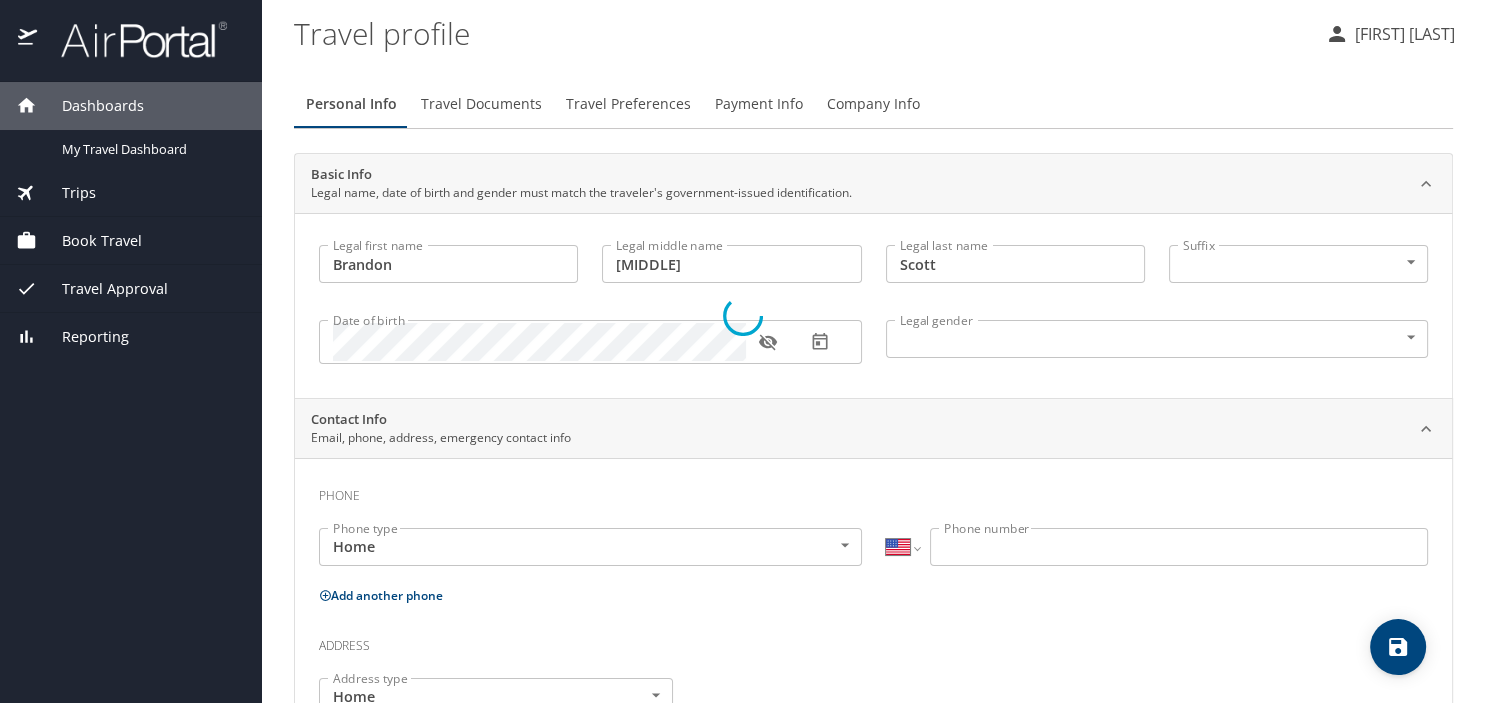select on "US" 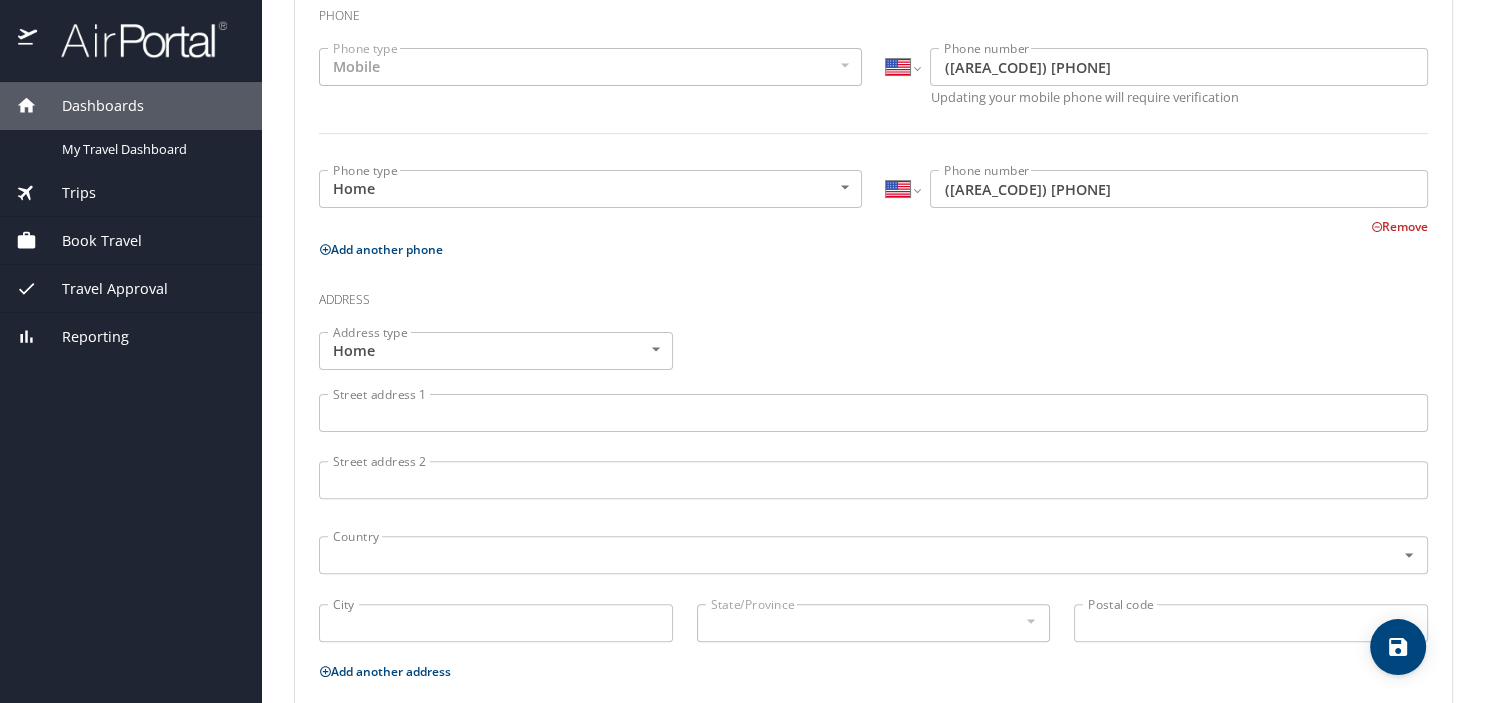scroll, scrollTop: 528, scrollLeft: 0, axis: vertical 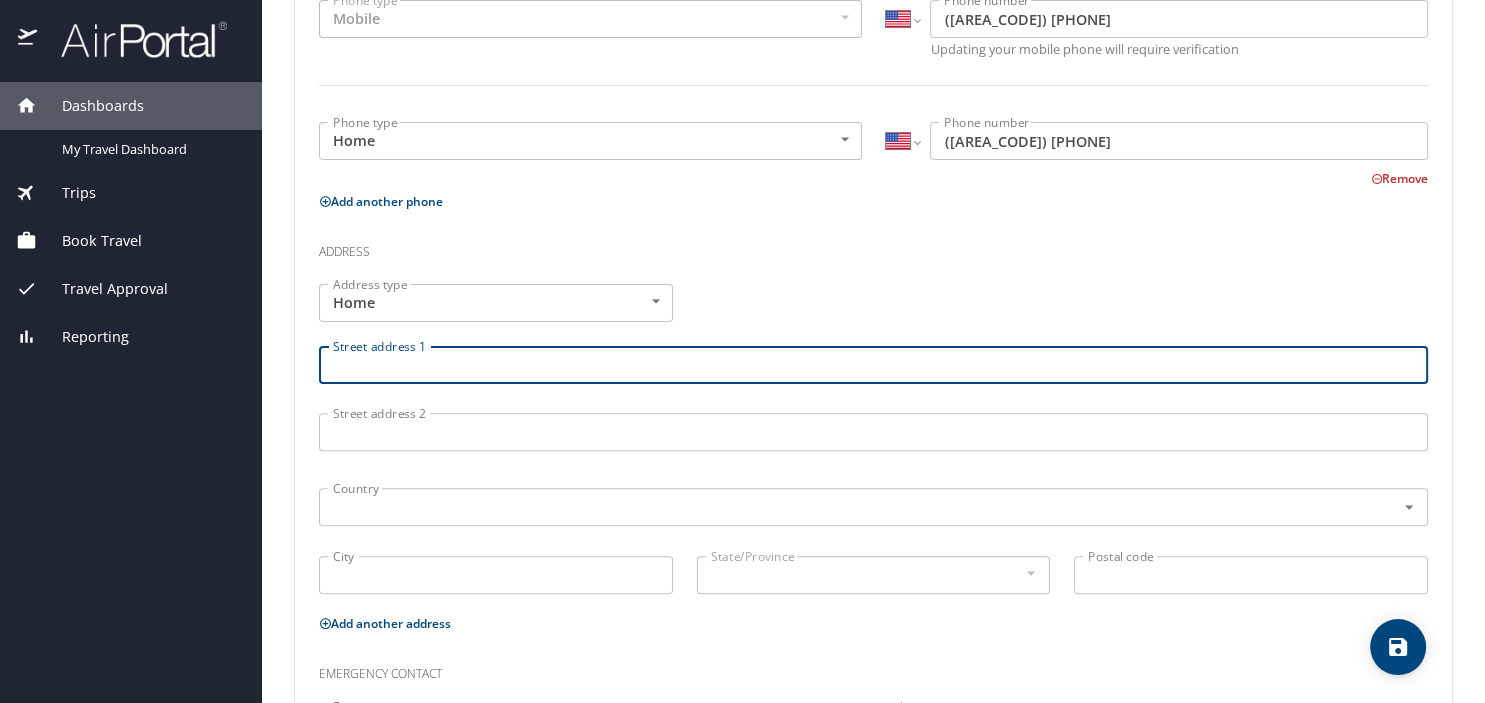 click on "Street address 1" at bounding box center [873, 365] 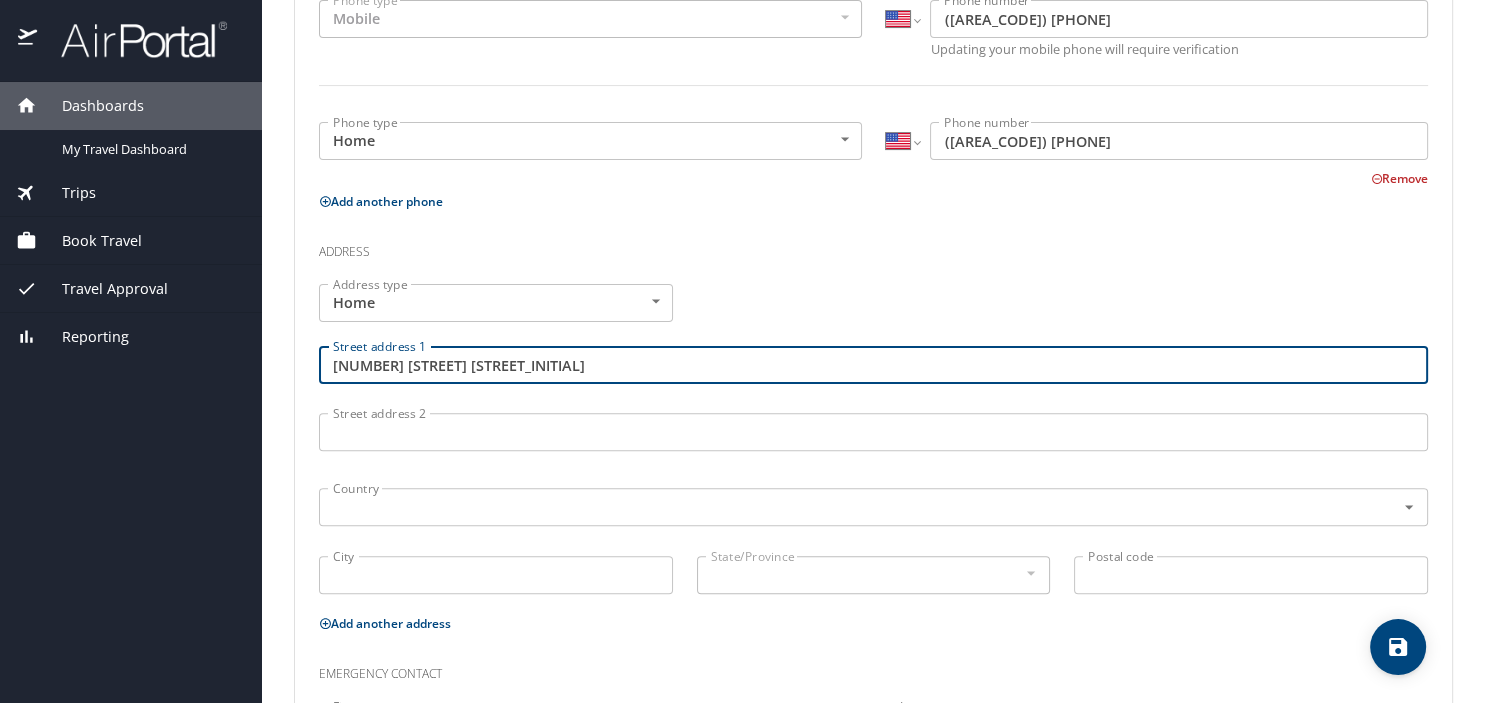 type on "[NUMBER] [STREET] [STREET_INITIAL]" 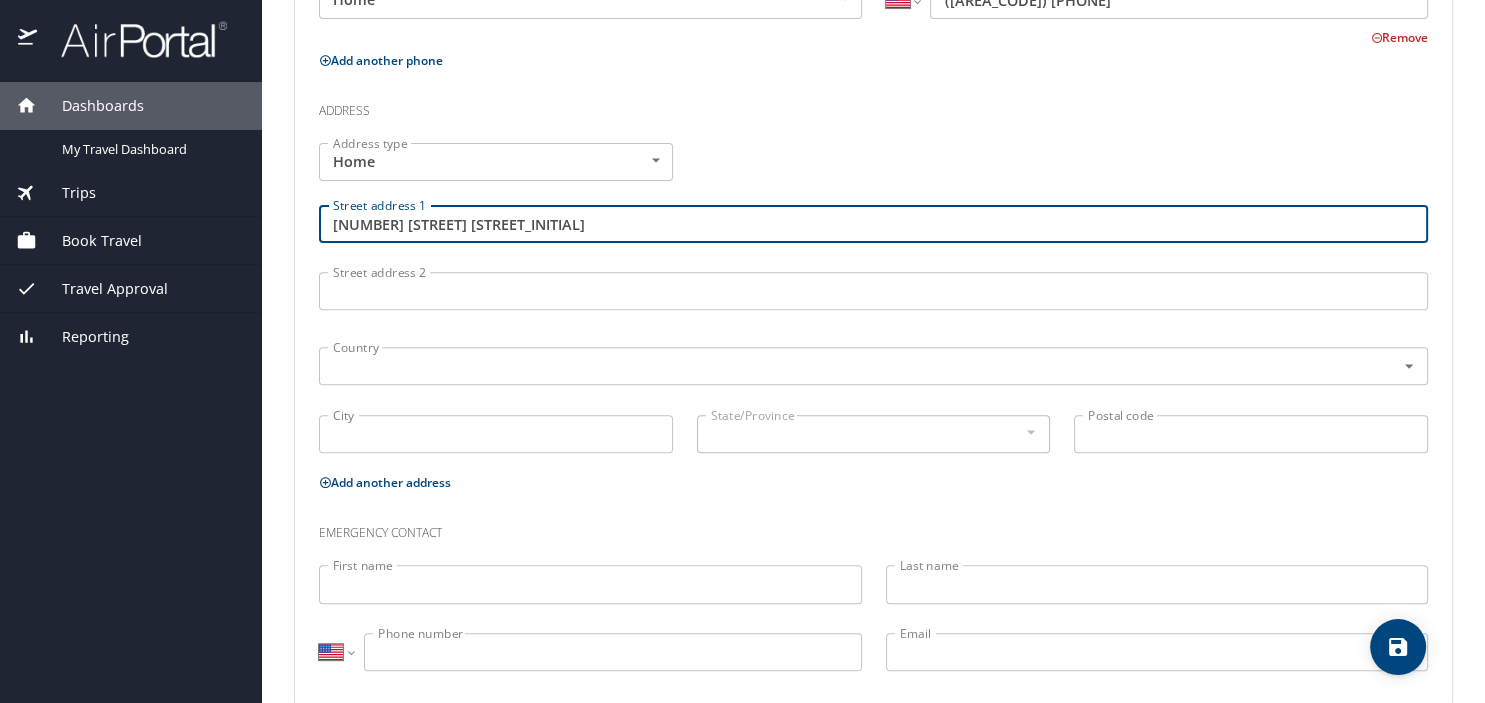 scroll, scrollTop: 700, scrollLeft: 0, axis: vertical 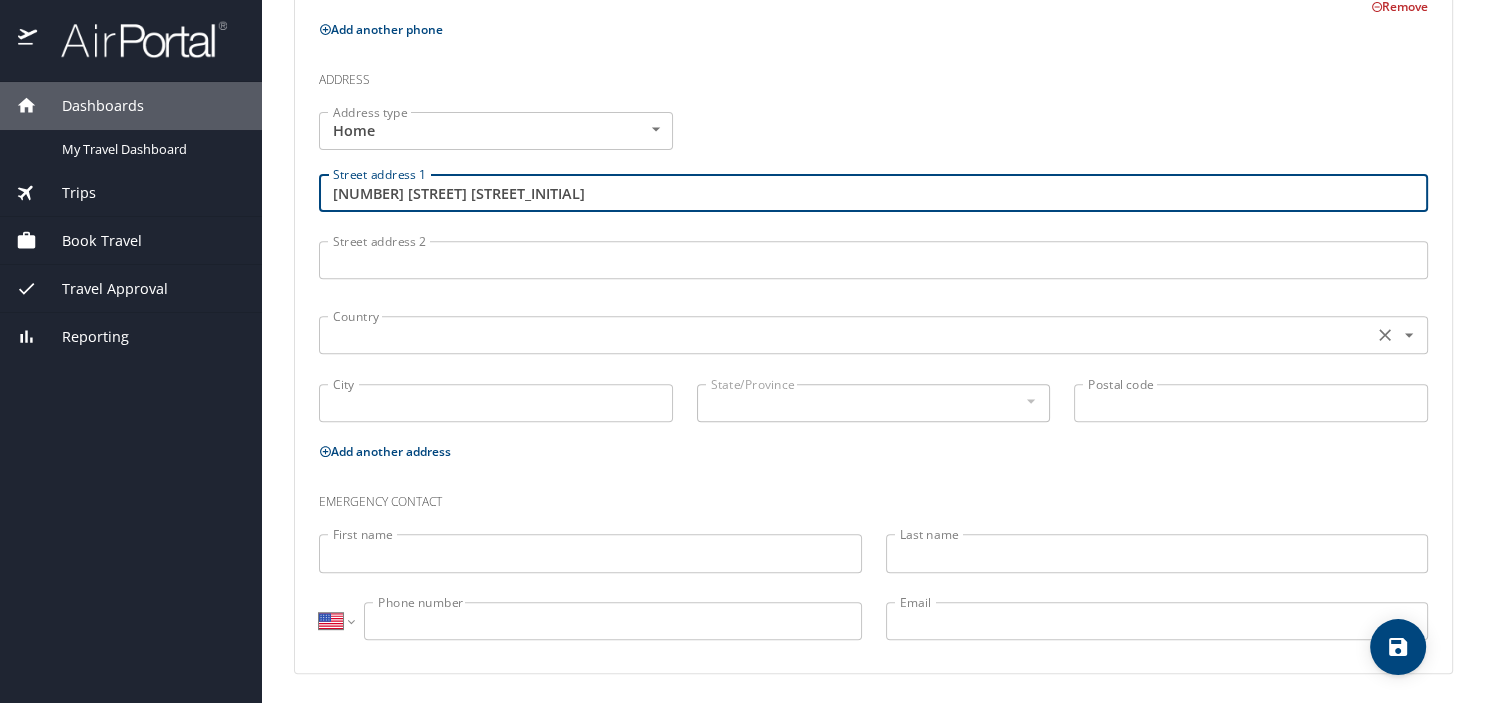 click at bounding box center [844, 335] 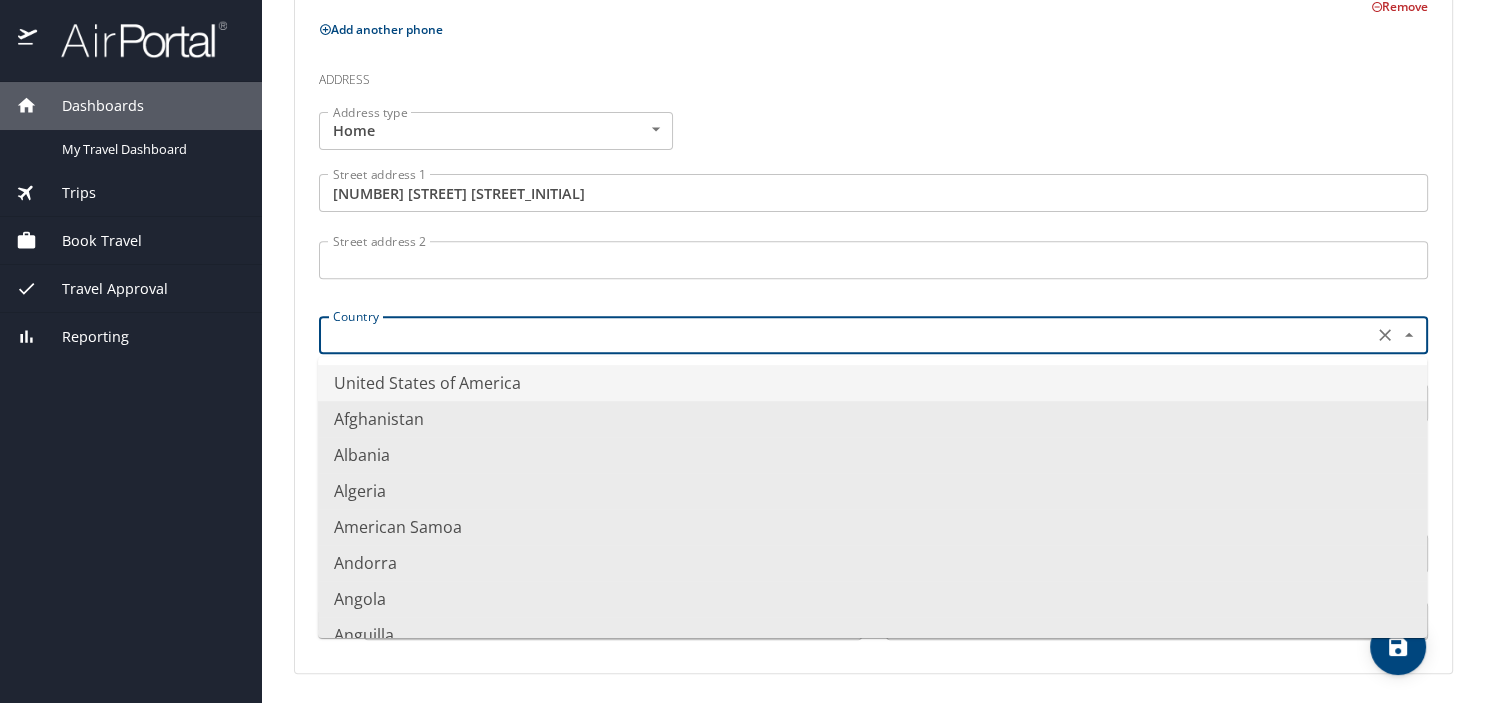 click on "United States of America" at bounding box center (872, 383) 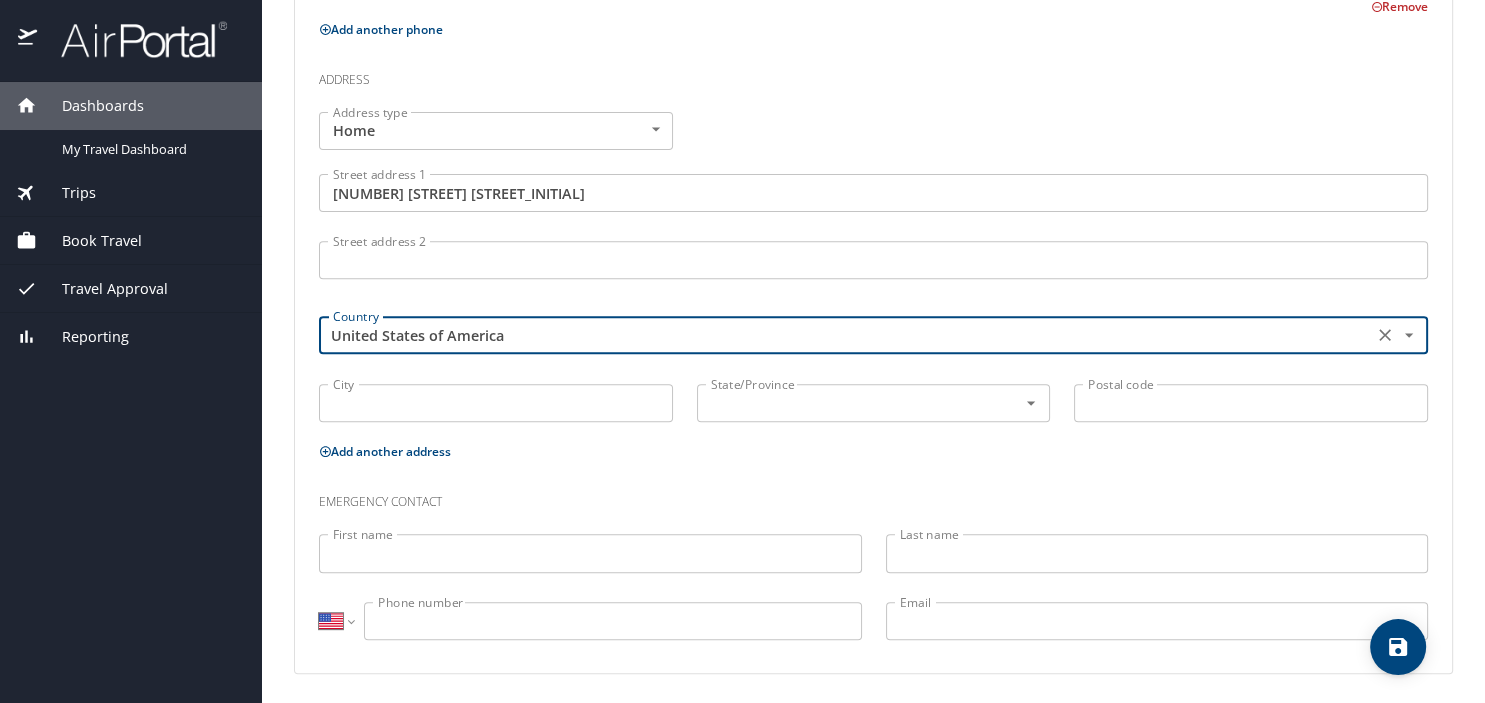 click on "City" at bounding box center [496, 403] 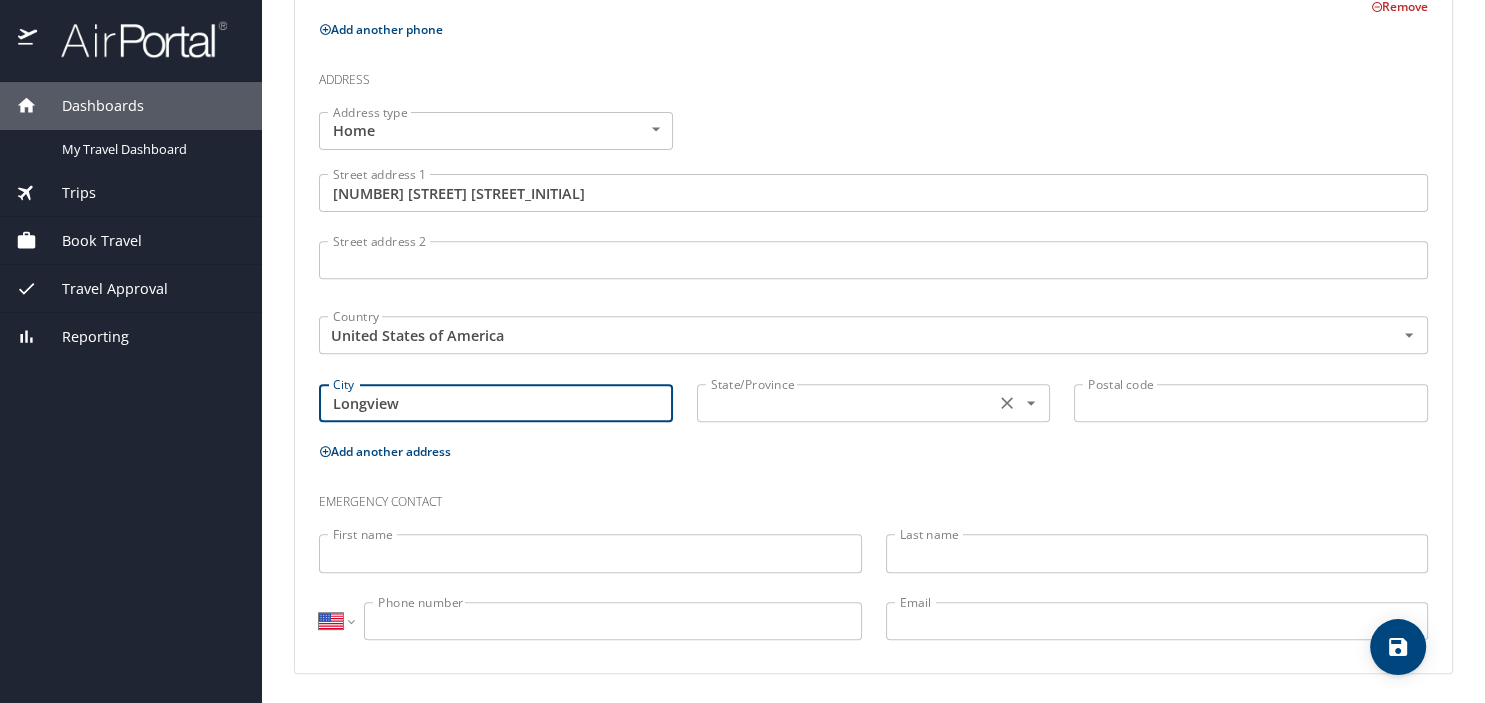 type on "Longview" 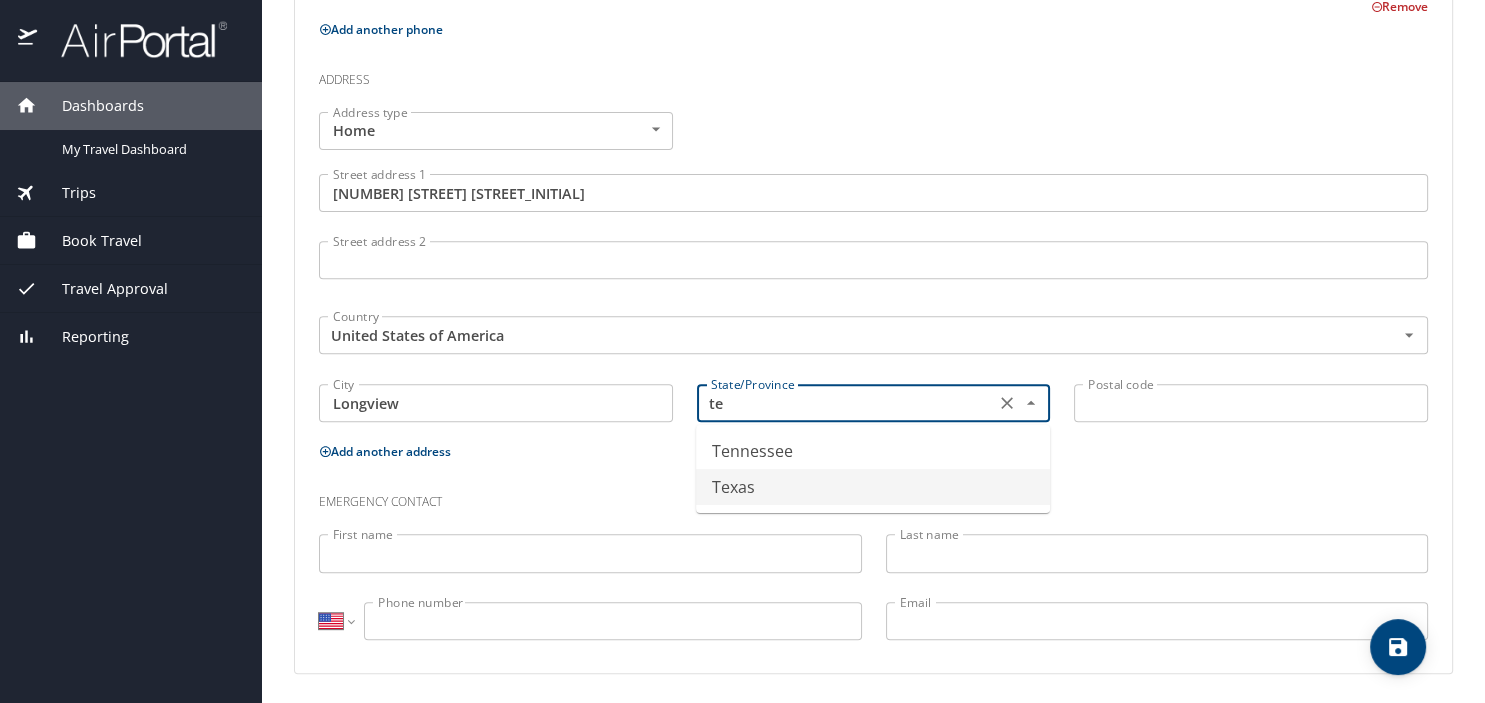 click on "Texas" at bounding box center [873, 487] 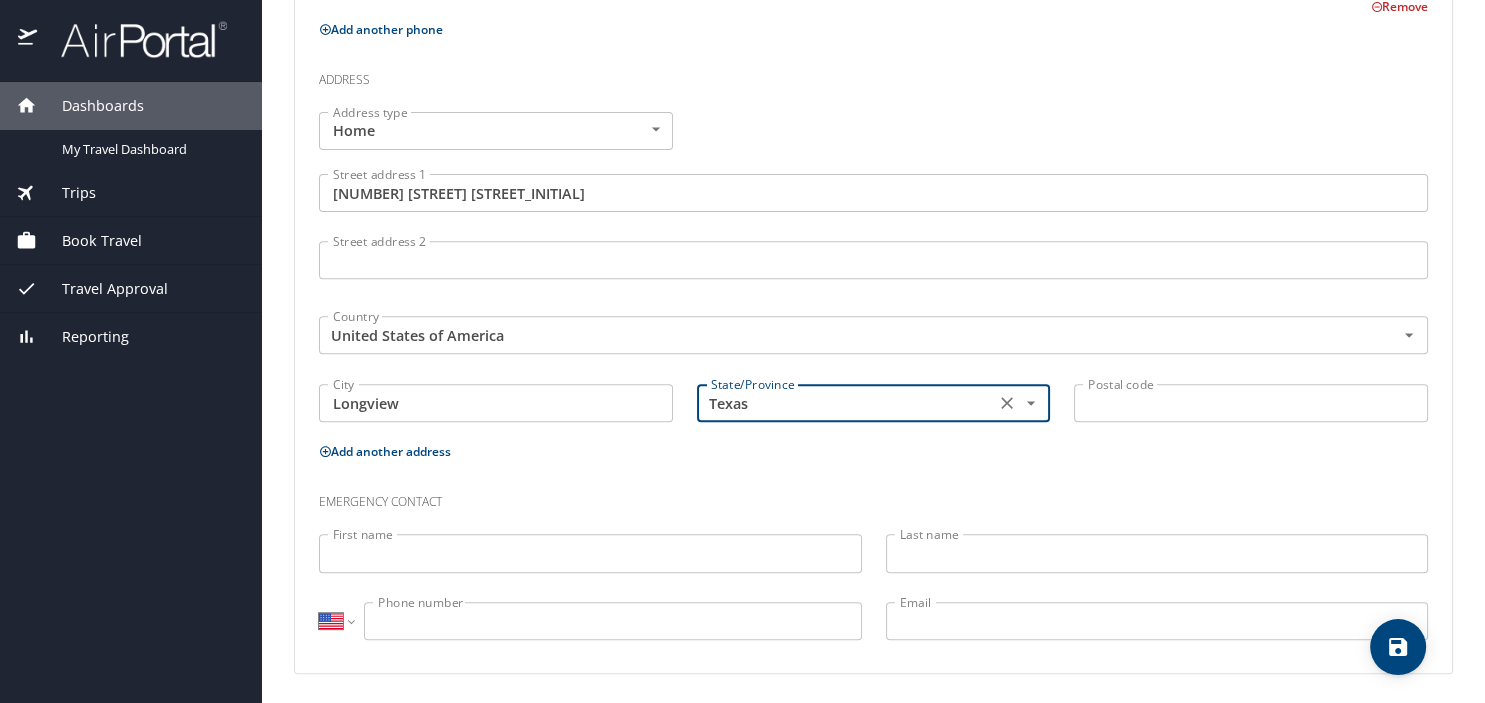 type on "Texas" 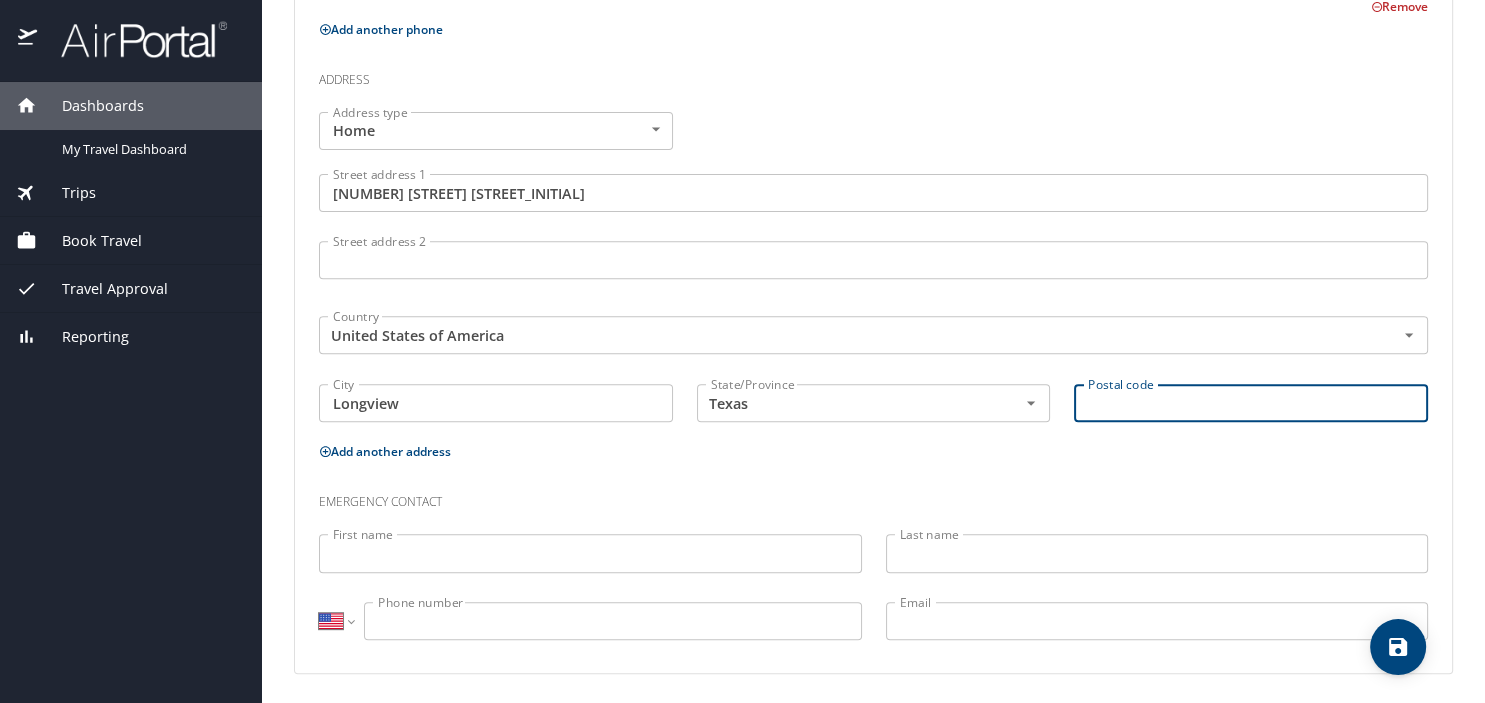 drag, startPoint x: 1234, startPoint y: 400, endPoint x: 1185, endPoint y: 360, distance: 63.25346 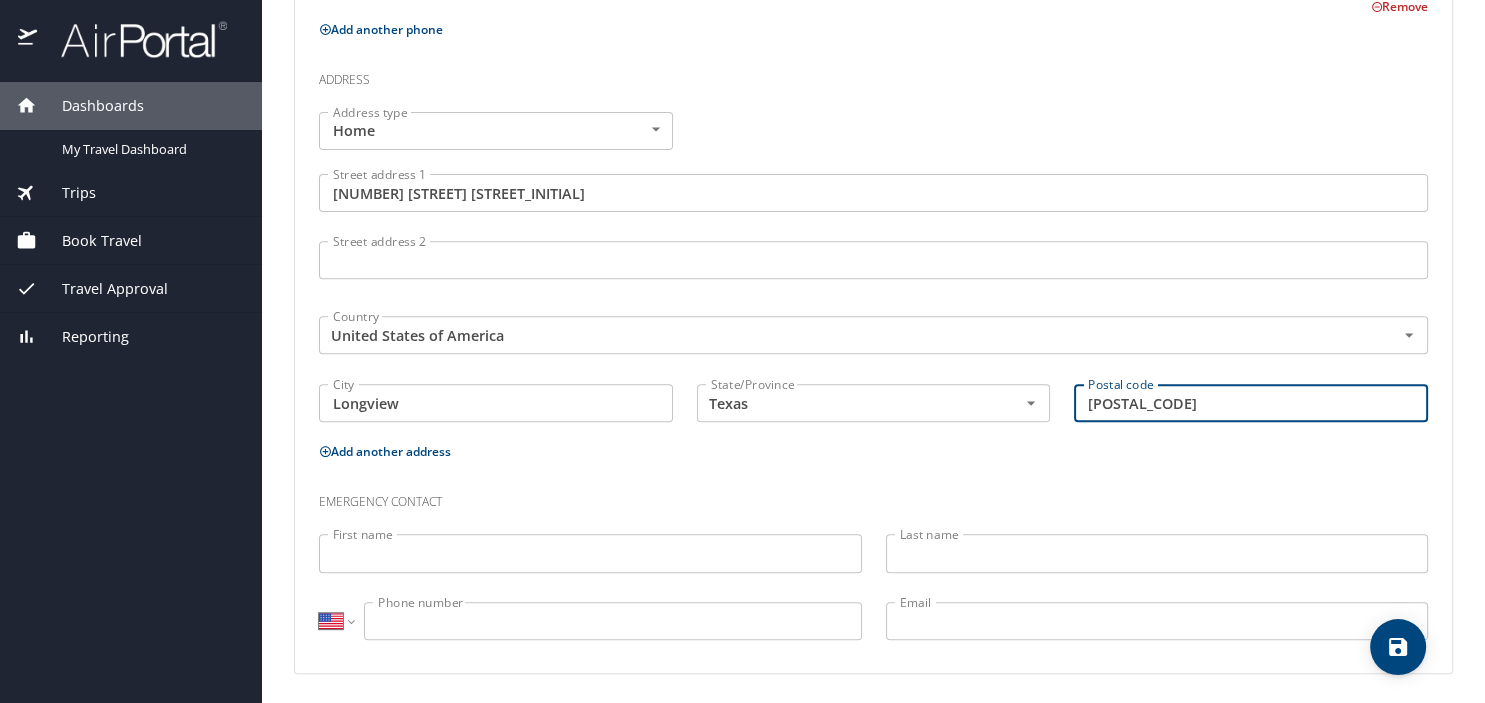 type on "[POSTAL_CODE]" 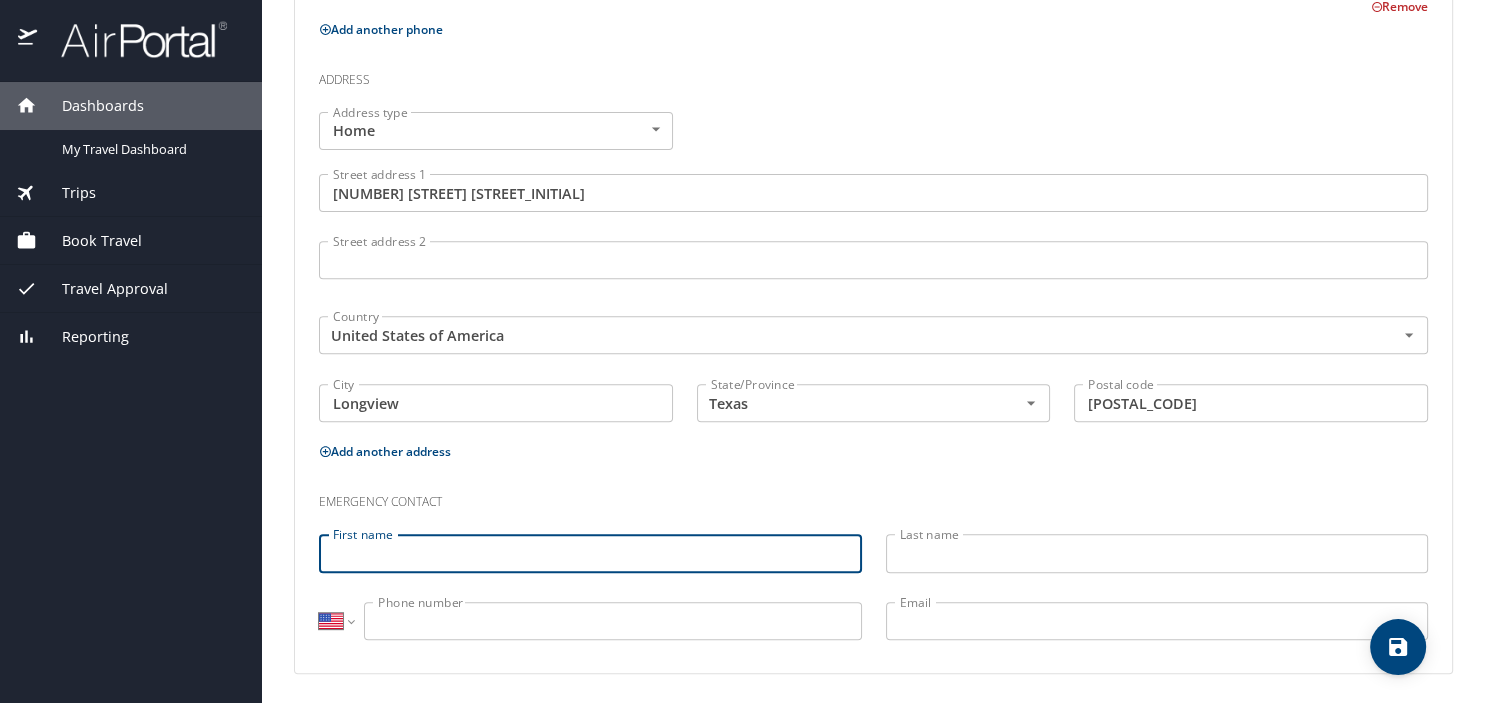 click on "First name" at bounding box center [590, 553] 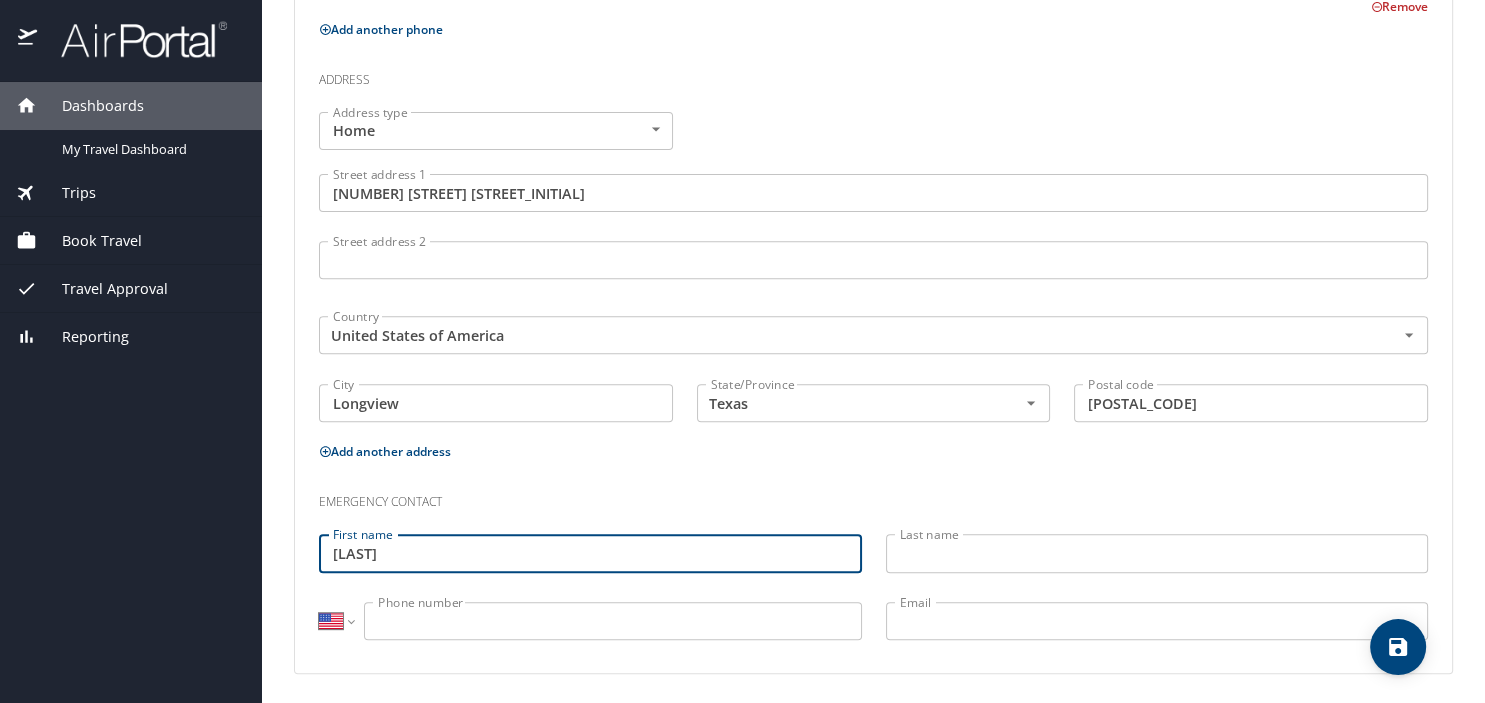 type on "[LAST]" 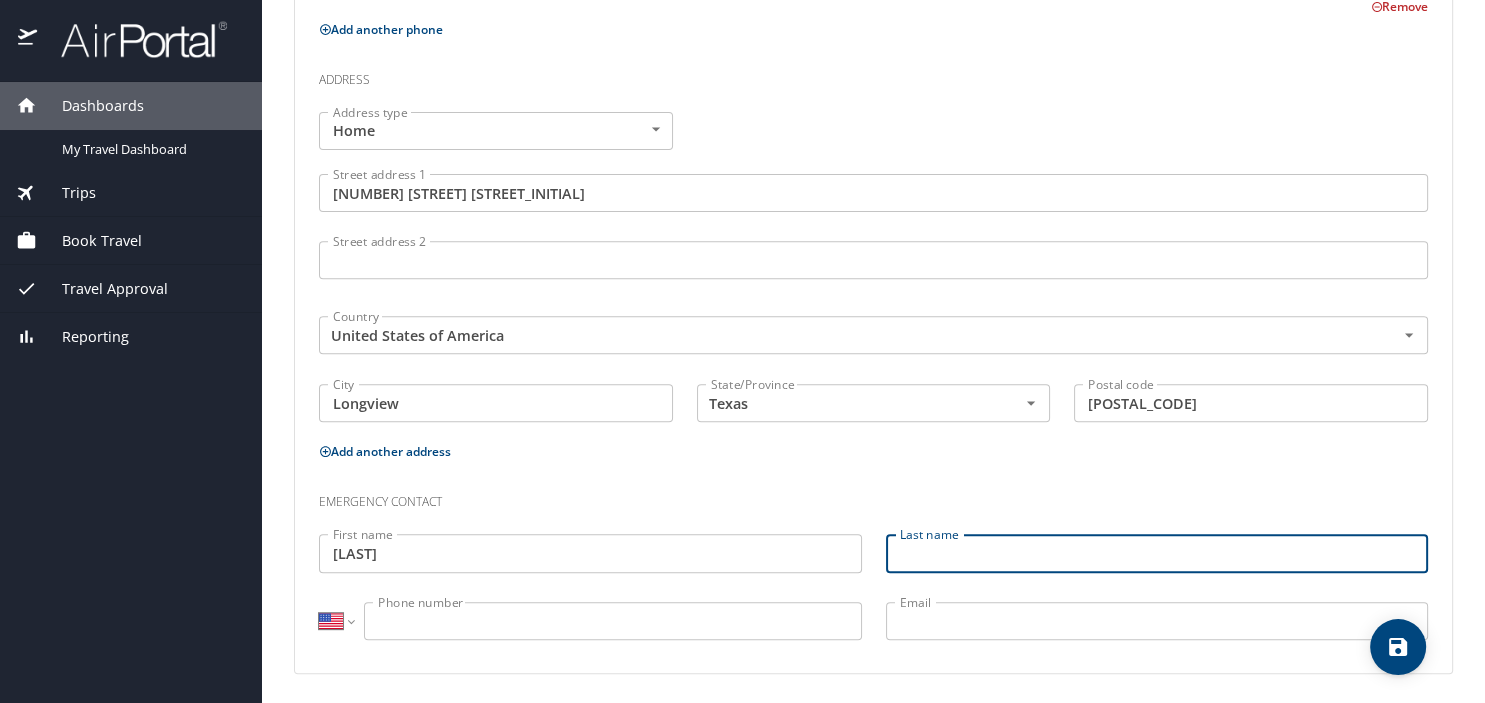 click on "Last name" at bounding box center [1157, 553] 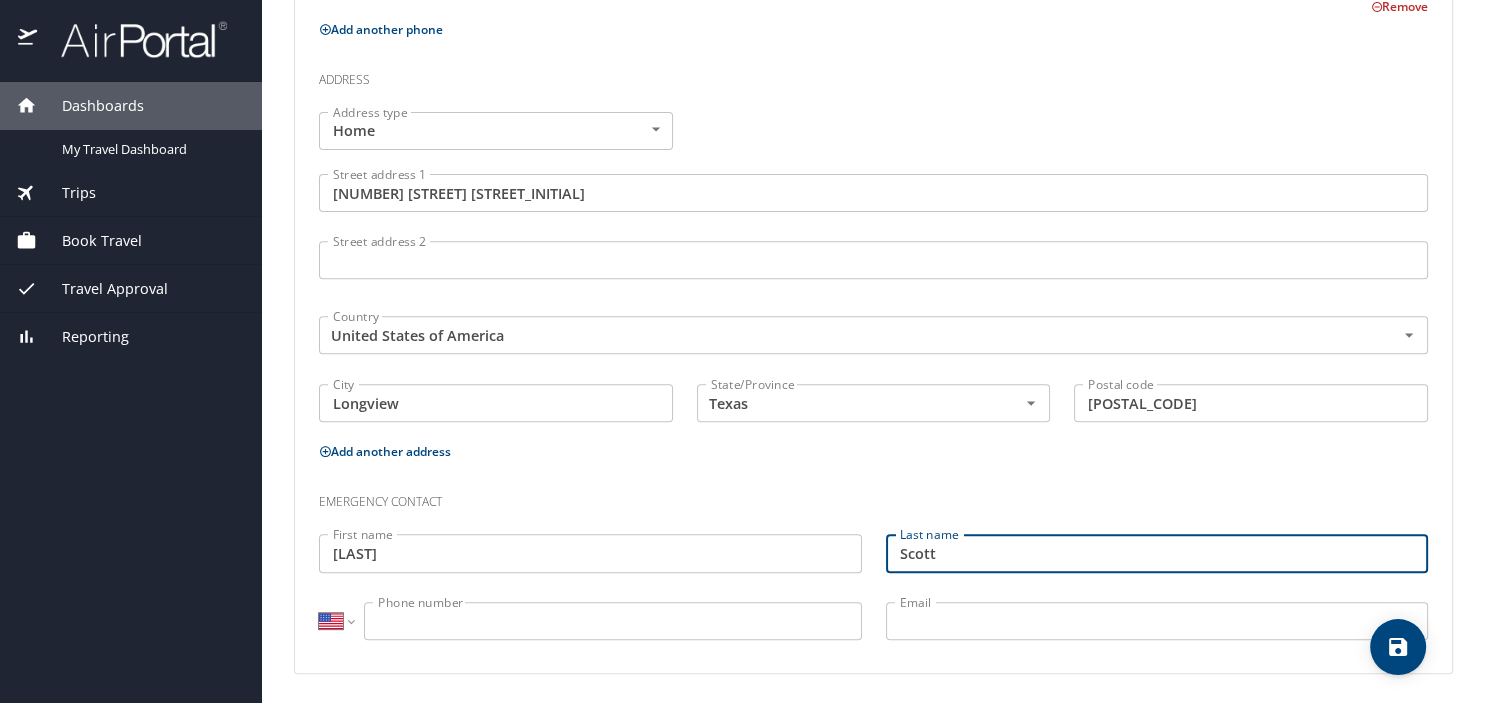type on "Scott" 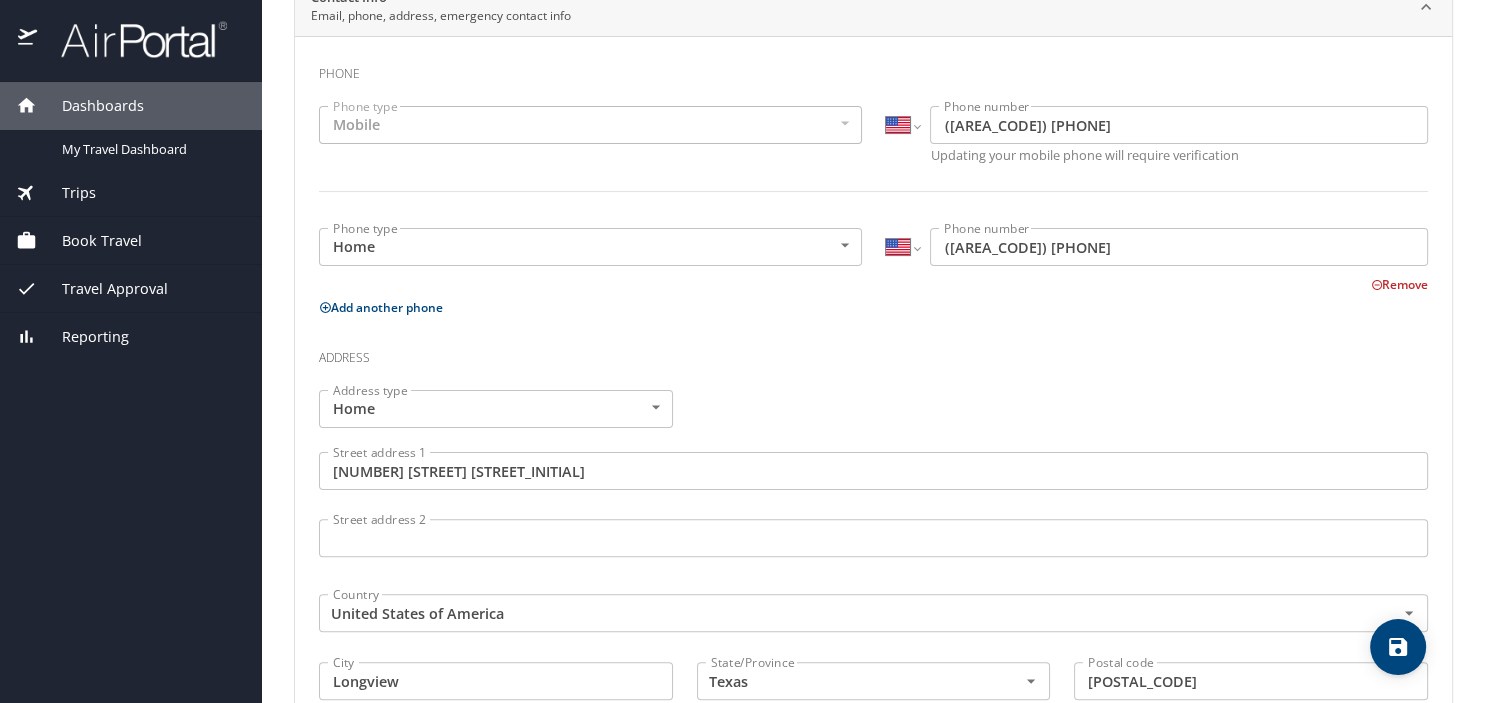 scroll, scrollTop: 700, scrollLeft: 0, axis: vertical 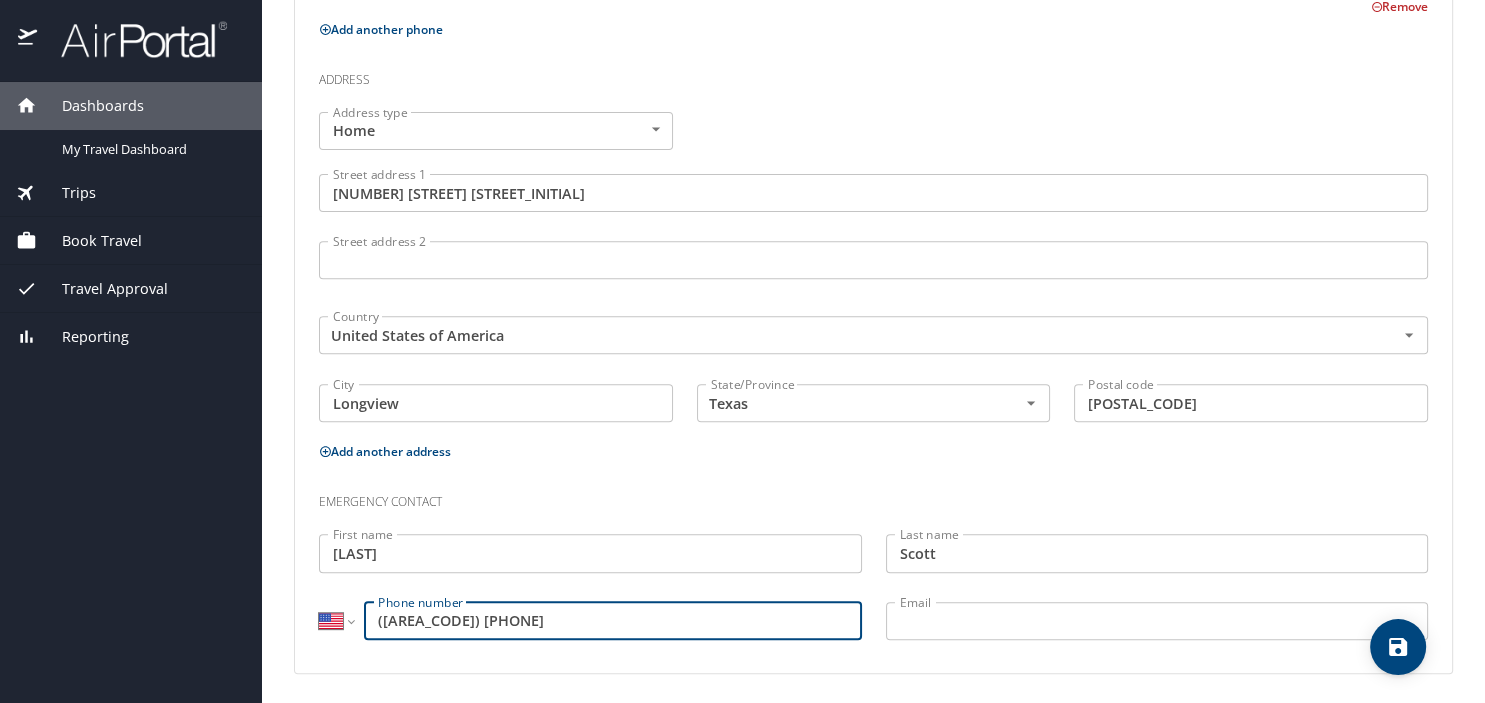 type on "([AREA_CODE]) [PHONE]" 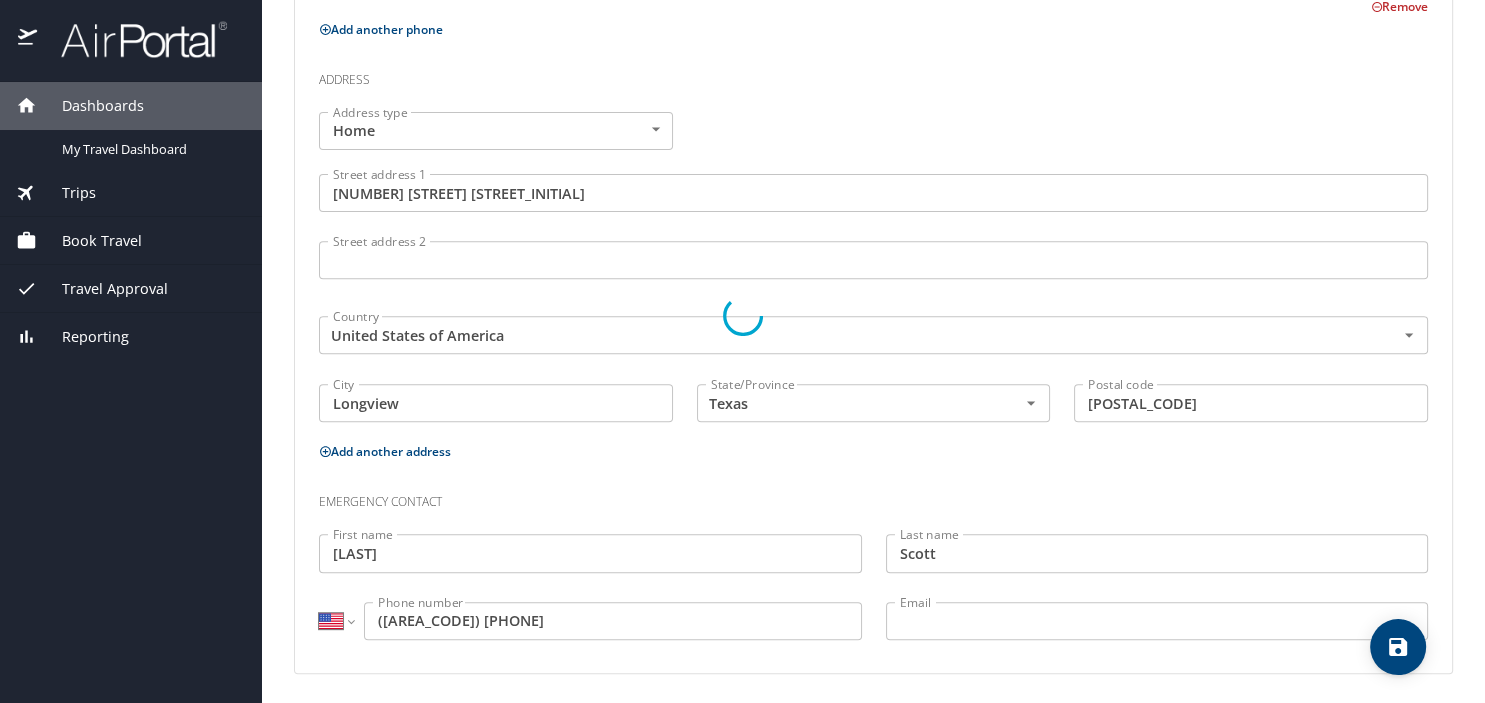select on "US" 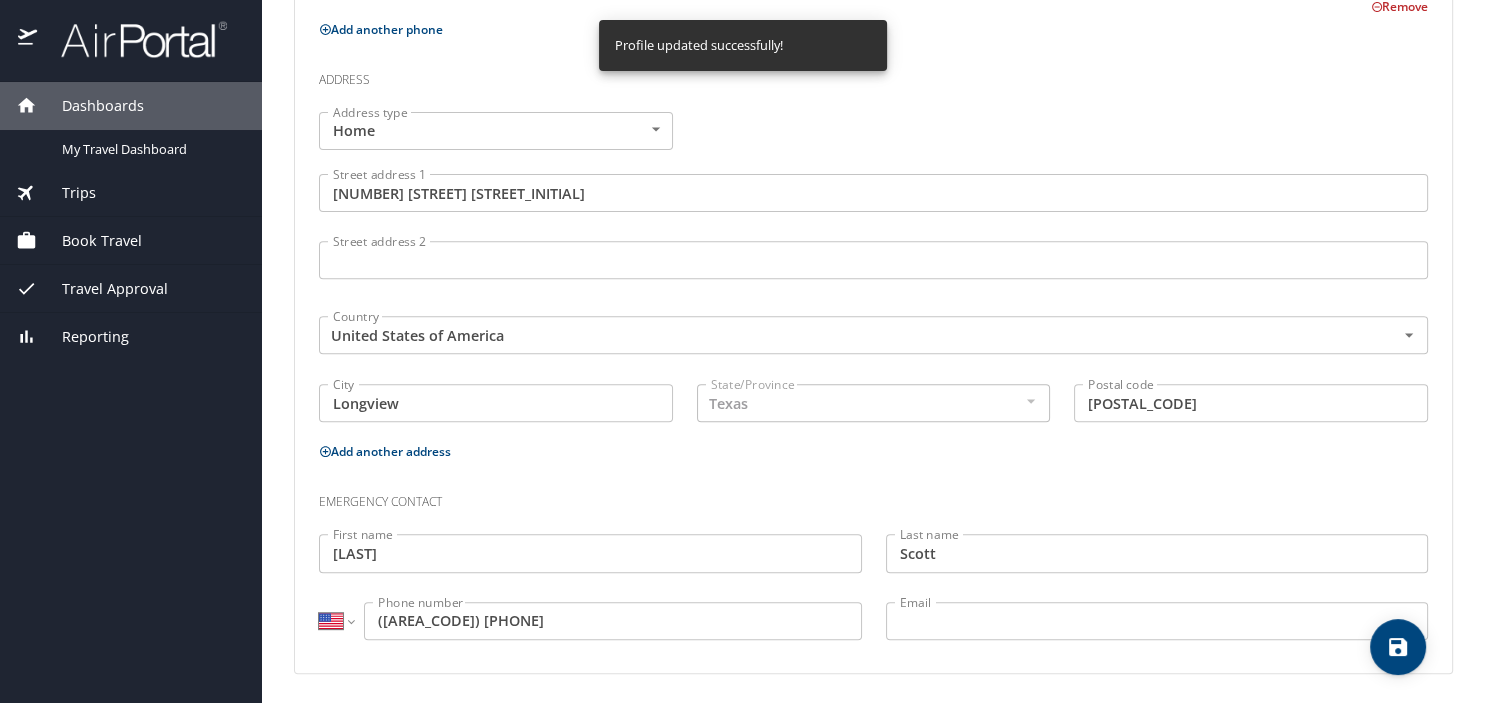 select on "US" 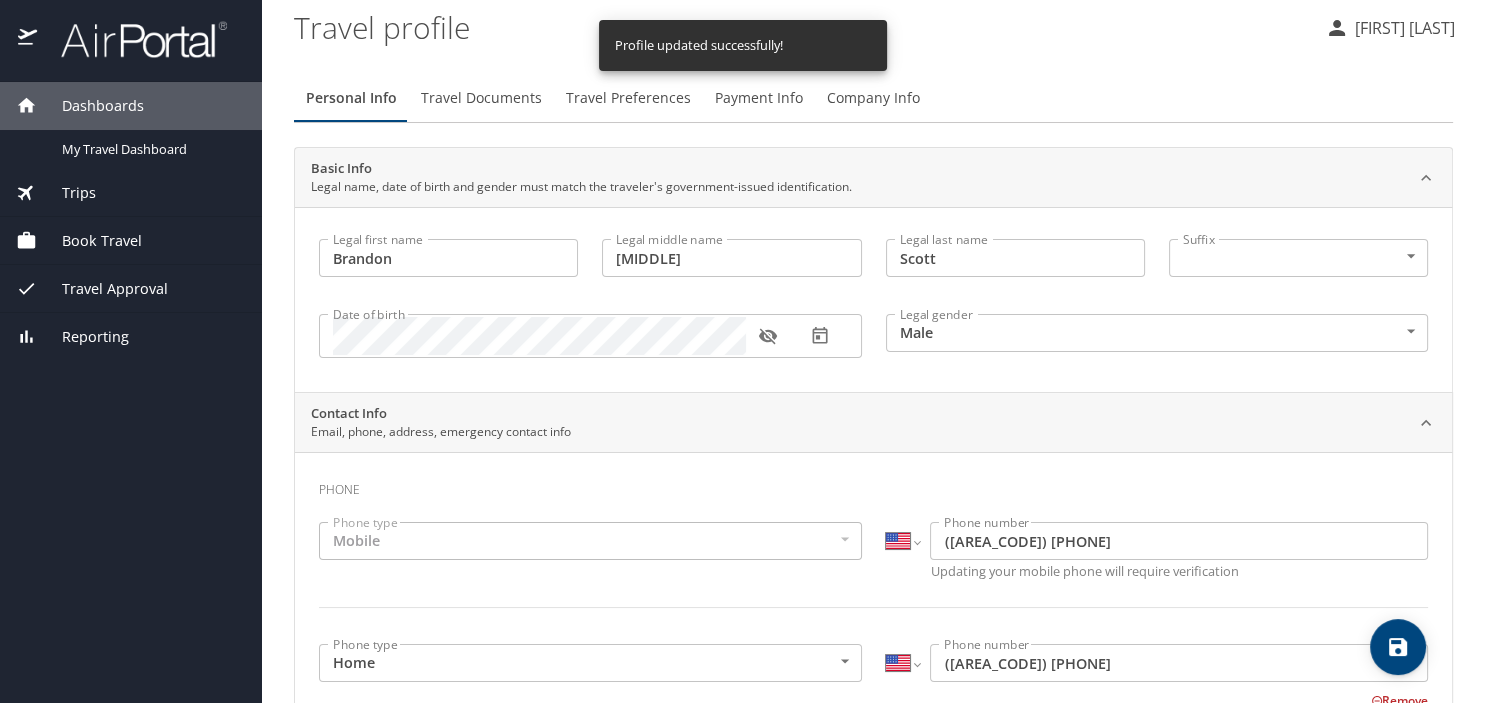 scroll, scrollTop: 0, scrollLeft: 0, axis: both 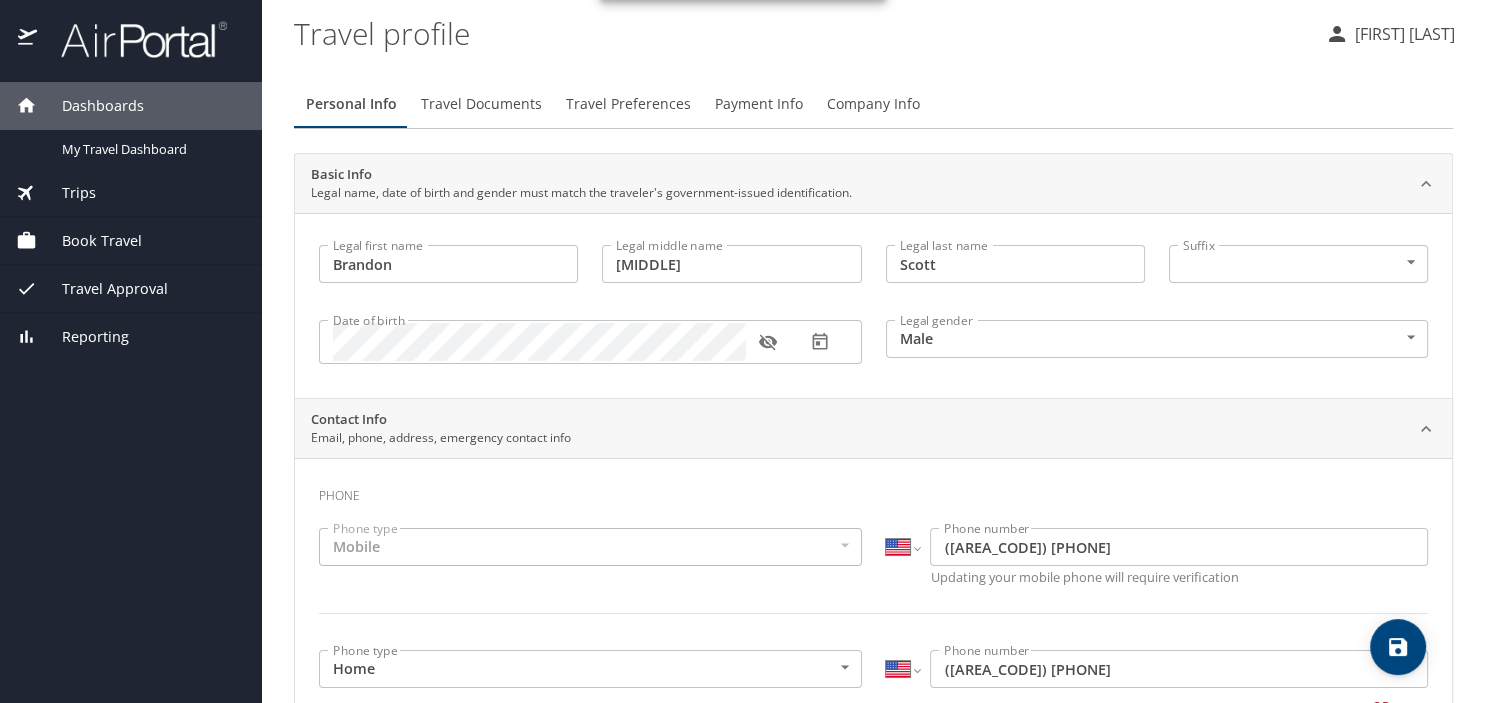 click on "Travel Documents" at bounding box center [481, 104] 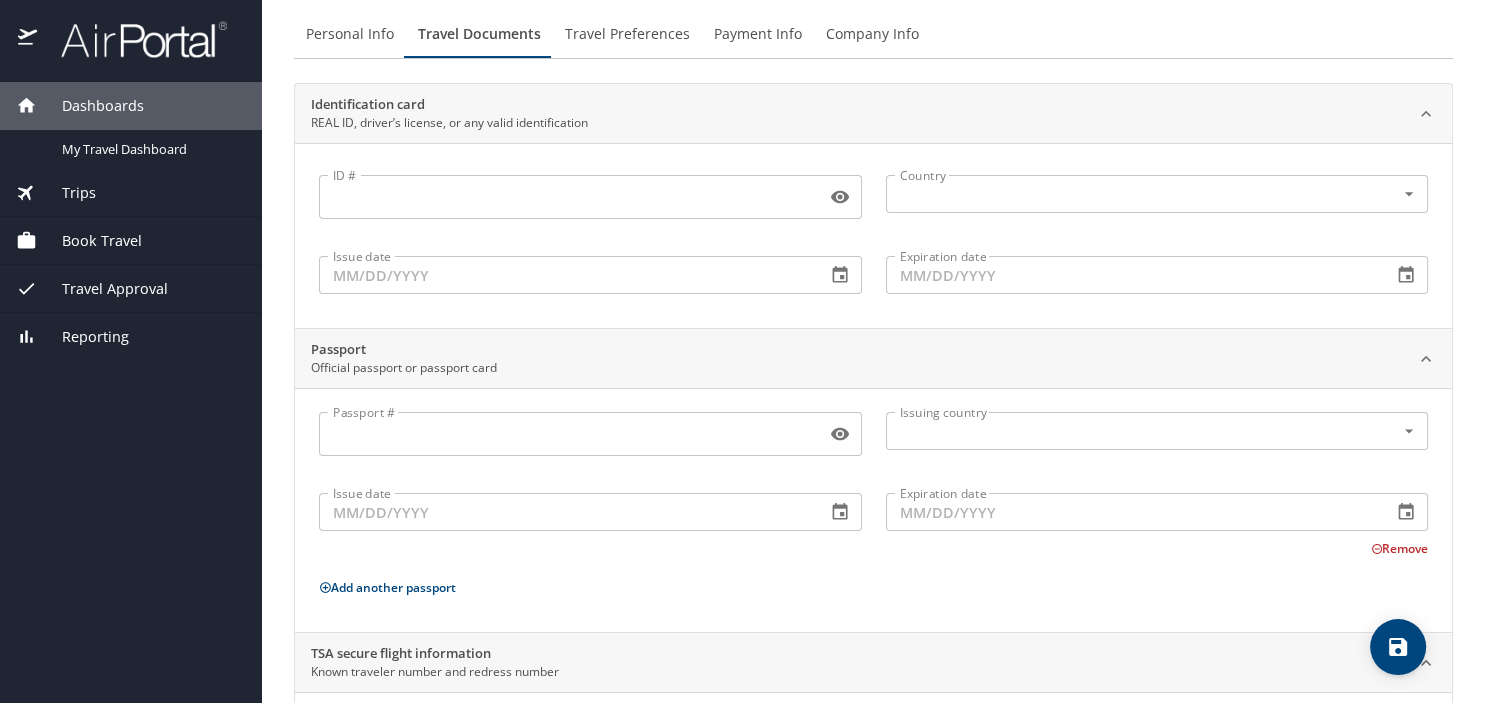 scroll, scrollTop: 208, scrollLeft: 0, axis: vertical 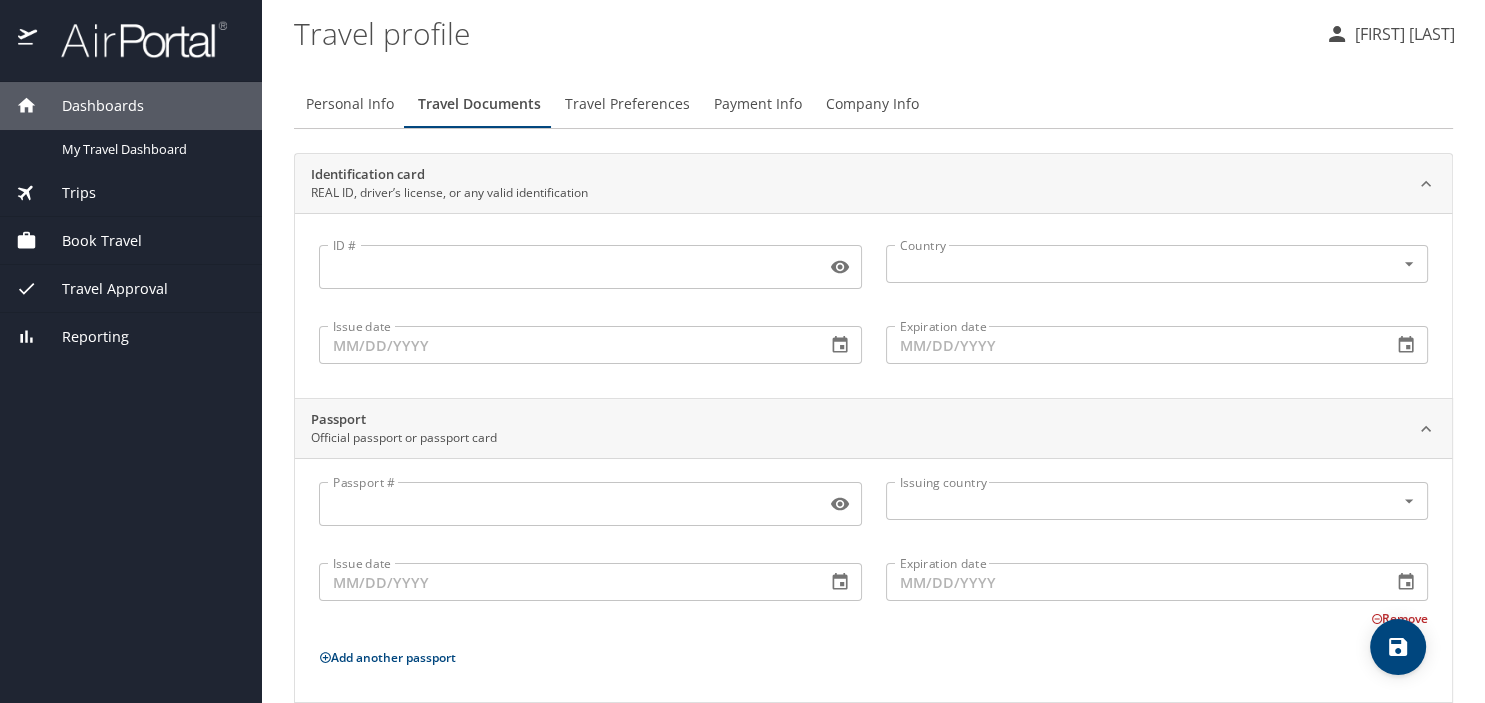 click on "ID #" at bounding box center [568, 267] 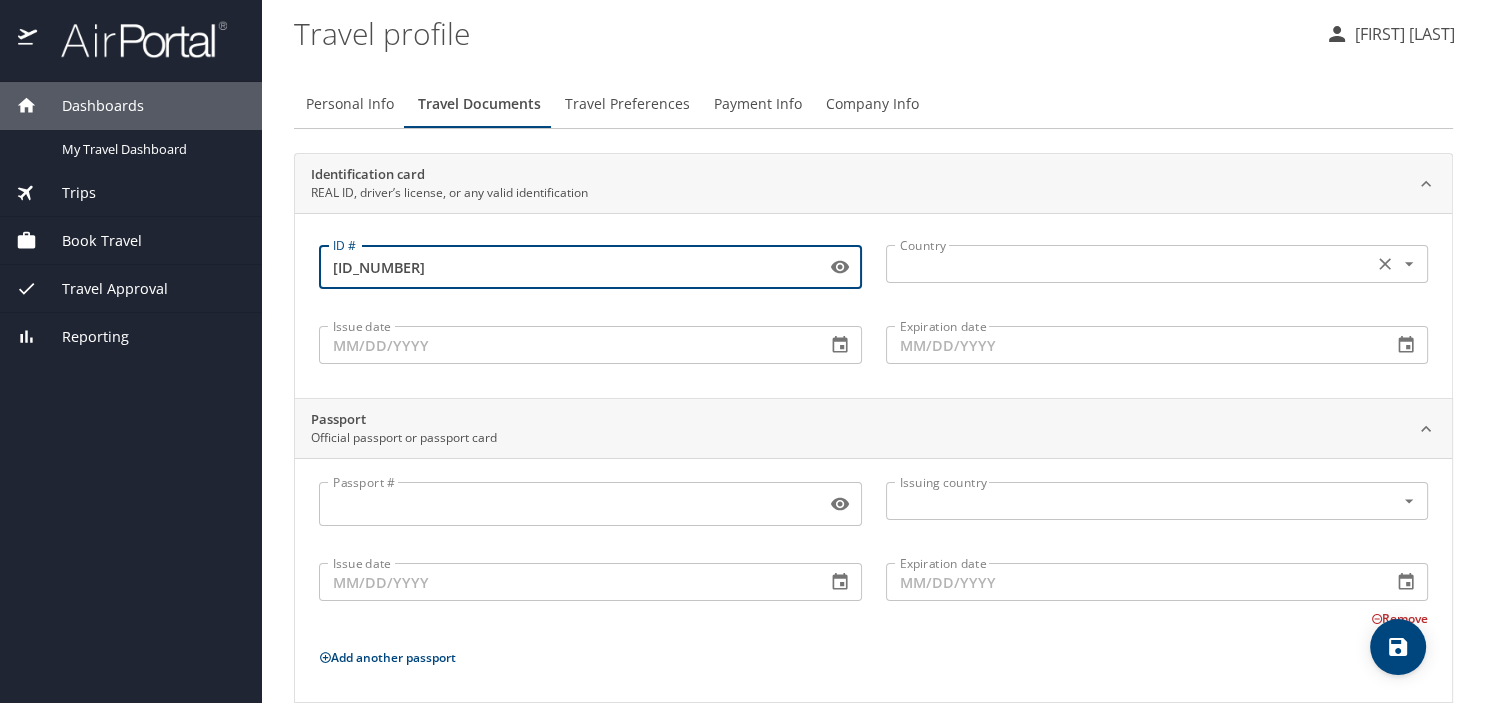 type on "[ID_NUMBER]" 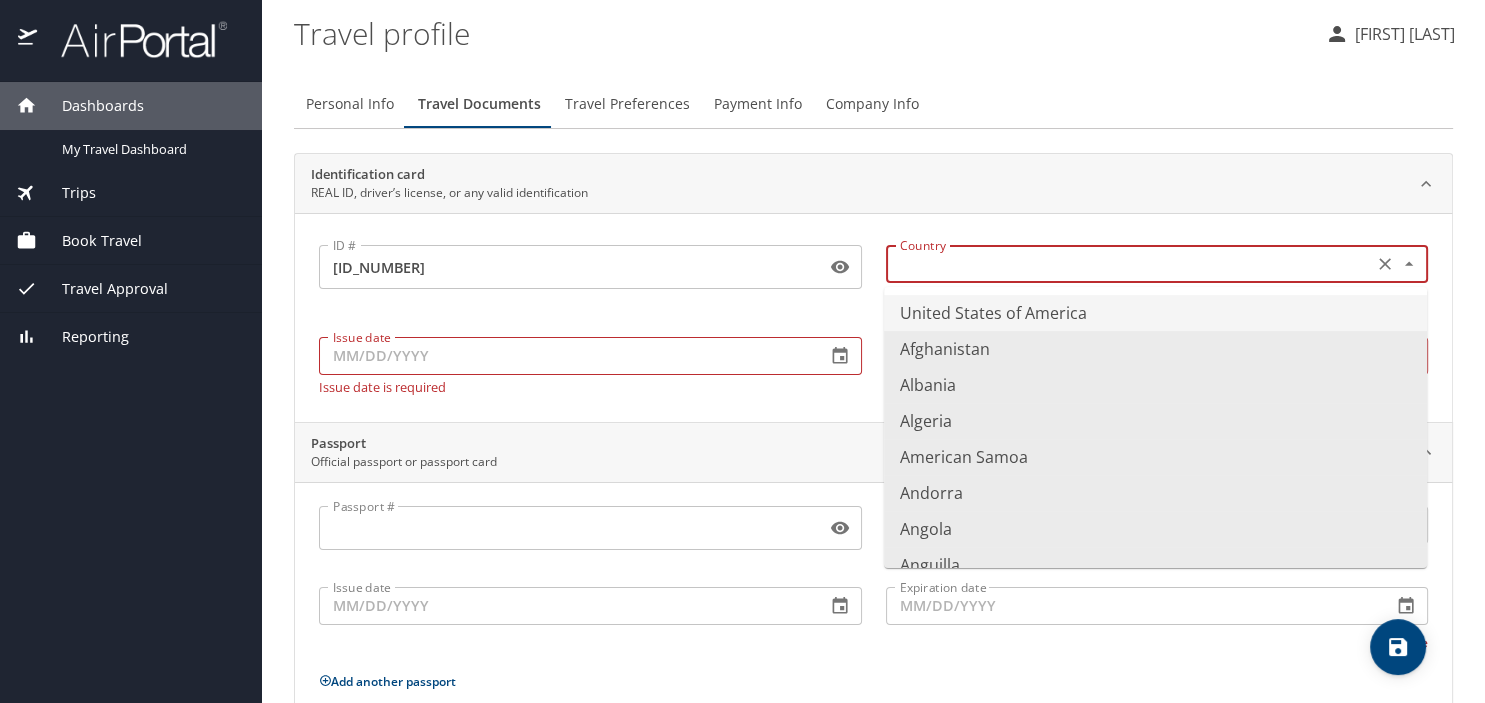 click at bounding box center [1128, 264] 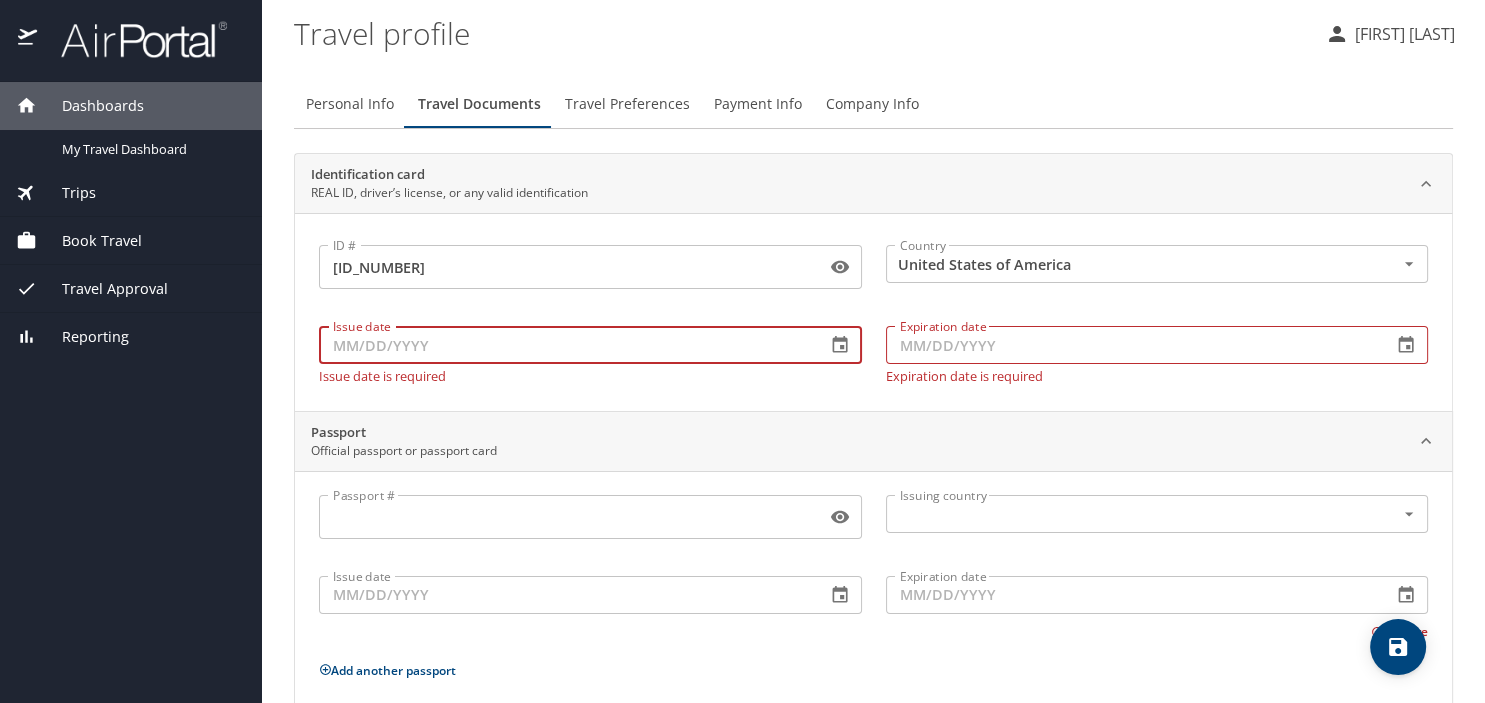 click on "Issue date" at bounding box center [564, 345] 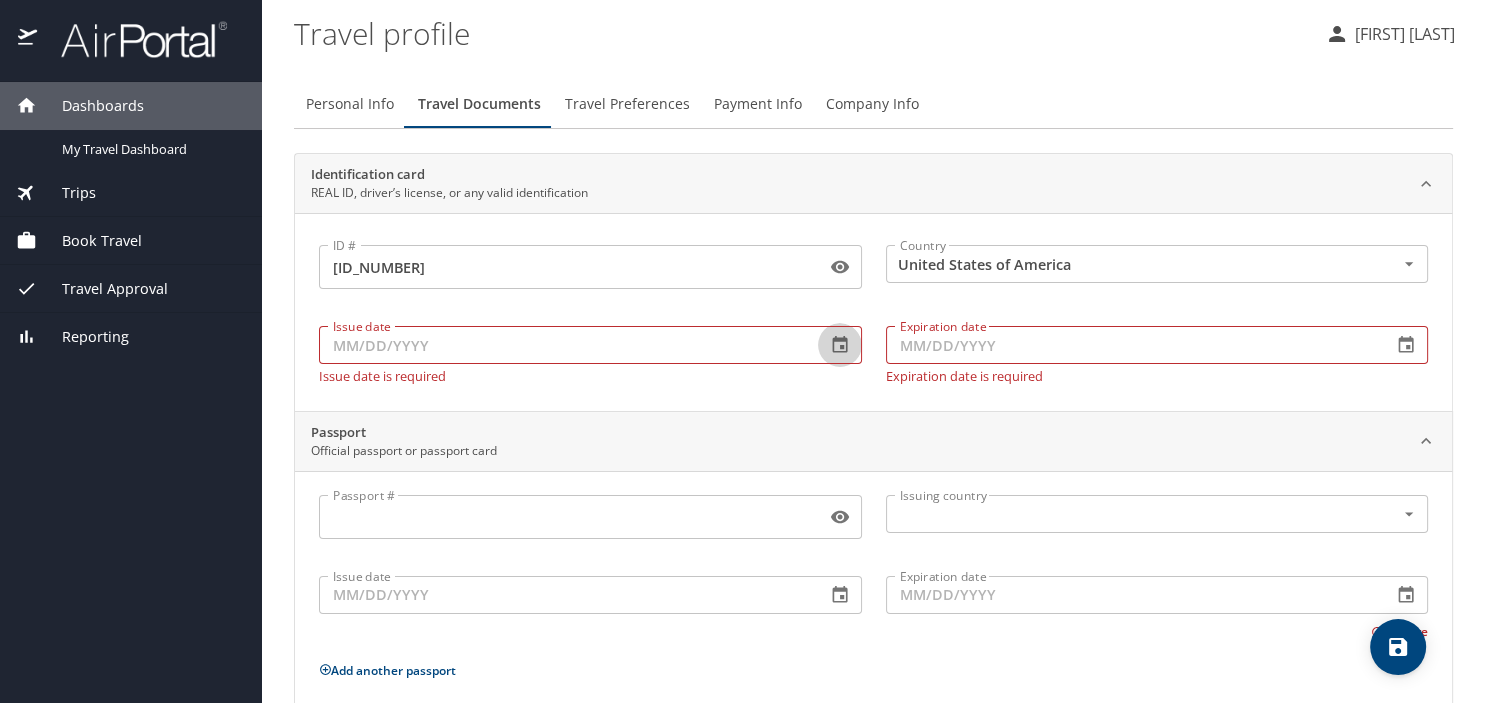 click 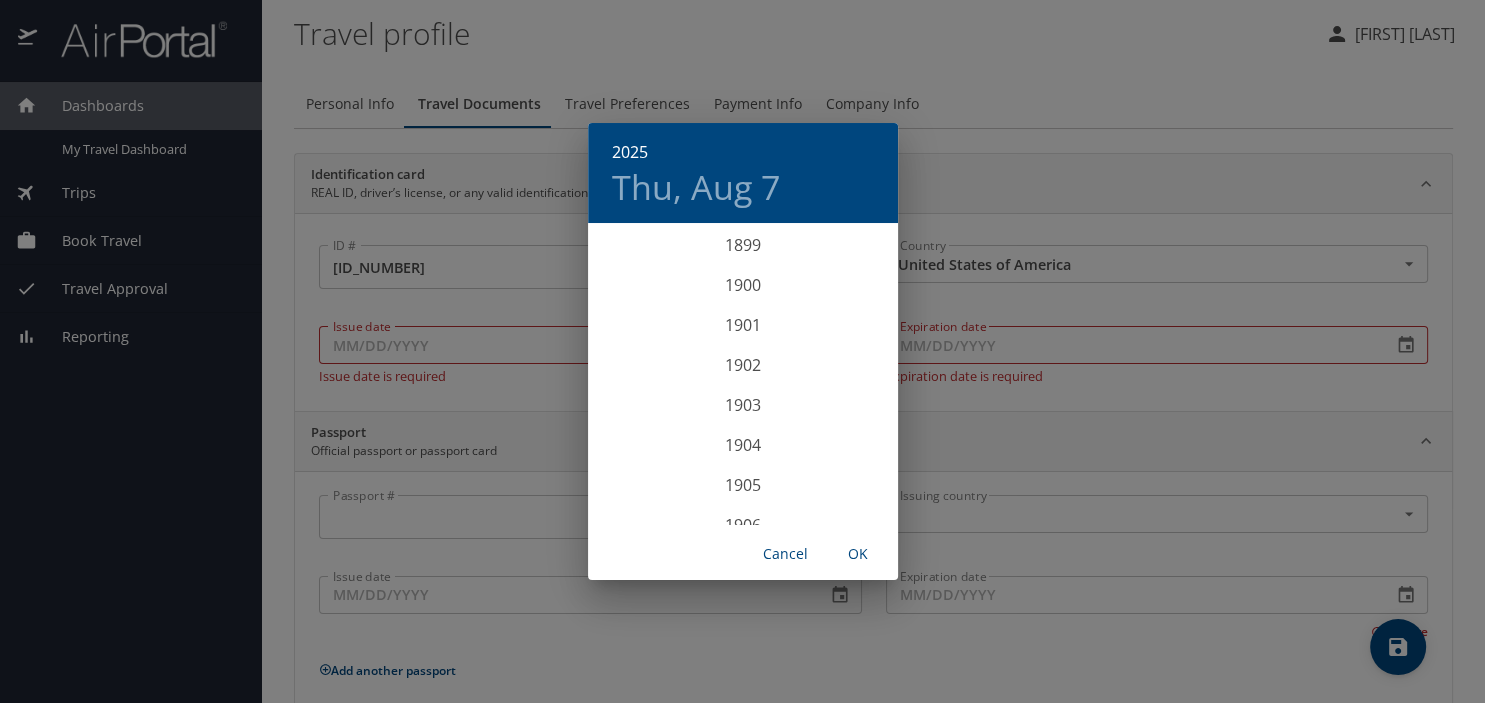 scroll, scrollTop: 4920, scrollLeft: 0, axis: vertical 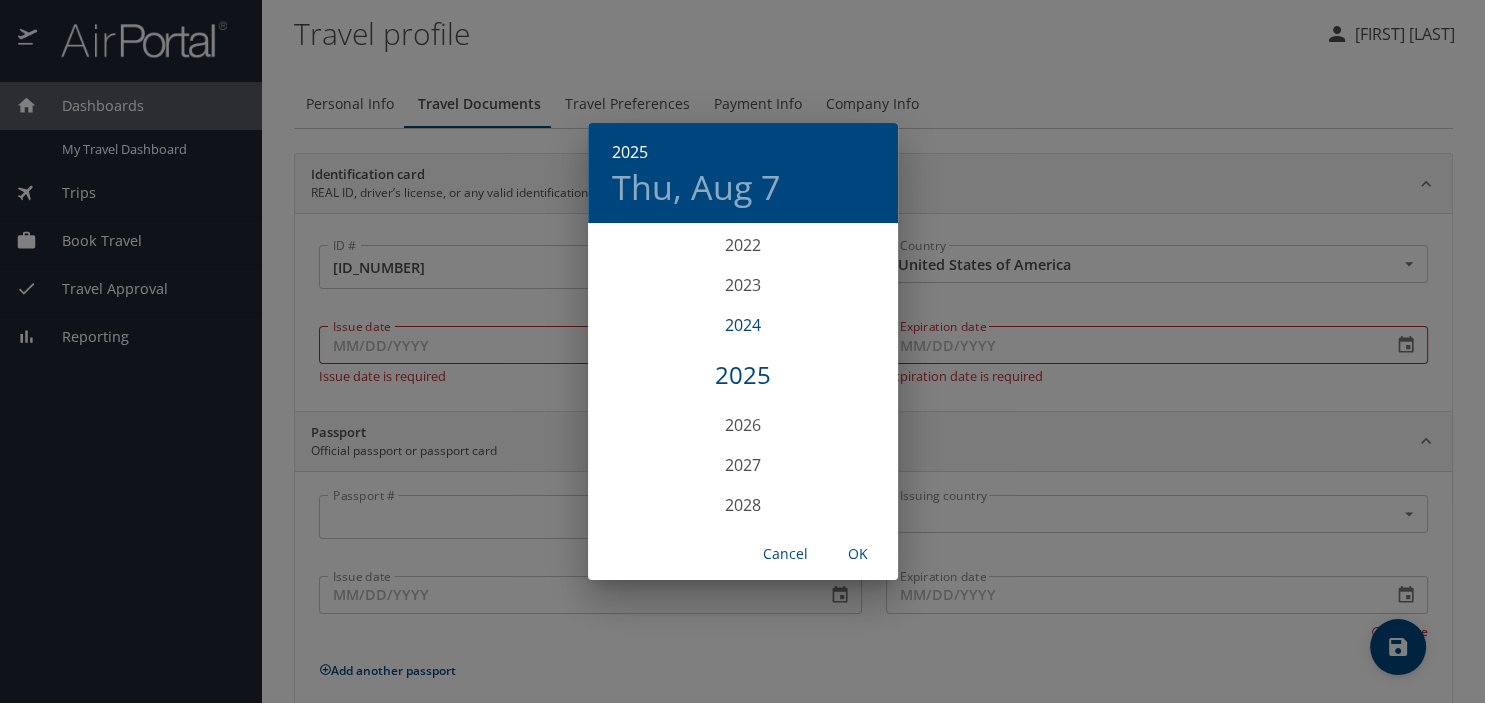 click on "2024" at bounding box center [743, 325] 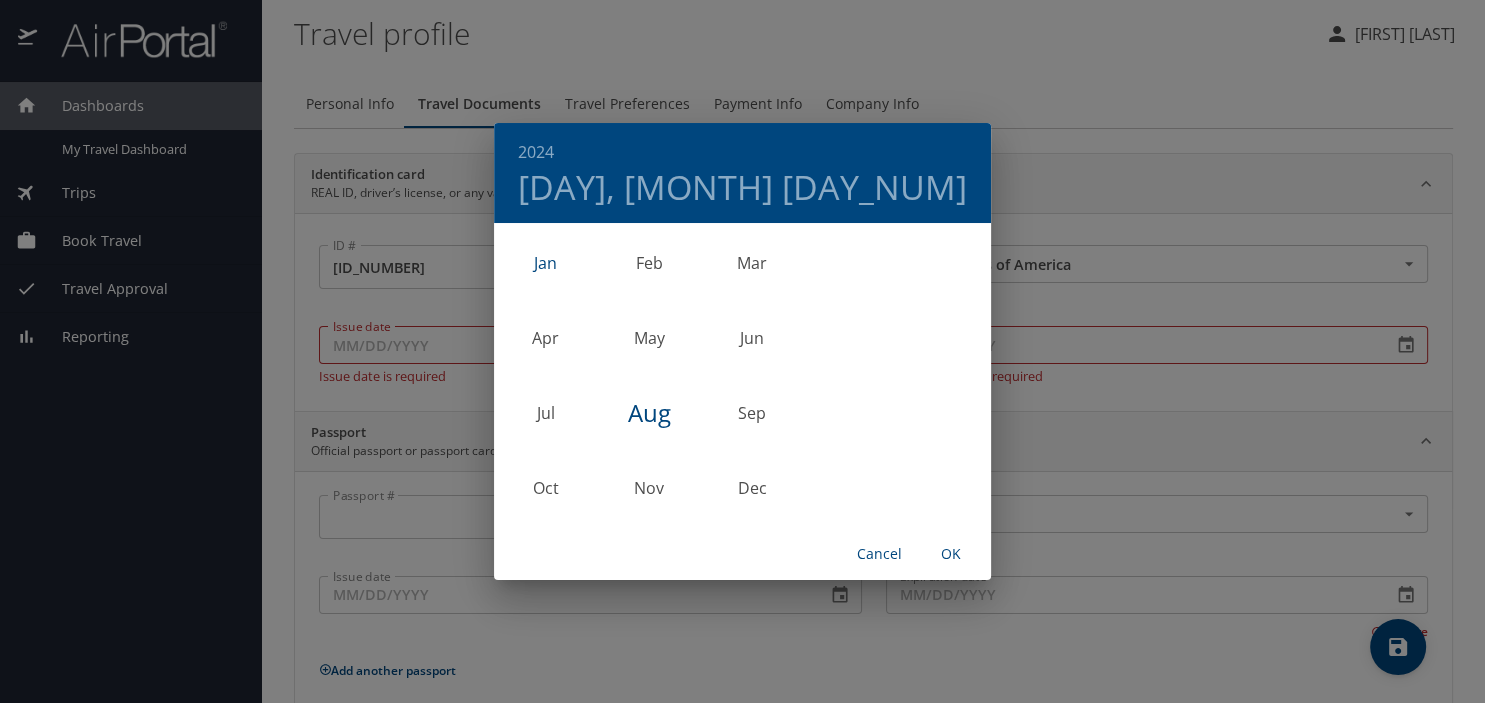 click on "Jan" at bounding box center (545, 262) 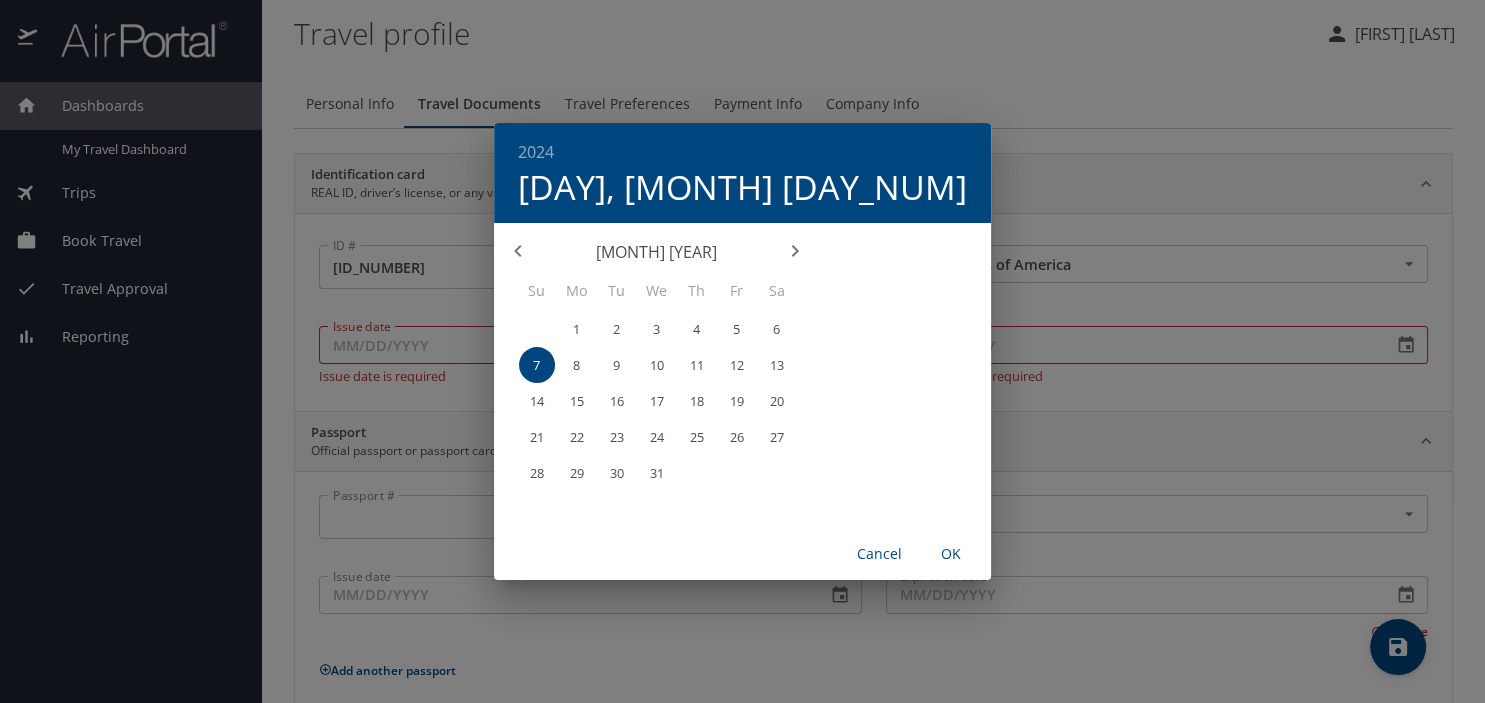 click on "3" at bounding box center [657, 329] 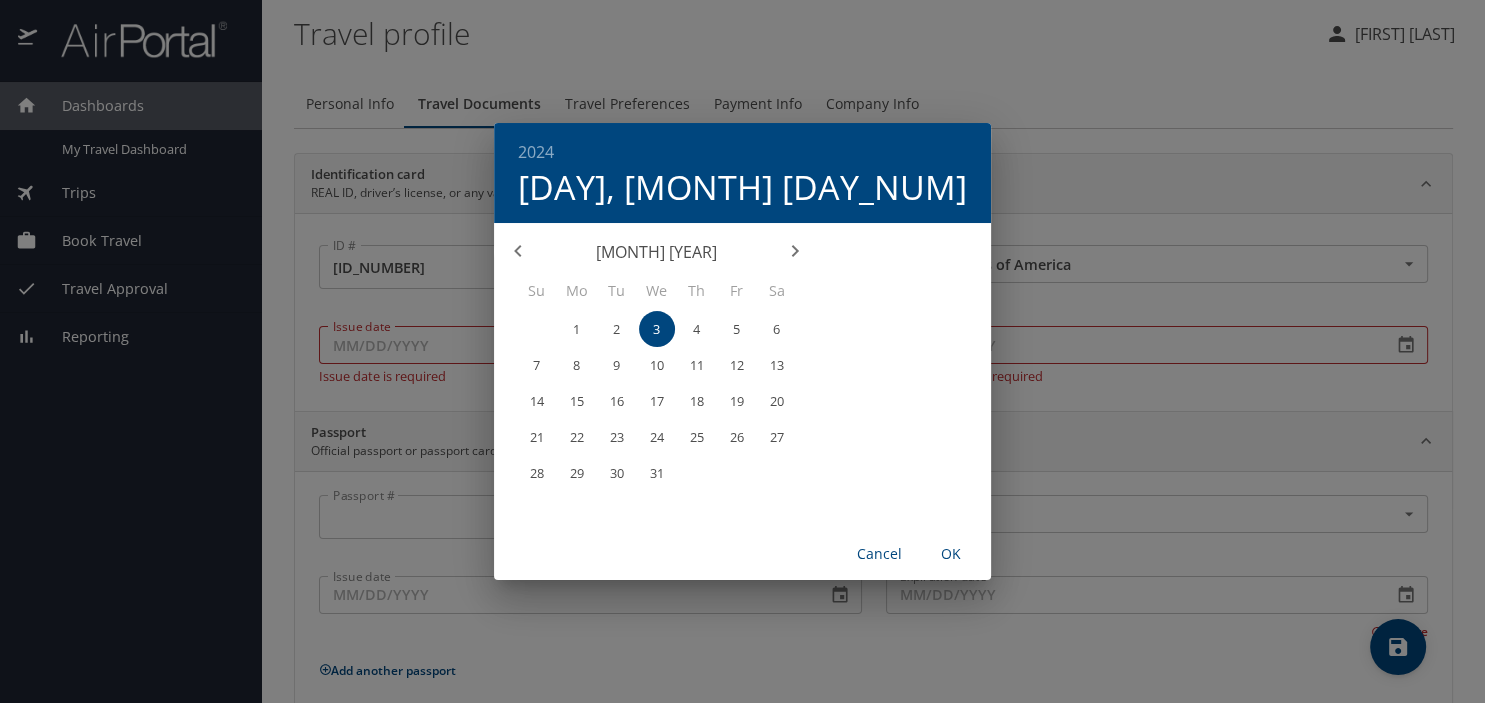 click on "OK" at bounding box center (951, 554) 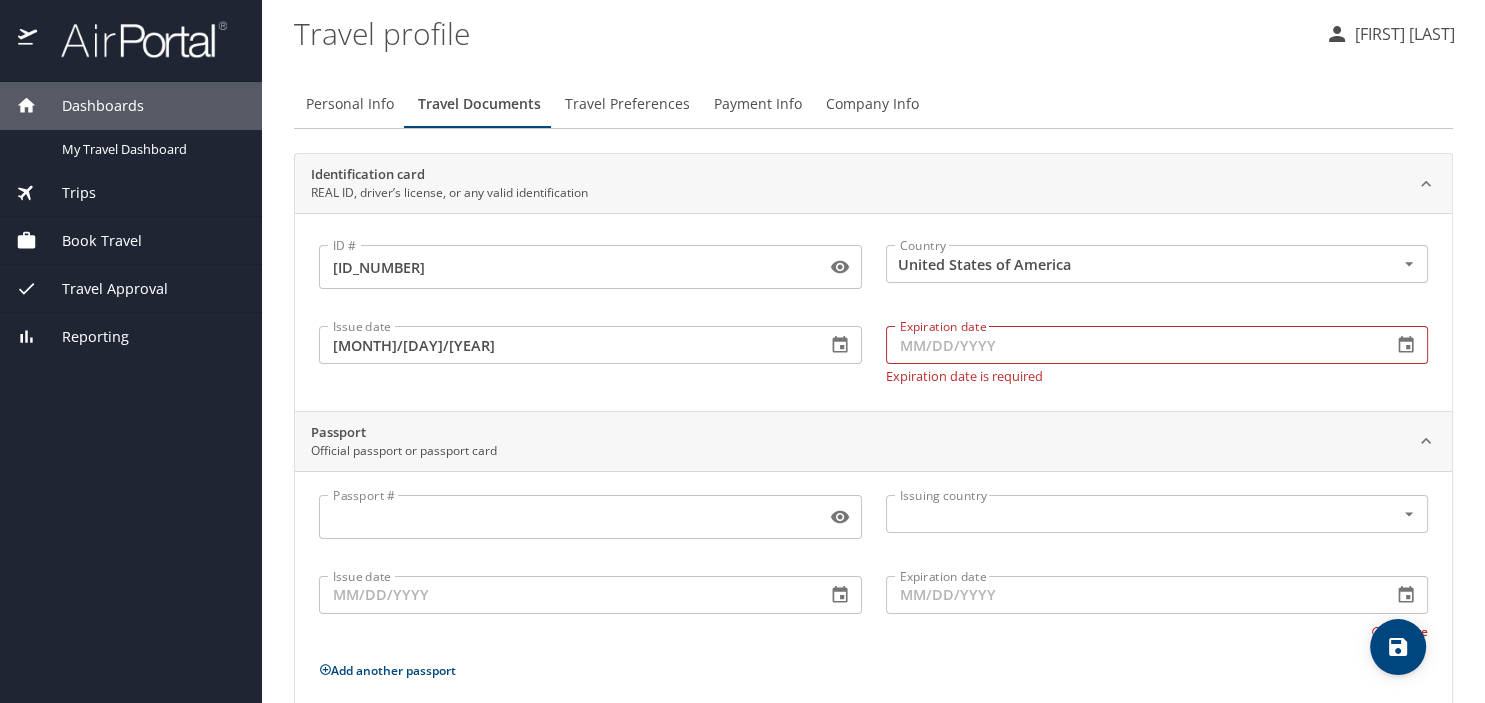 click 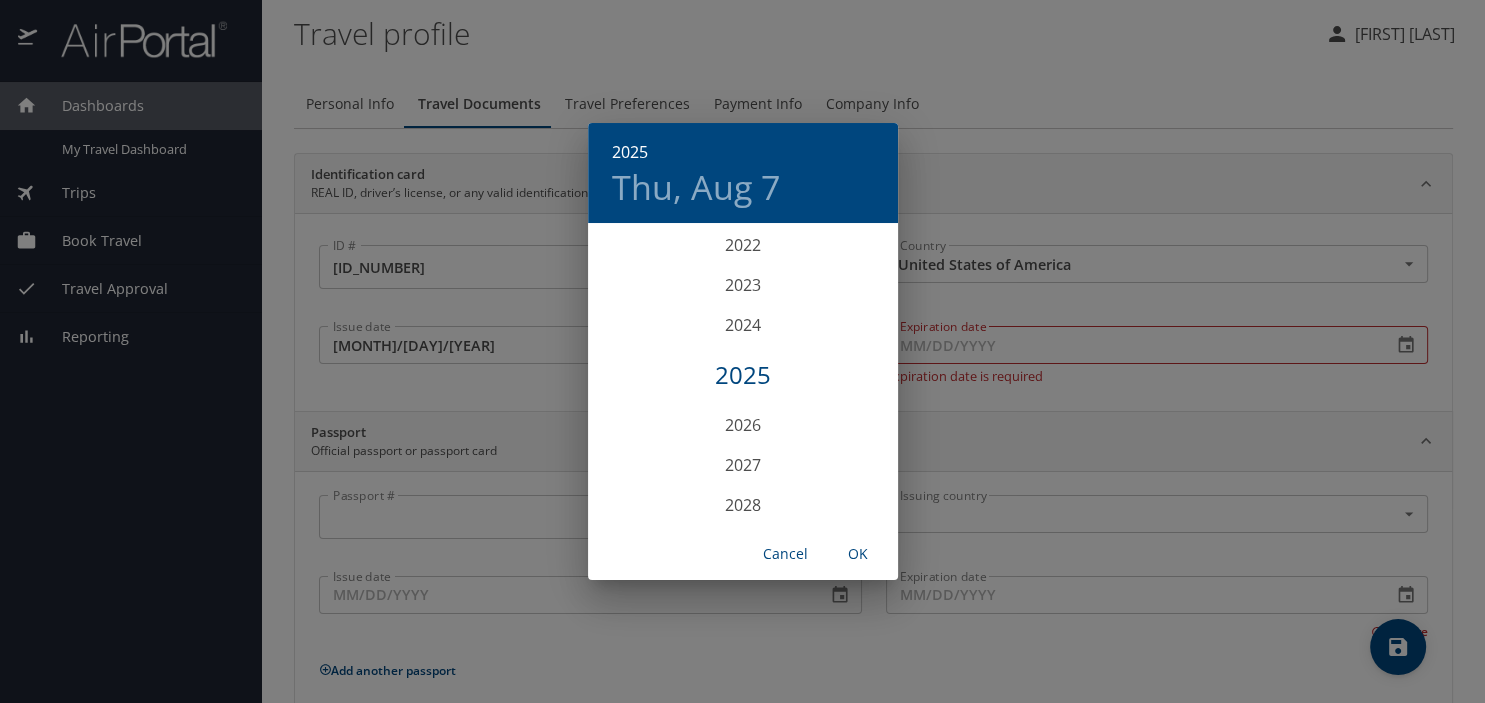 scroll, scrollTop: 5131, scrollLeft: 0, axis: vertical 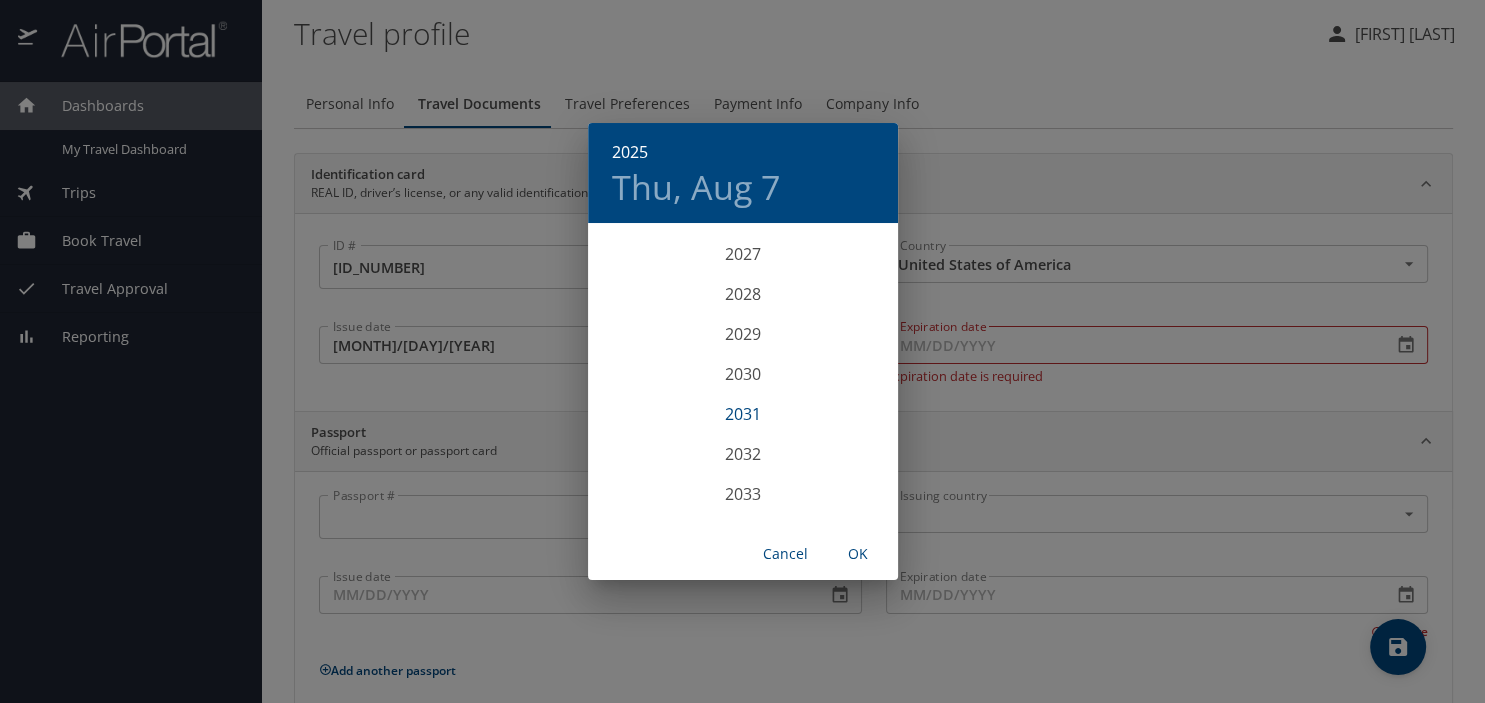 click on "2031" at bounding box center (743, 414) 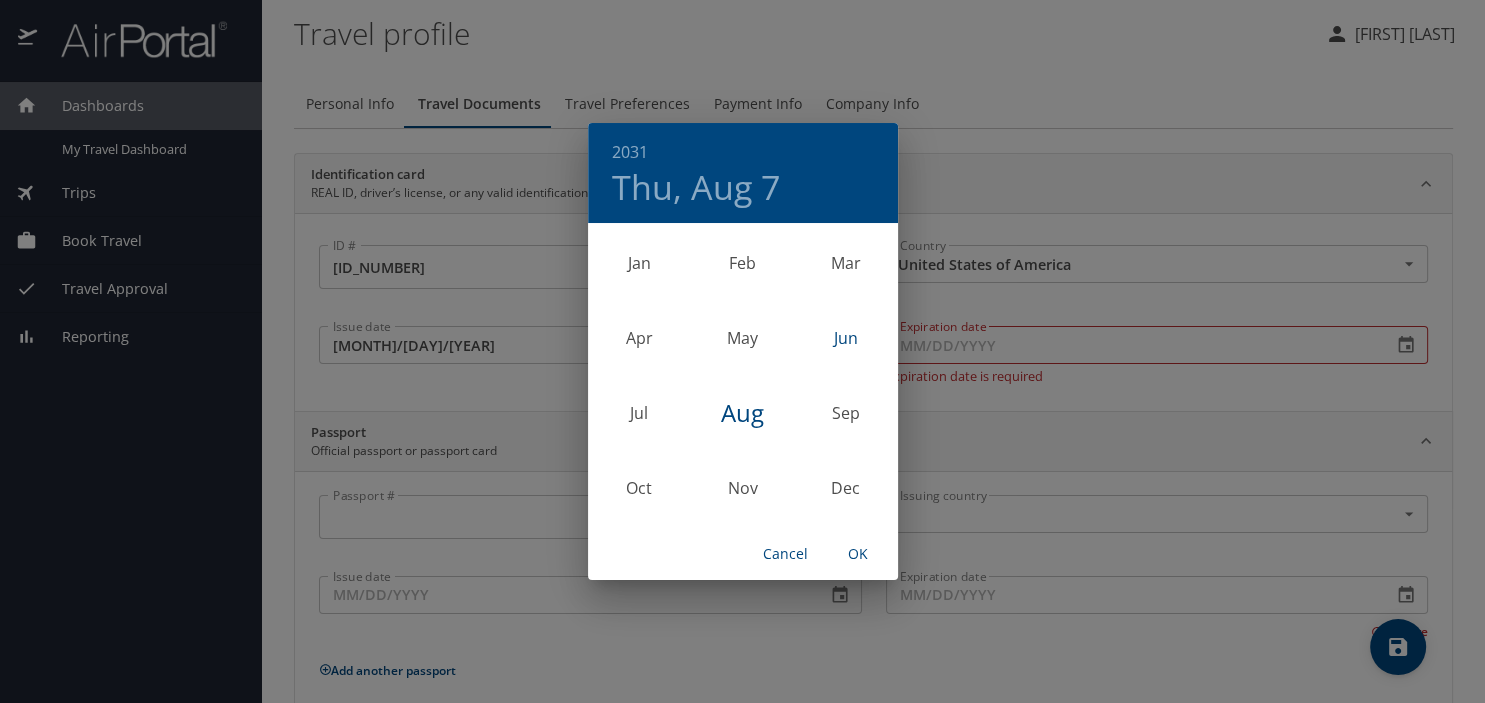 click on "Jun" at bounding box center (845, 337) 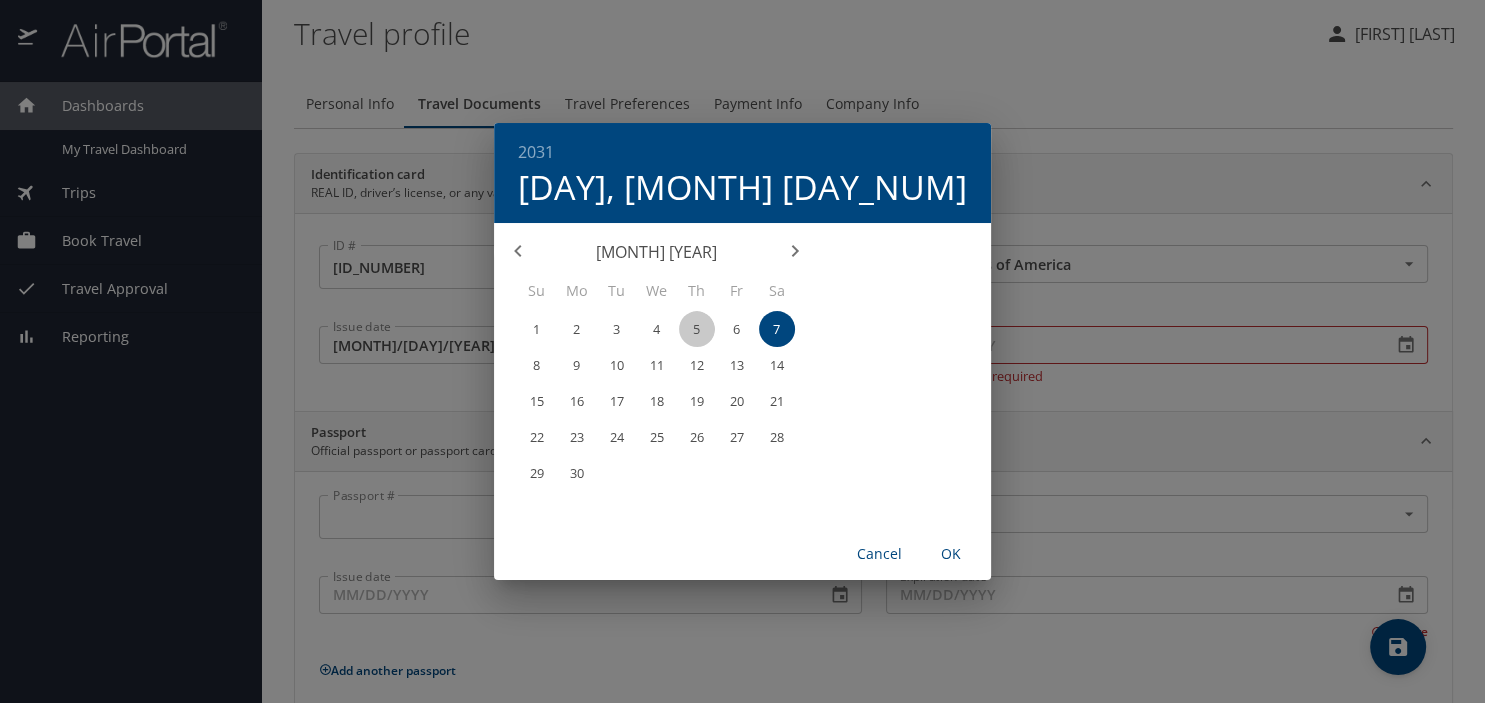click on "5" at bounding box center [697, 329] 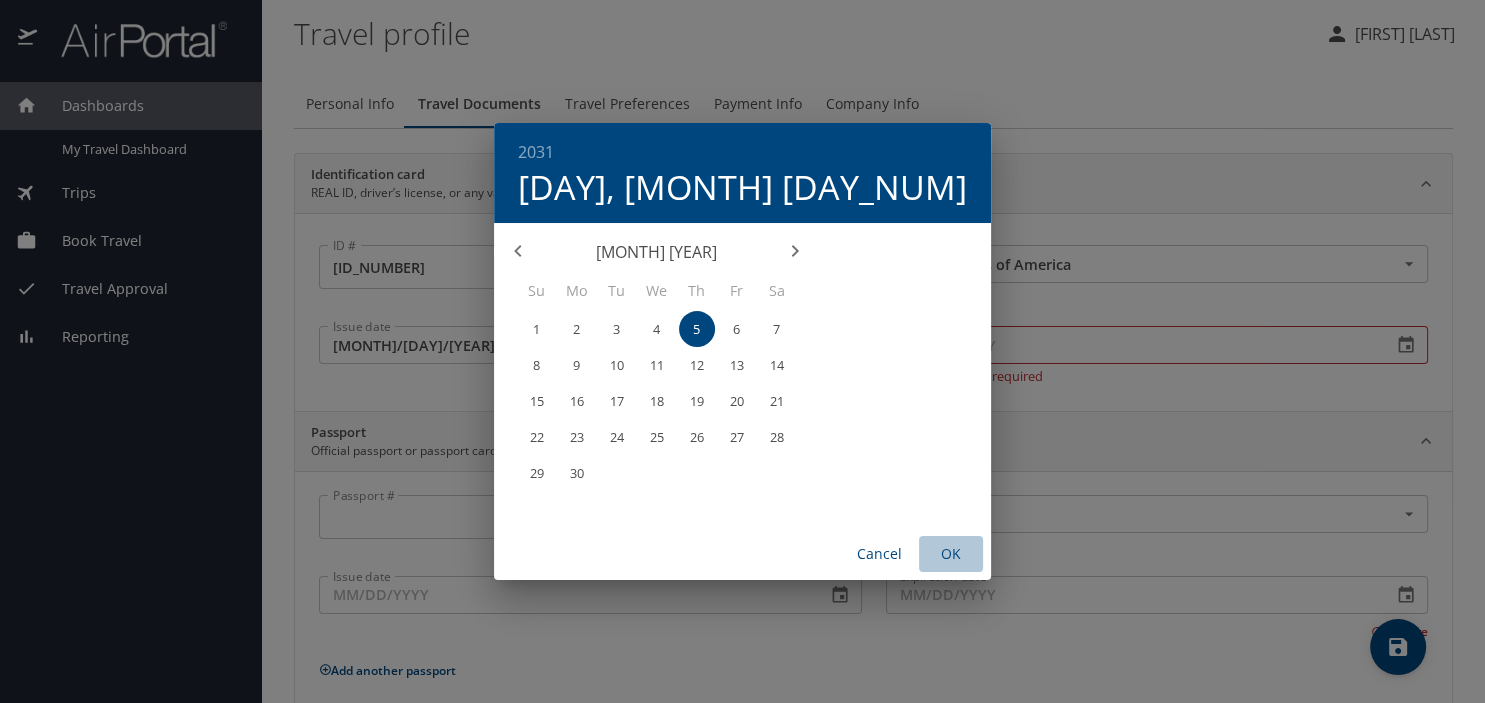 click on "OK" at bounding box center [951, 554] 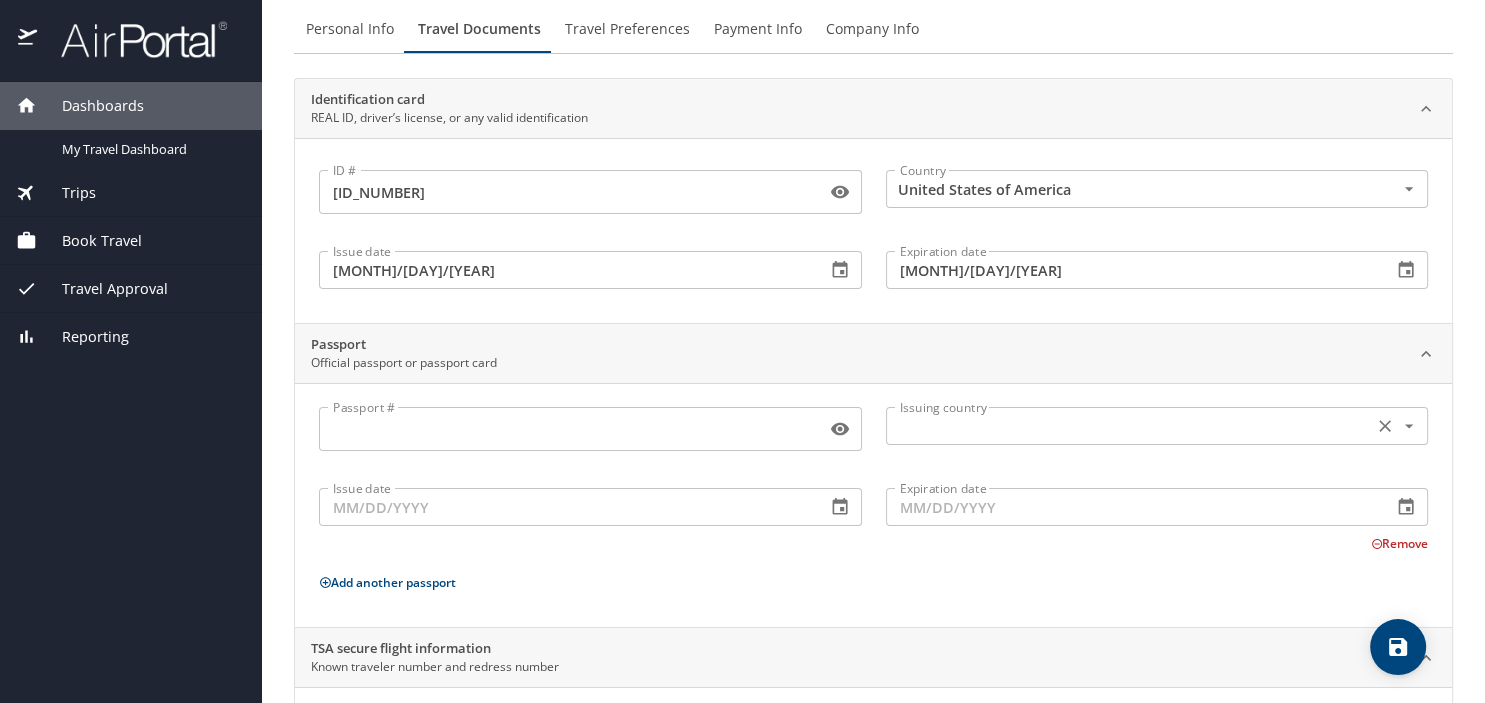 scroll, scrollTop: 105, scrollLeft: 0, axis: vertical 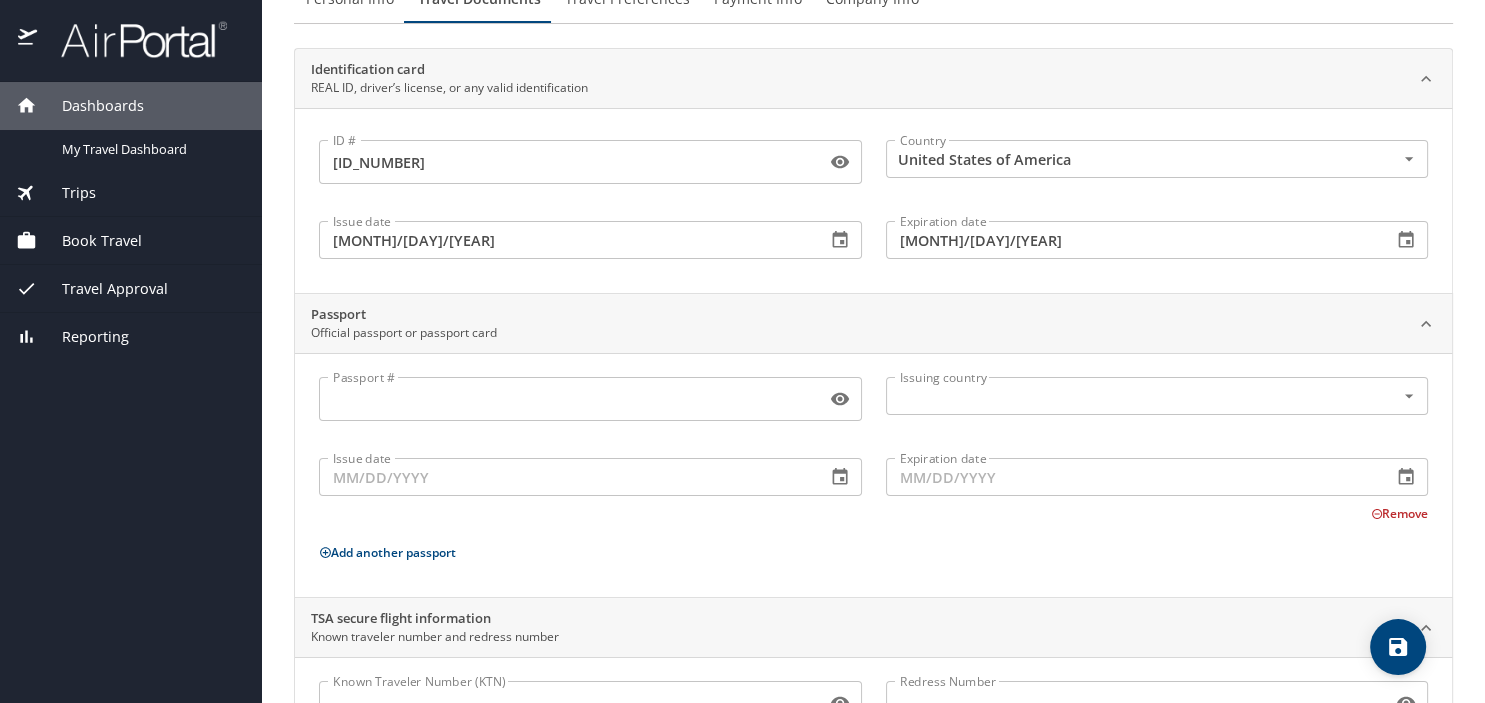 click 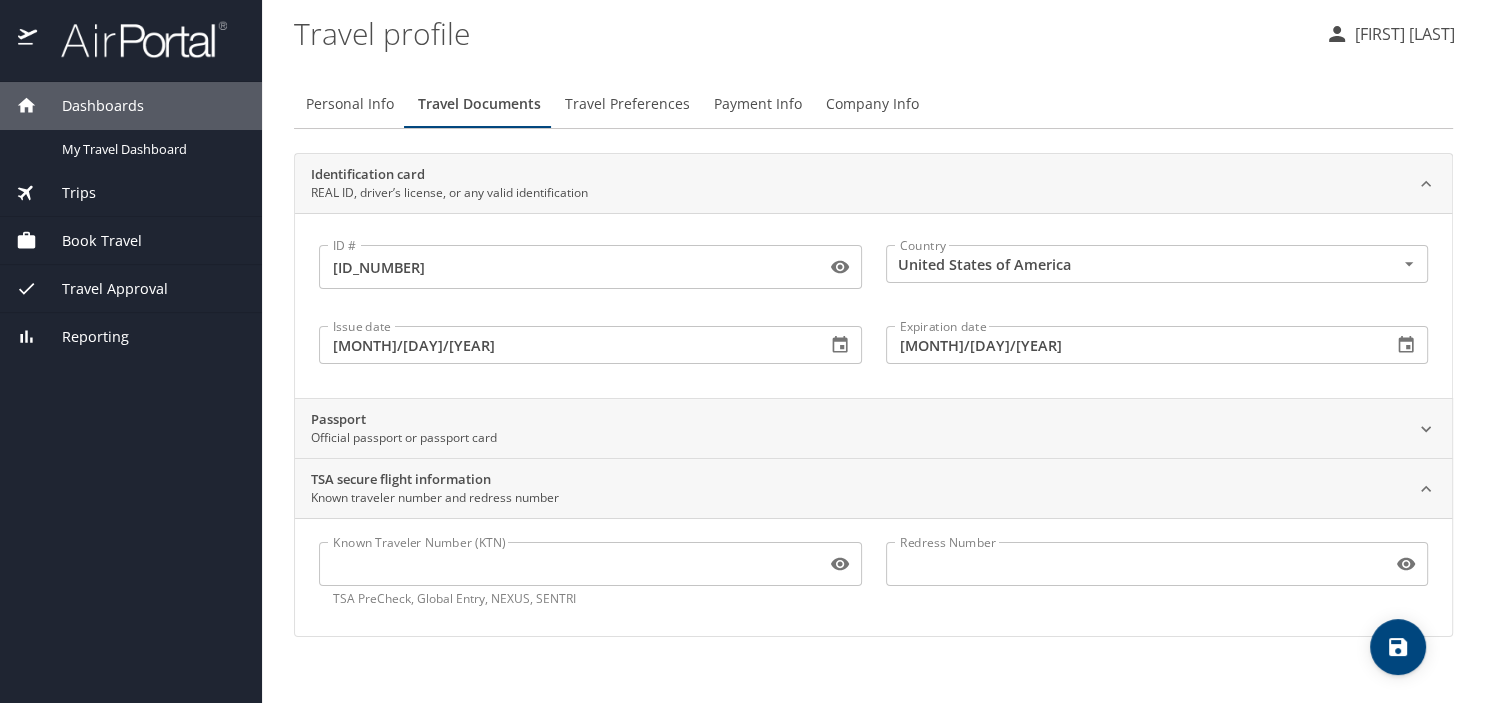 scroll, scrollTop: 0, scrollLeft: 0, axis: both 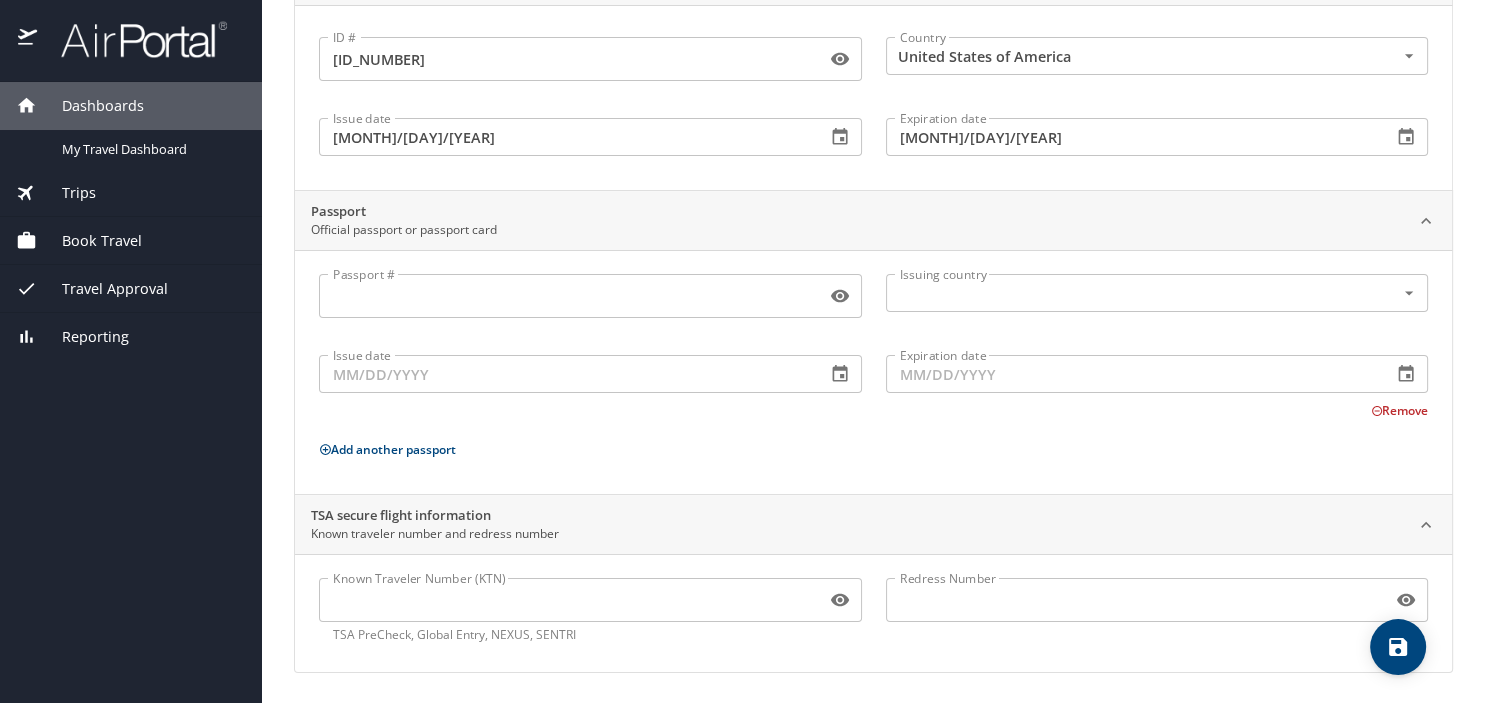 click on "Passport #" at bounding box center [568, 296] 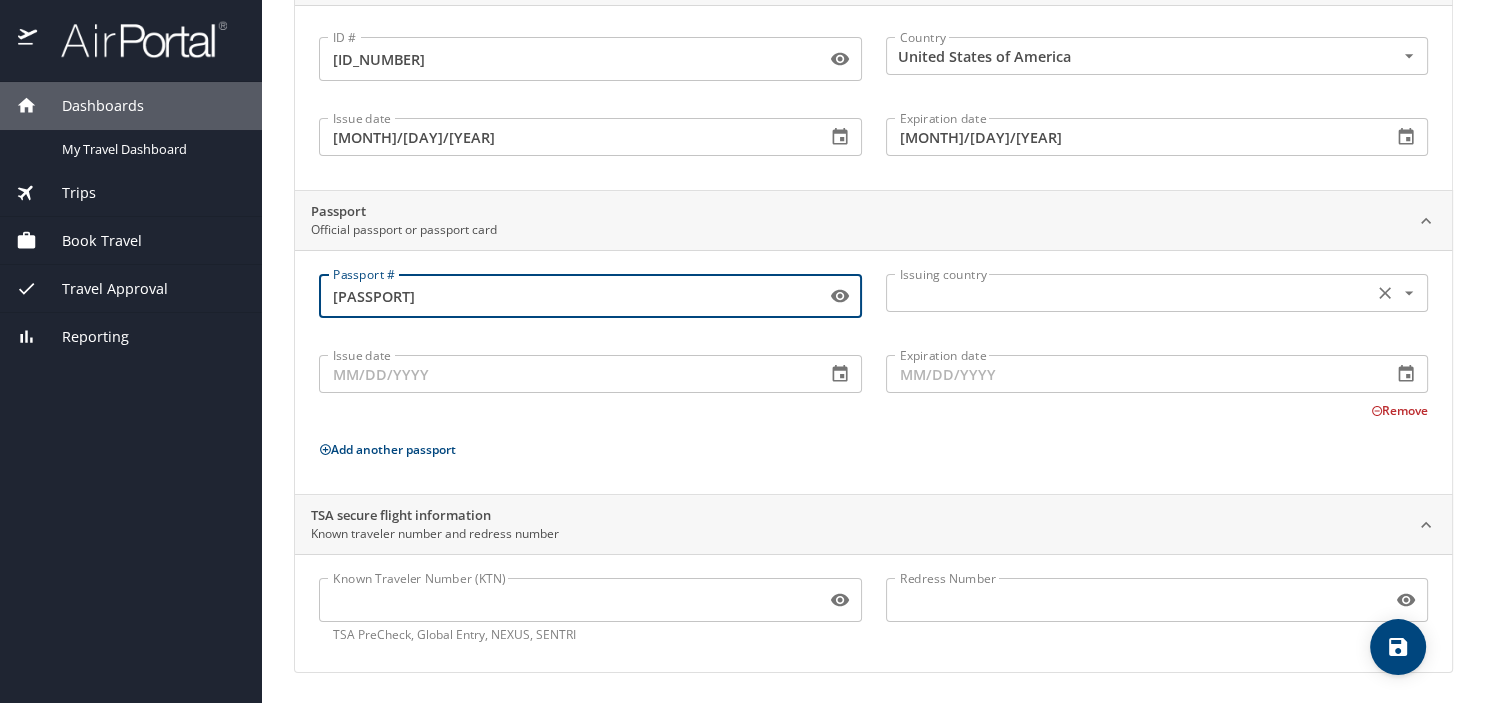 type on "[PASSPORT]" 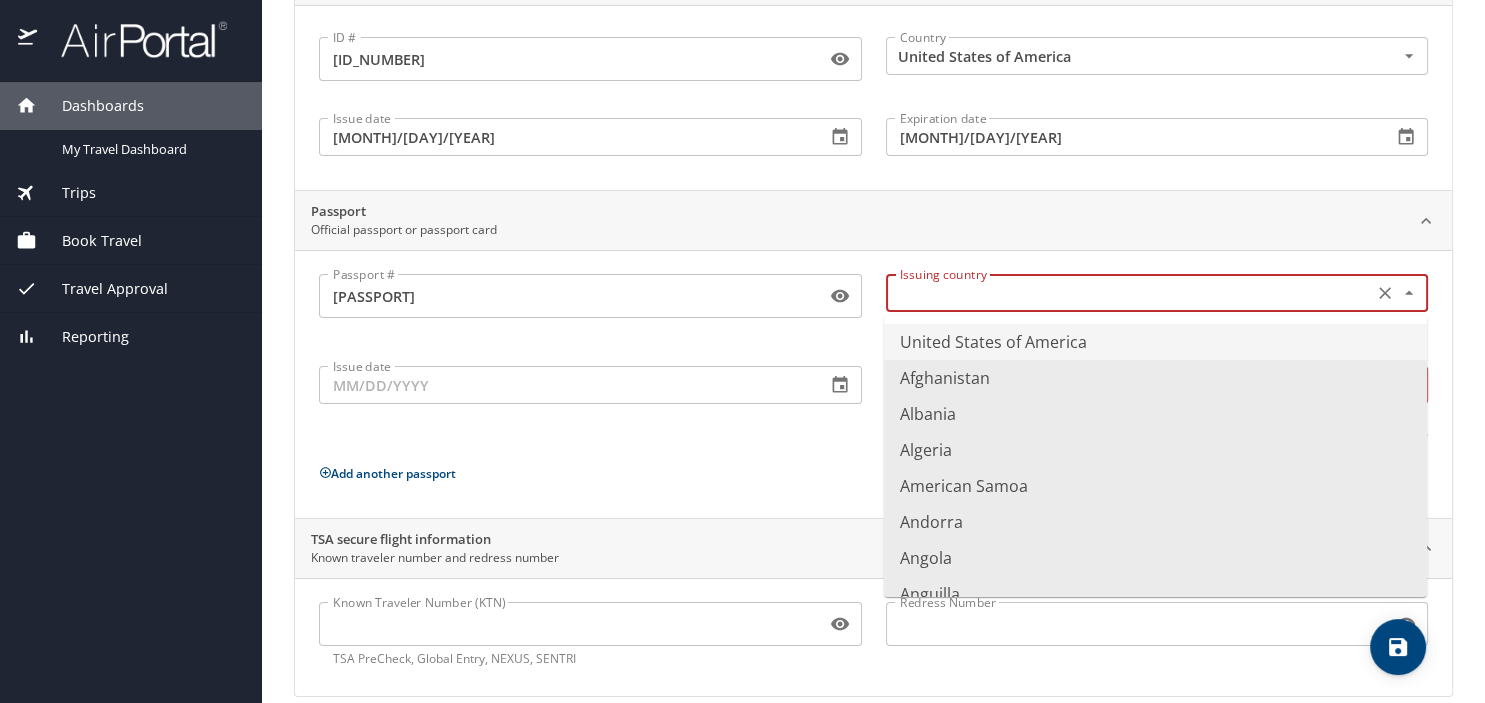 click at bounding box center [1128, 293] 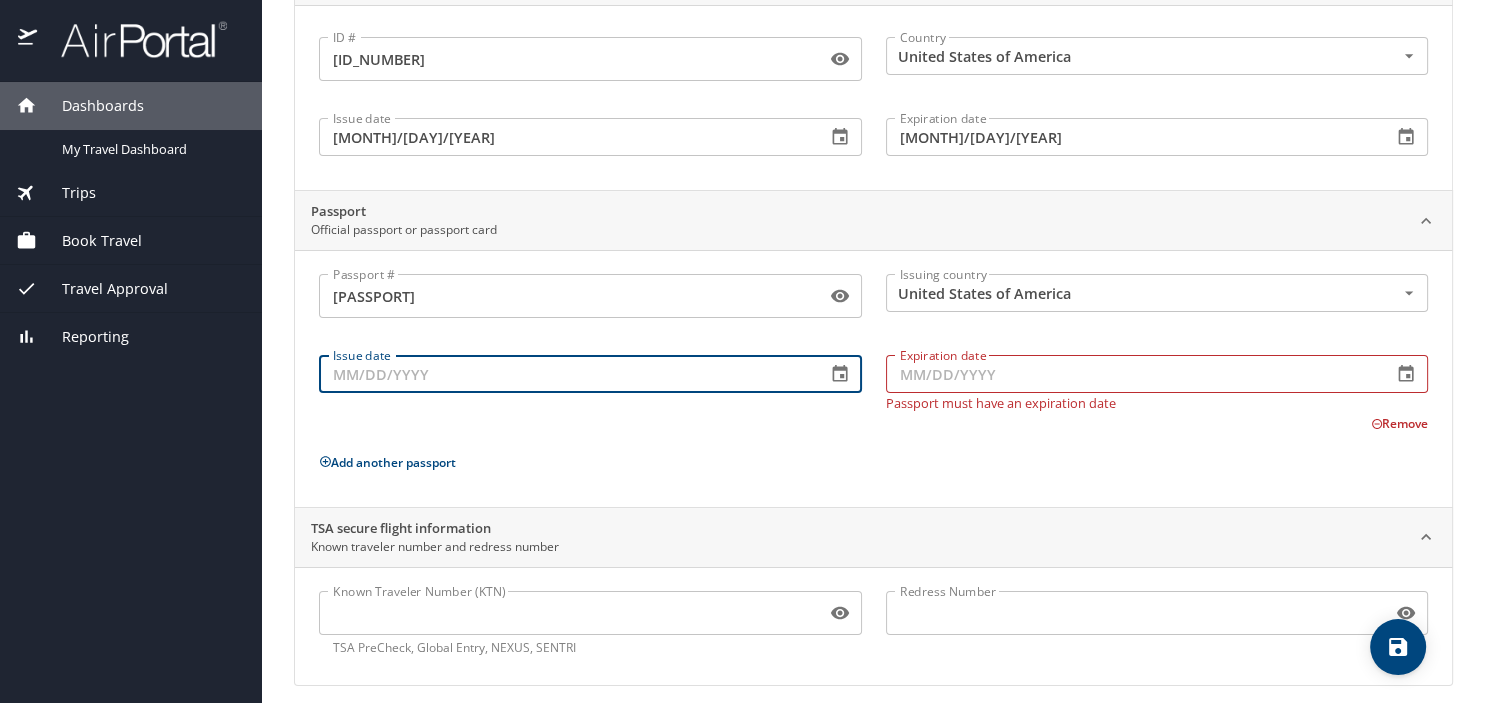click on "Issue date" at bounding box center [564, 374] 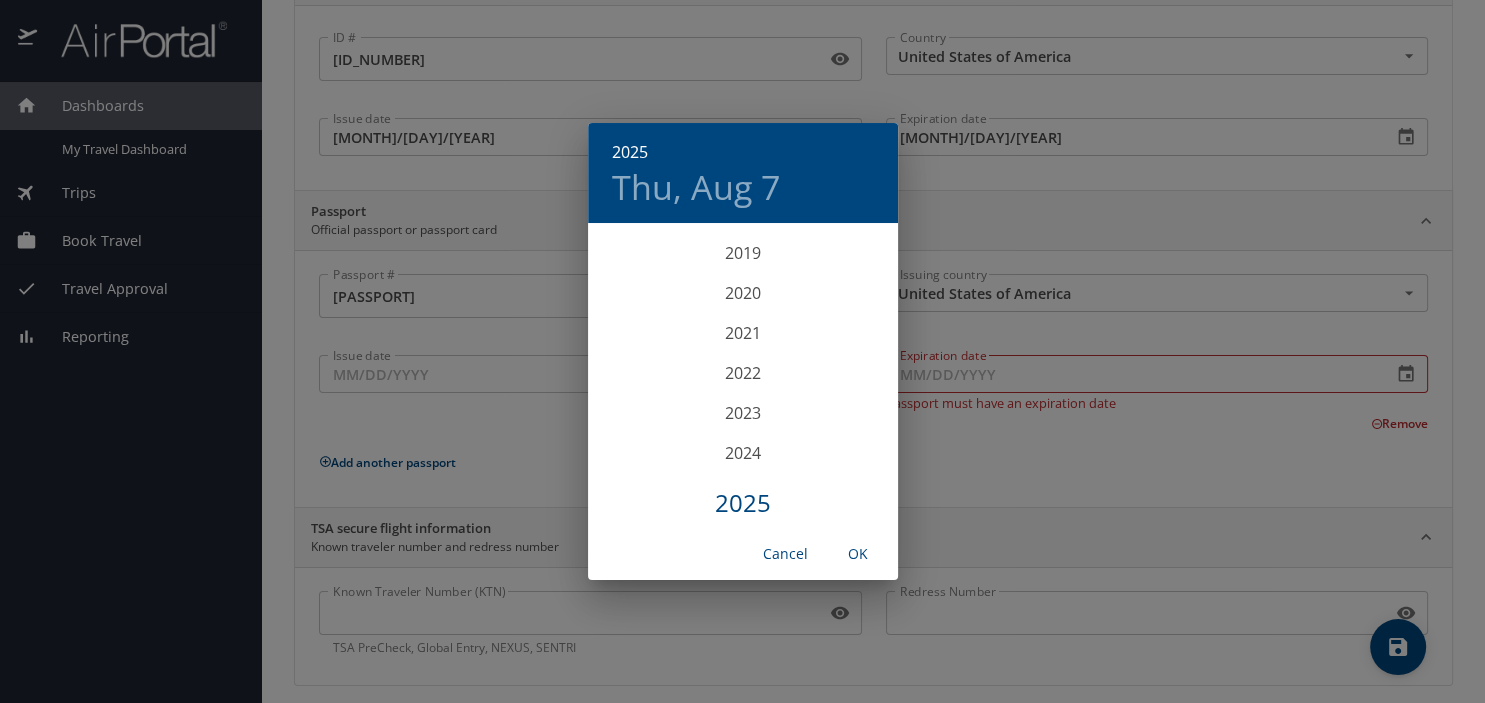 scroll, scrollTop: 4708, scrollLeft: 0, axis: vertical 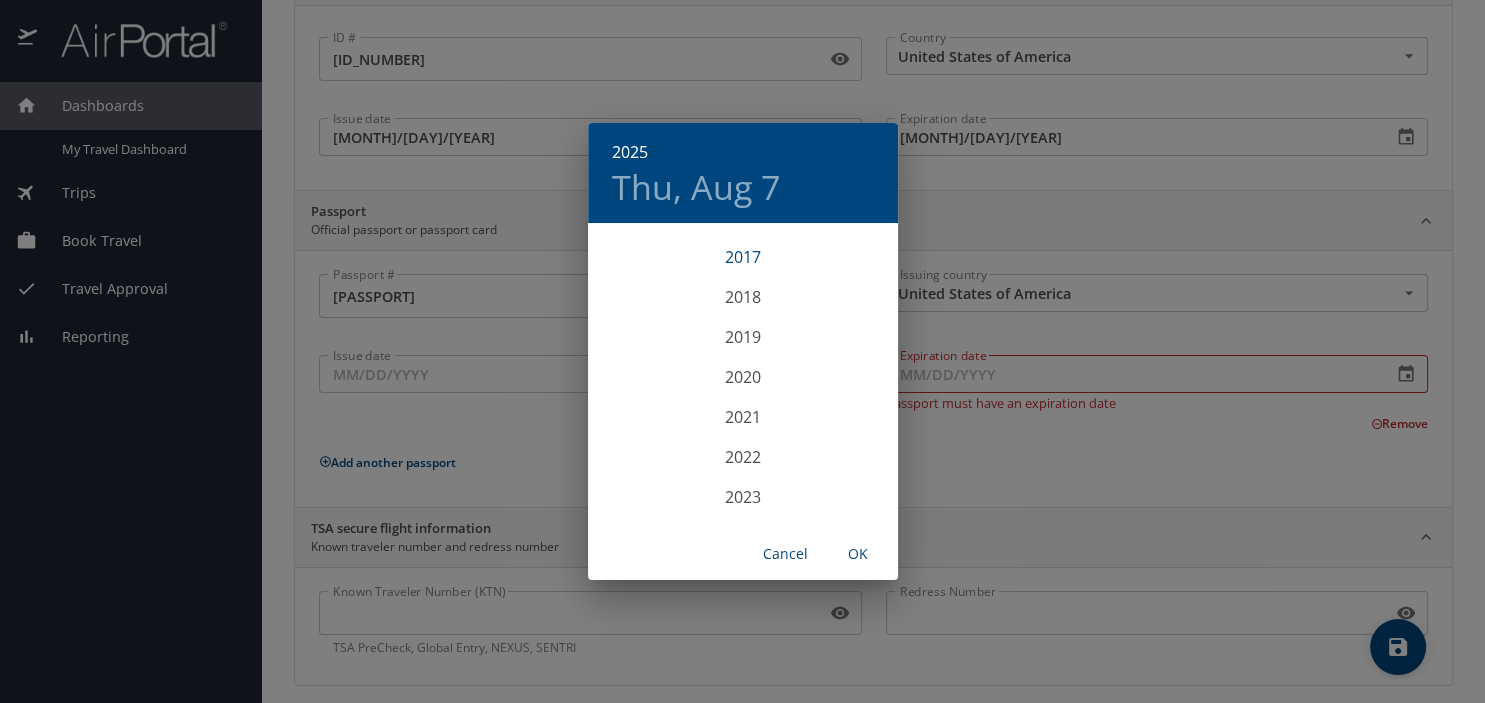 click on "2017" at bounding box center [743, 257] 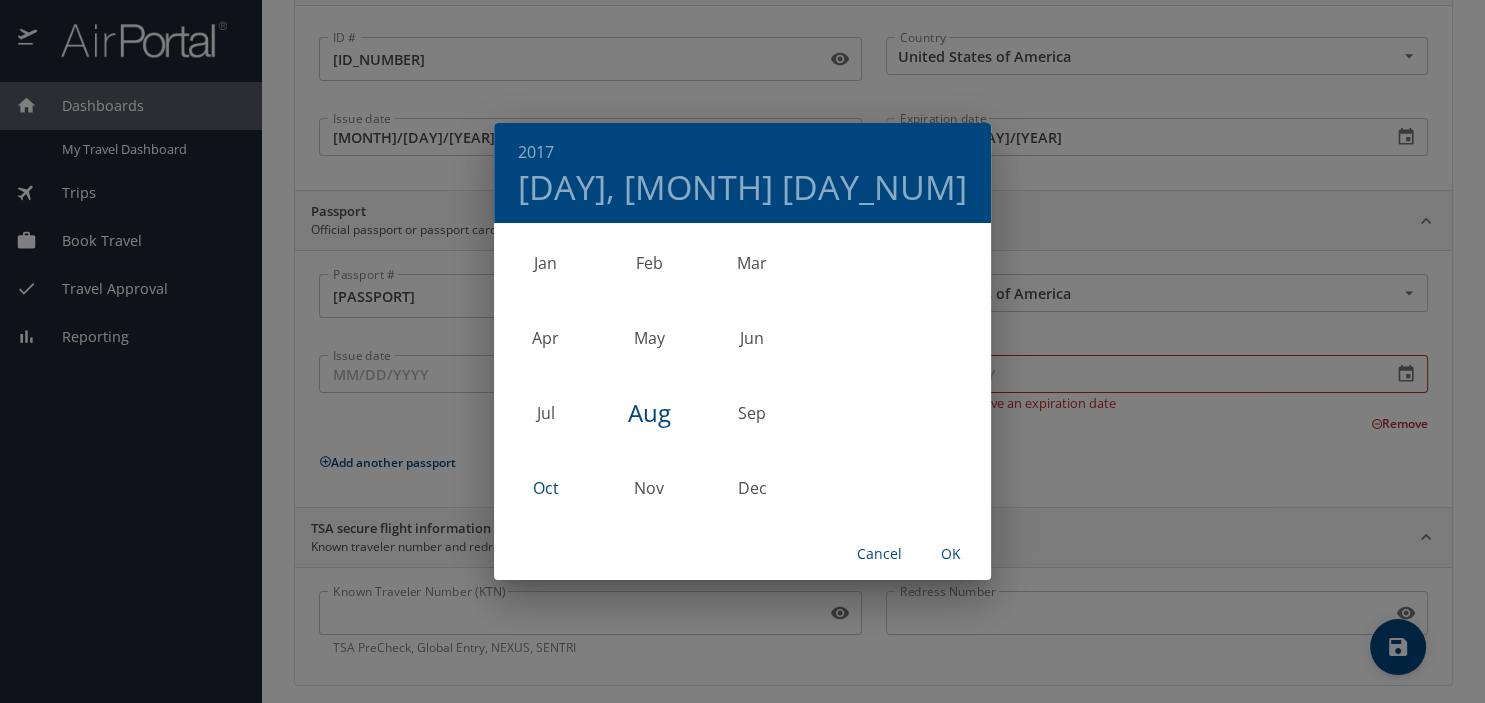 click on "Oct" at bounding box center [545, 487] 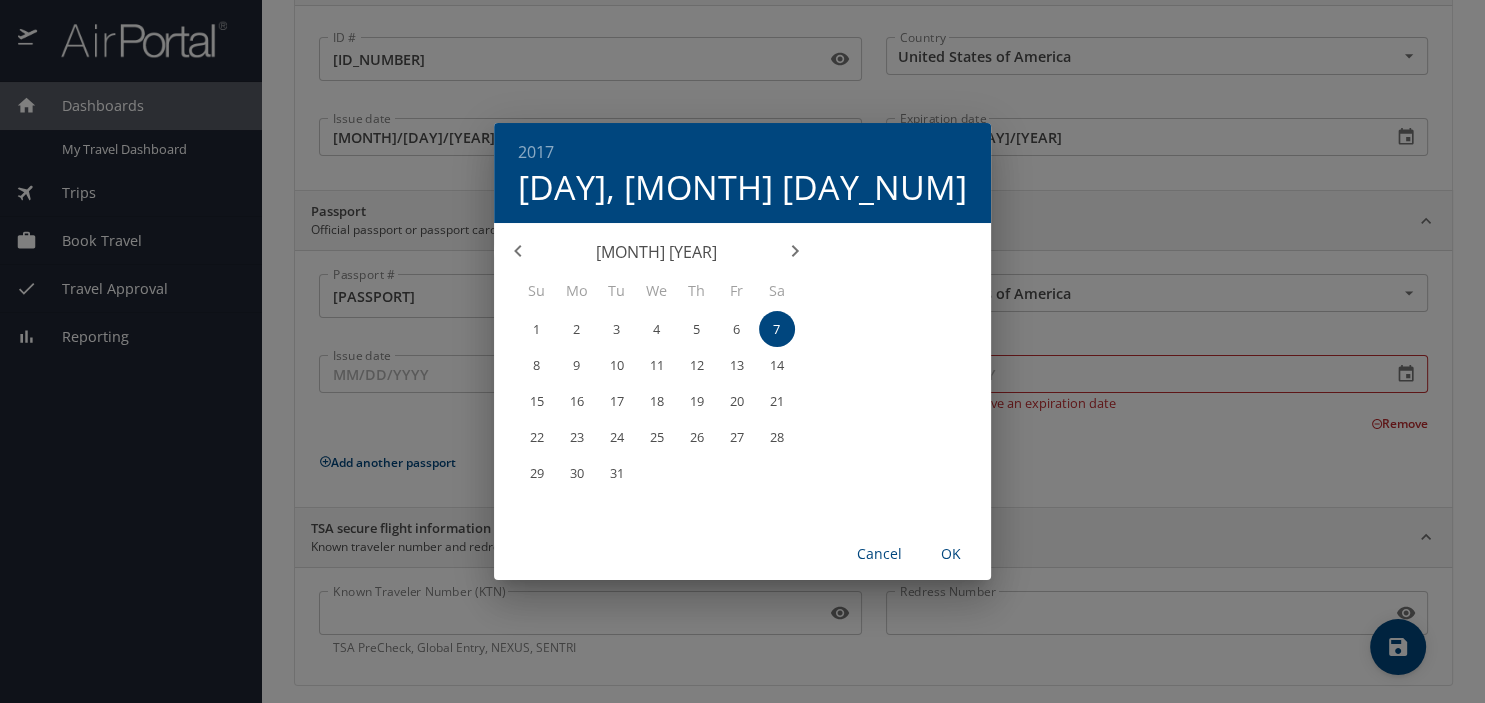 click on "5" at bounding box center [697, 329] 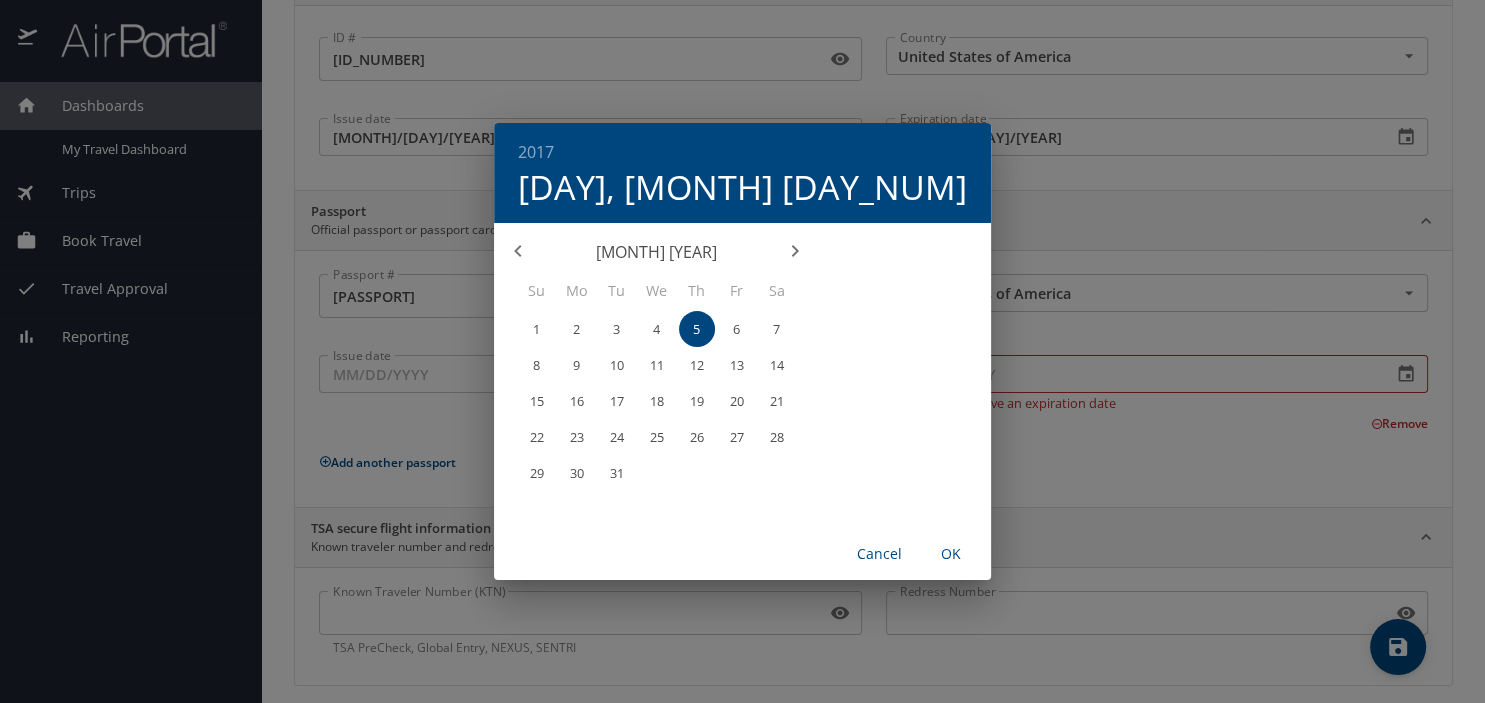 click on "OK" at bounding box center [951, 554] 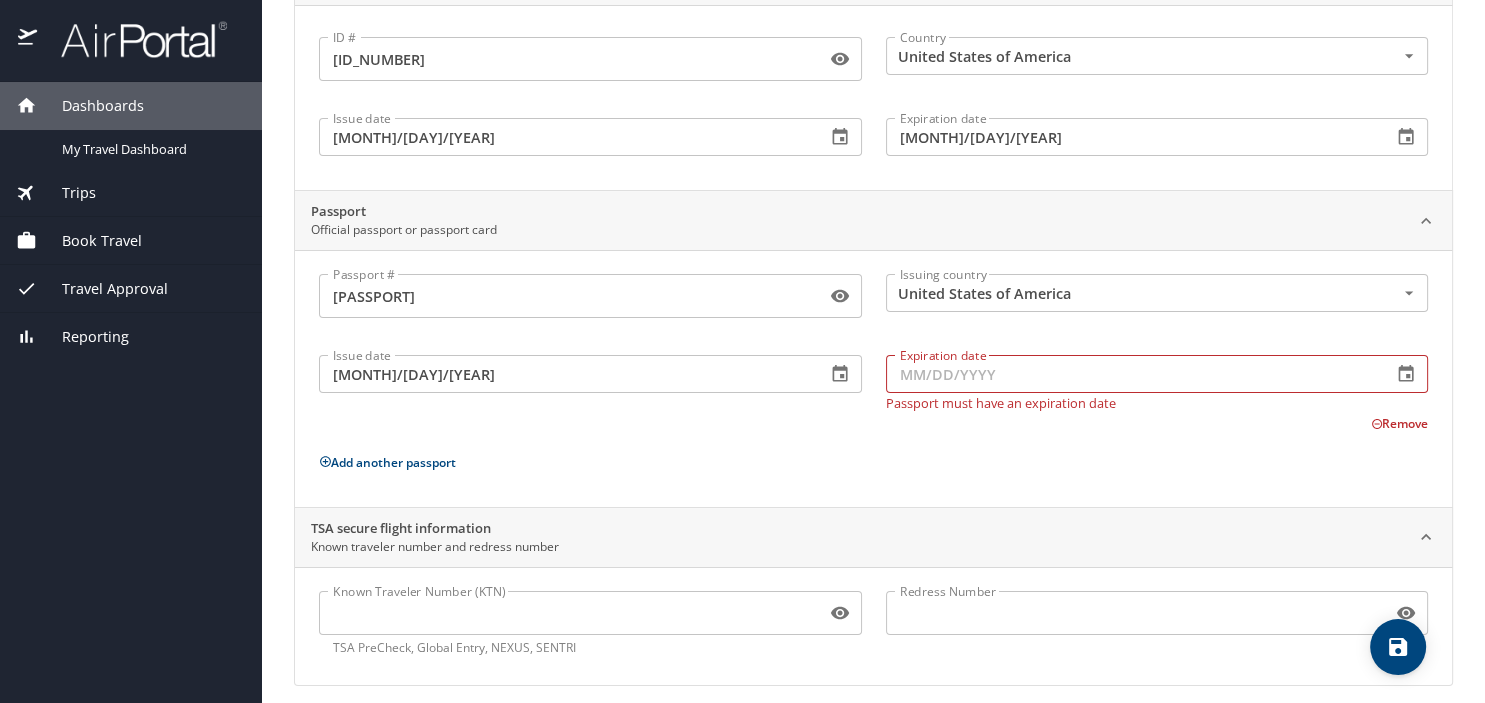 click 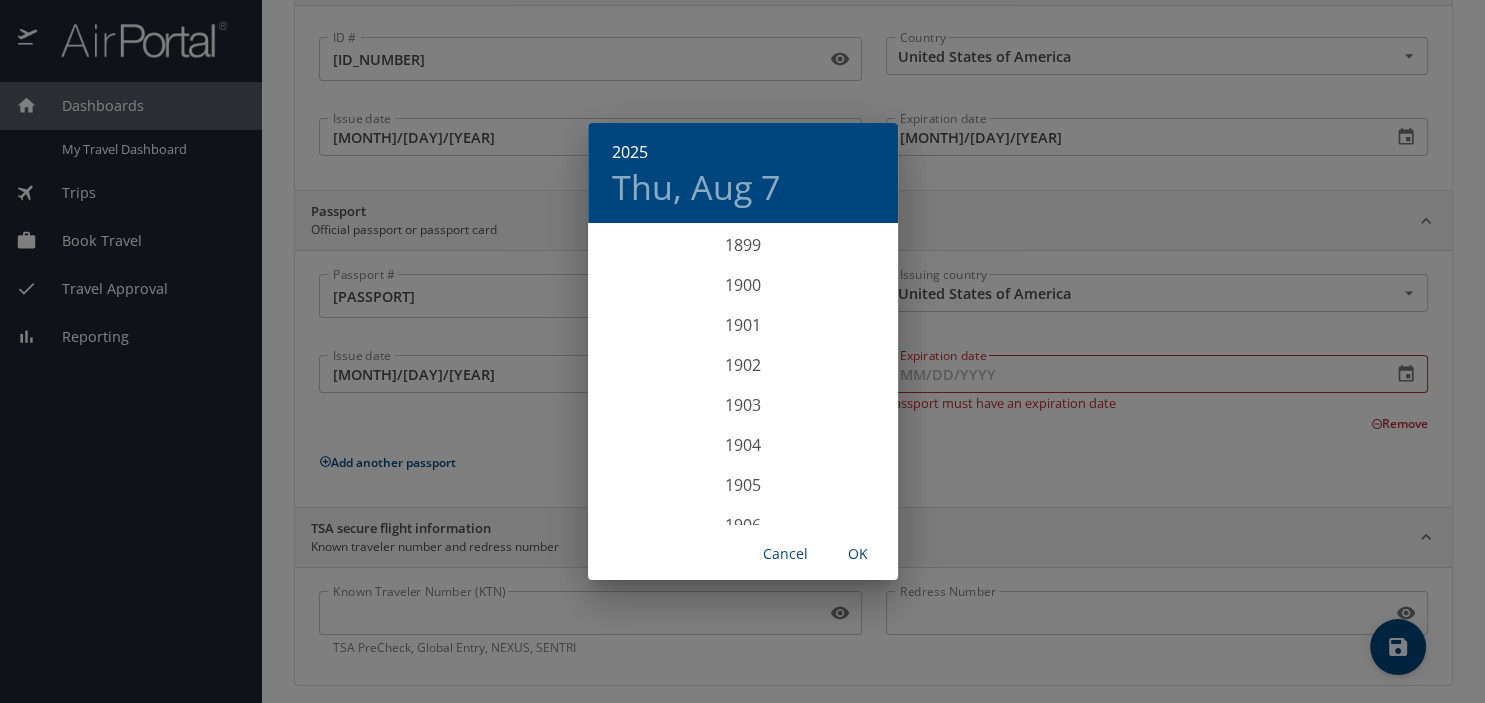 scroll, scrollTop: 4920, scrollLeft: 0, axis: vertical 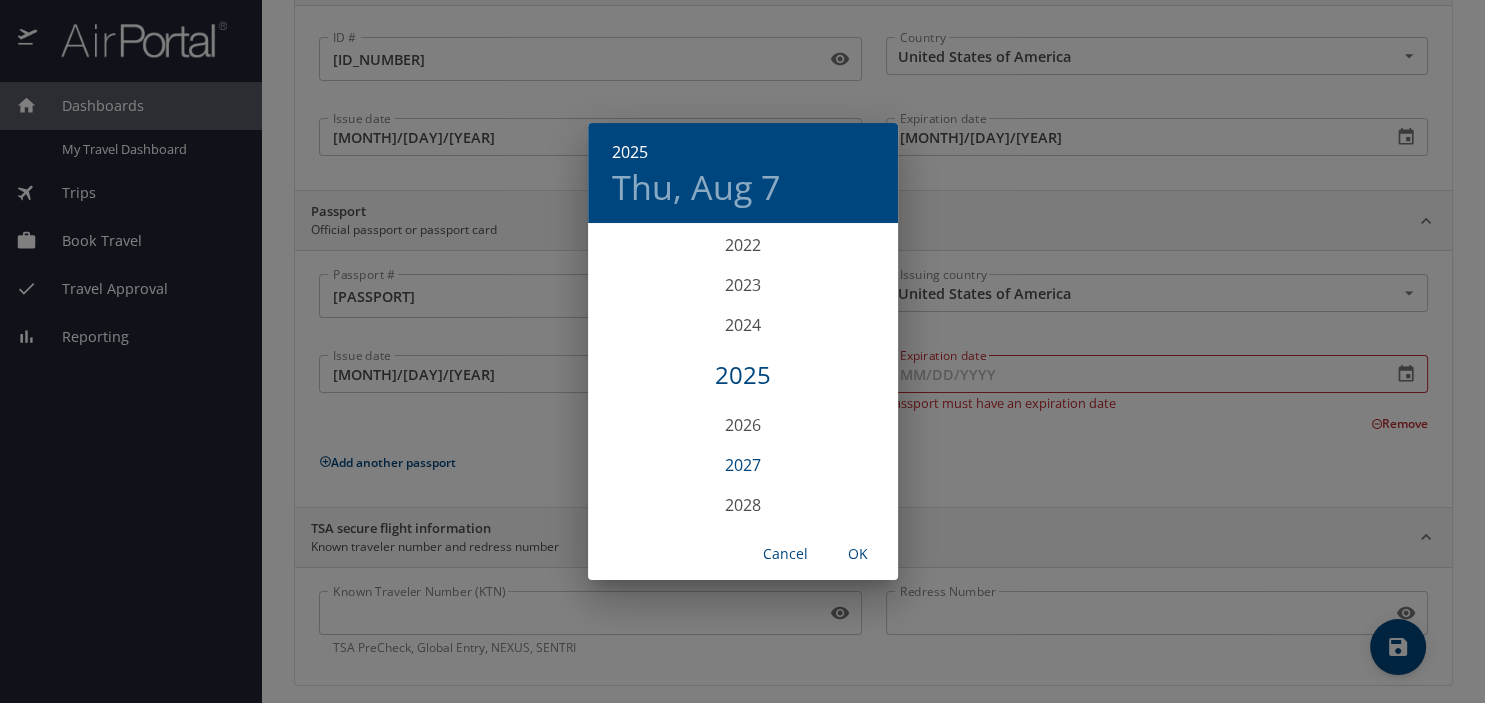 click on "2027" at bounding box center [743, 465] 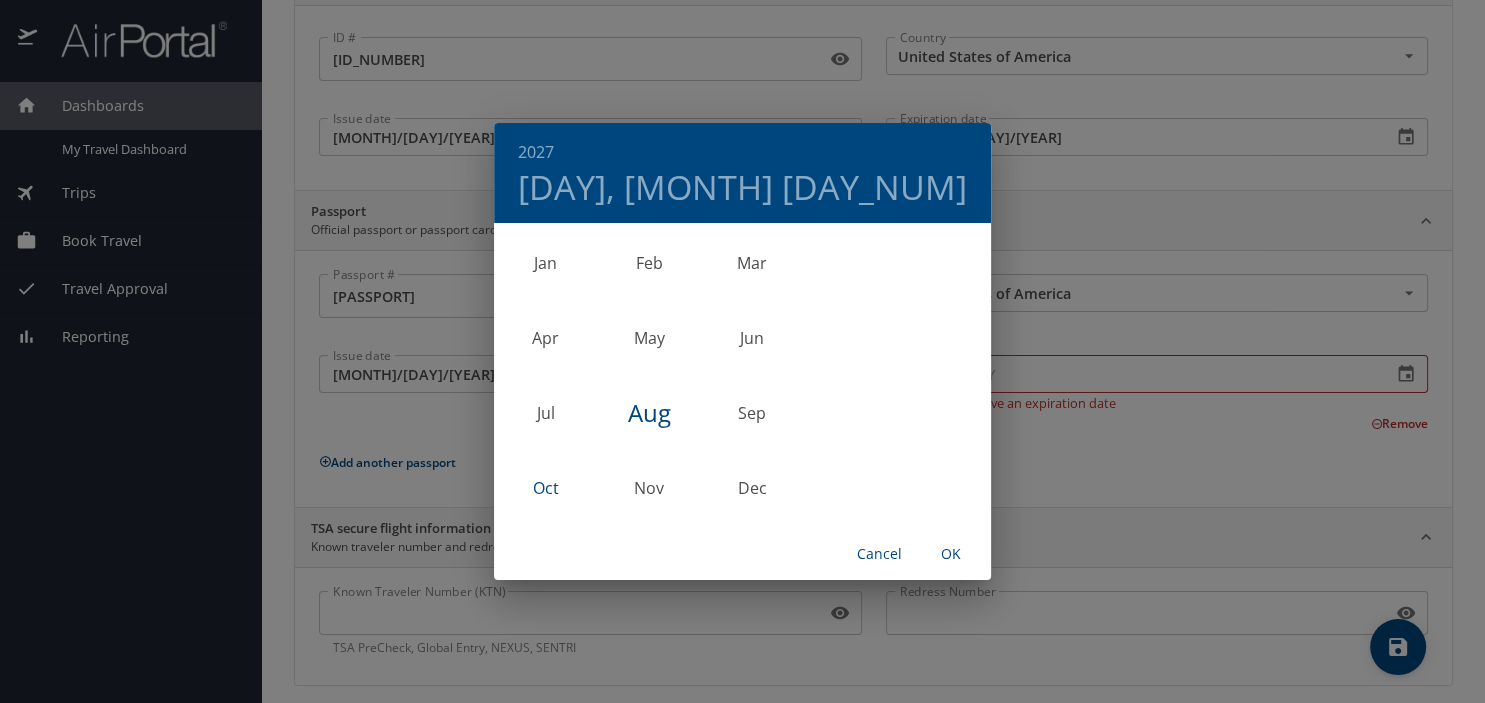 click on "Oct" at bounding box center (545, 487) 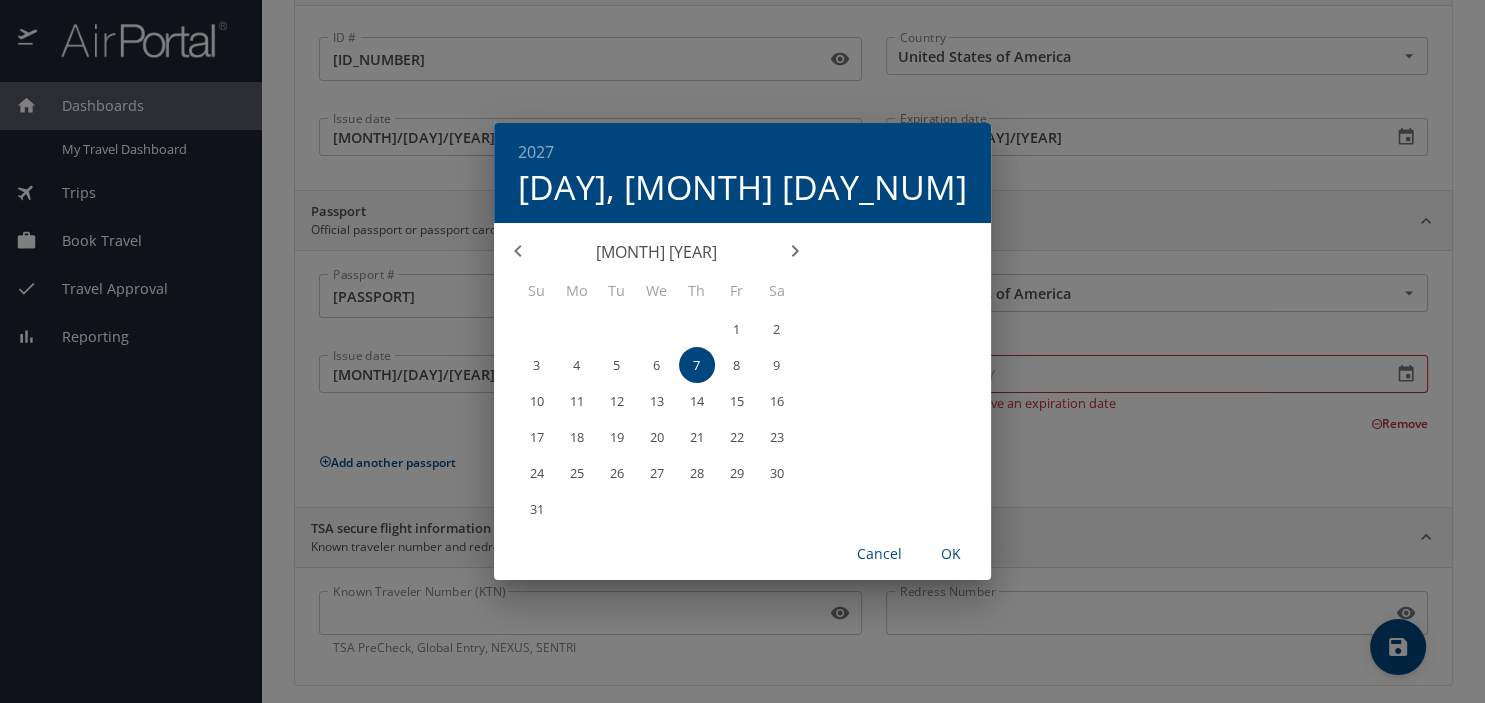 click on "4" at bounding box center [577, 365] 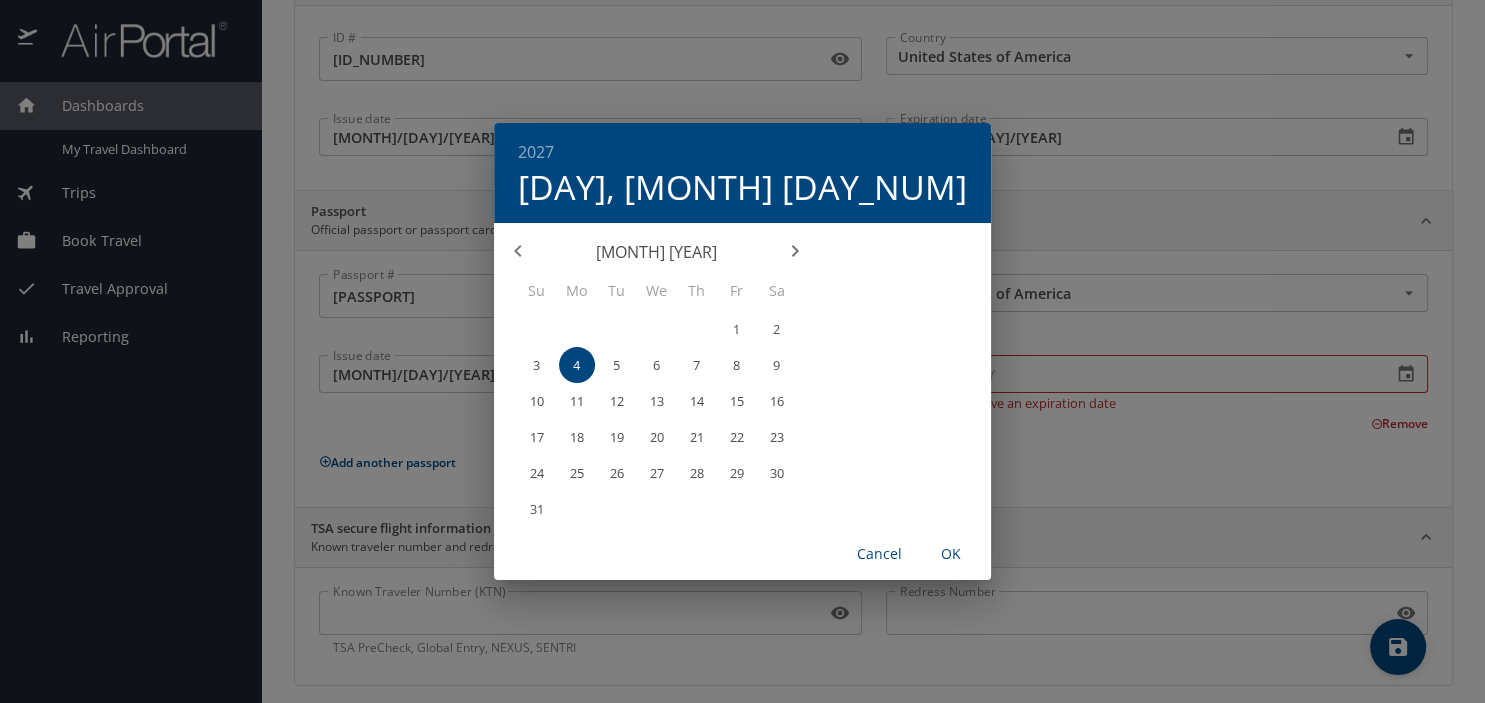 click on "OK" at bounding box center [951, 554] 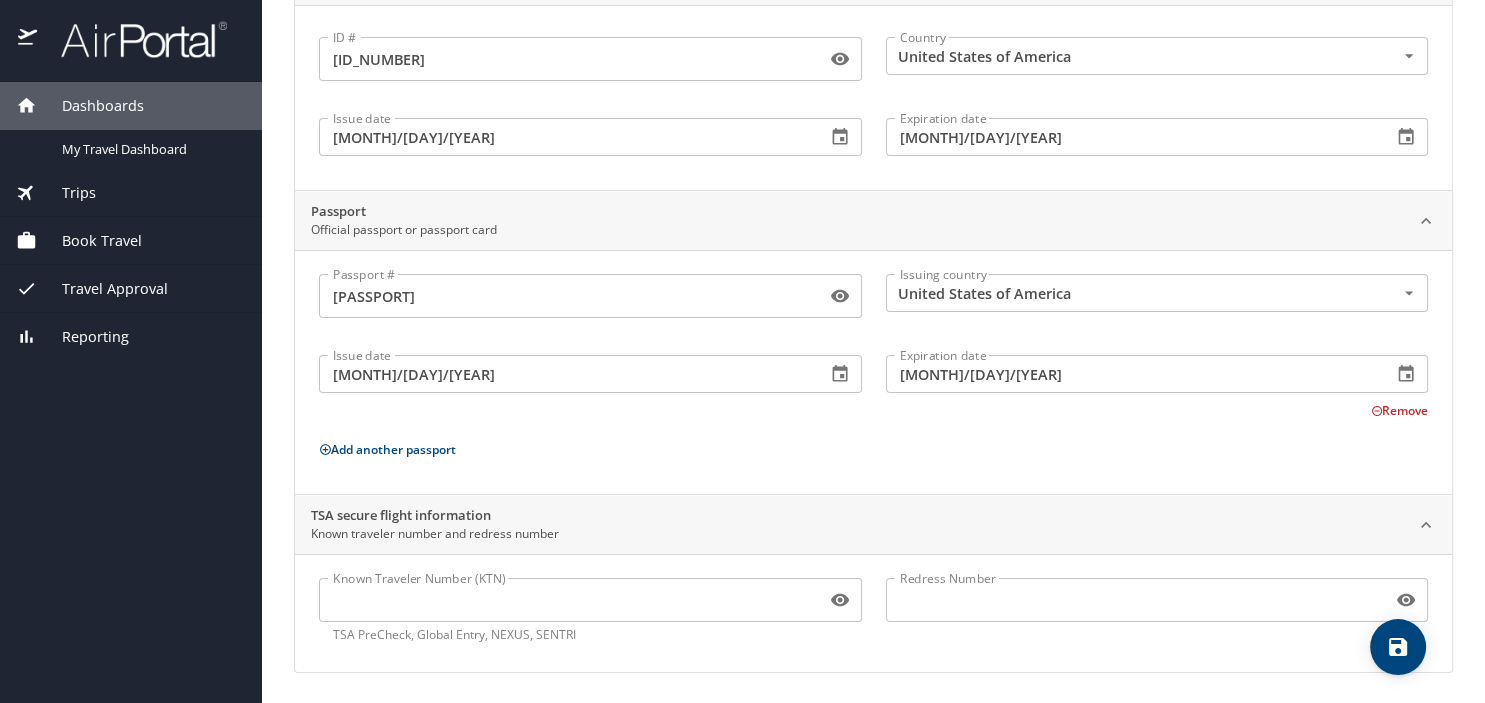 click on "Known Traveler Number (KTN)" at bounding box center (568, 600) 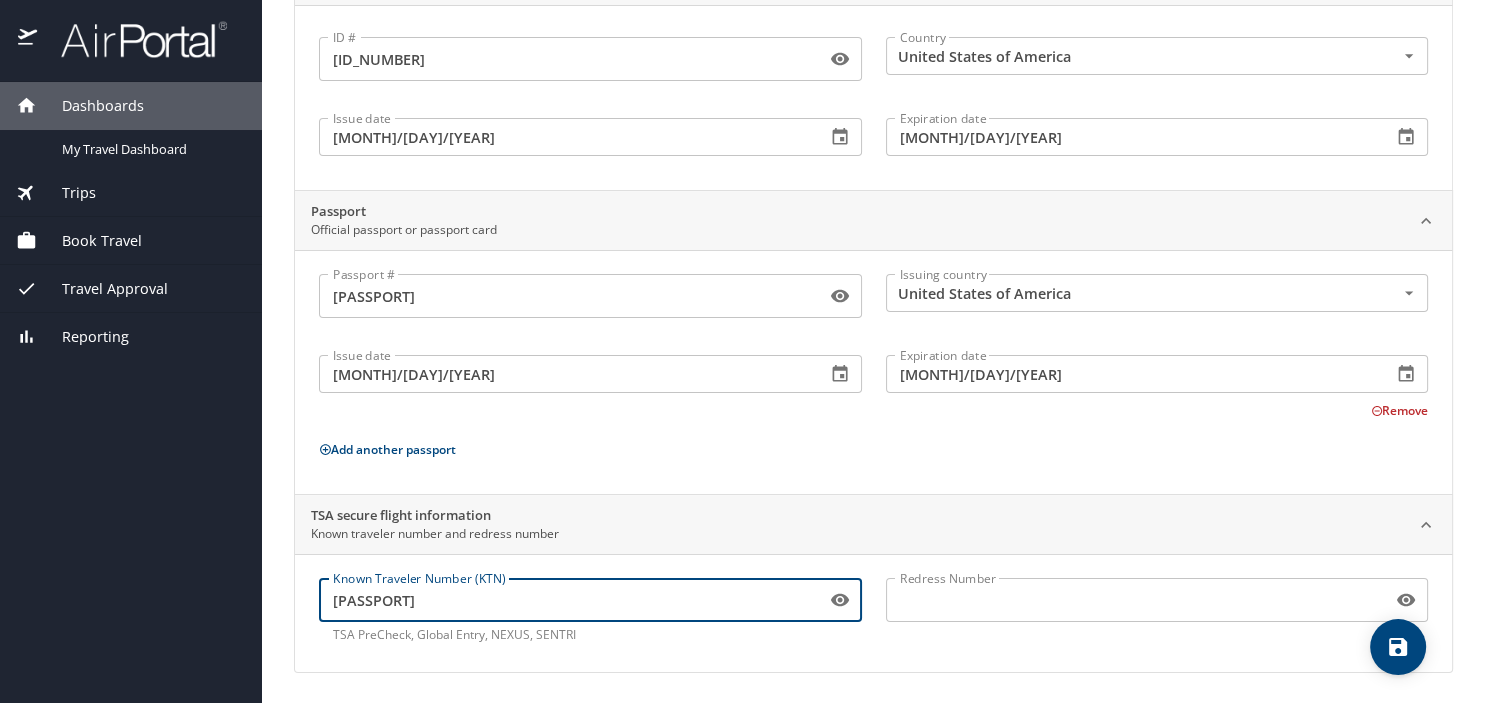type on "[PASSPORT]" 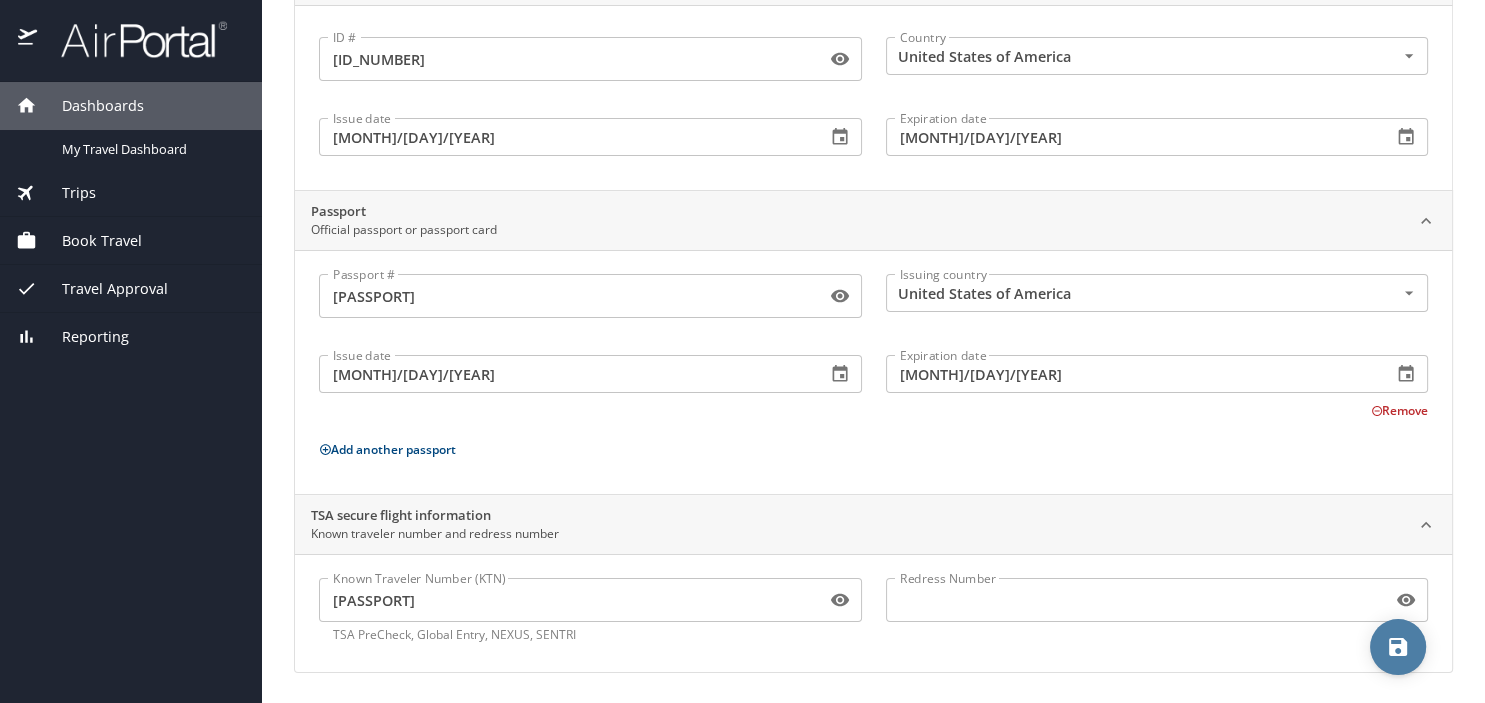 click 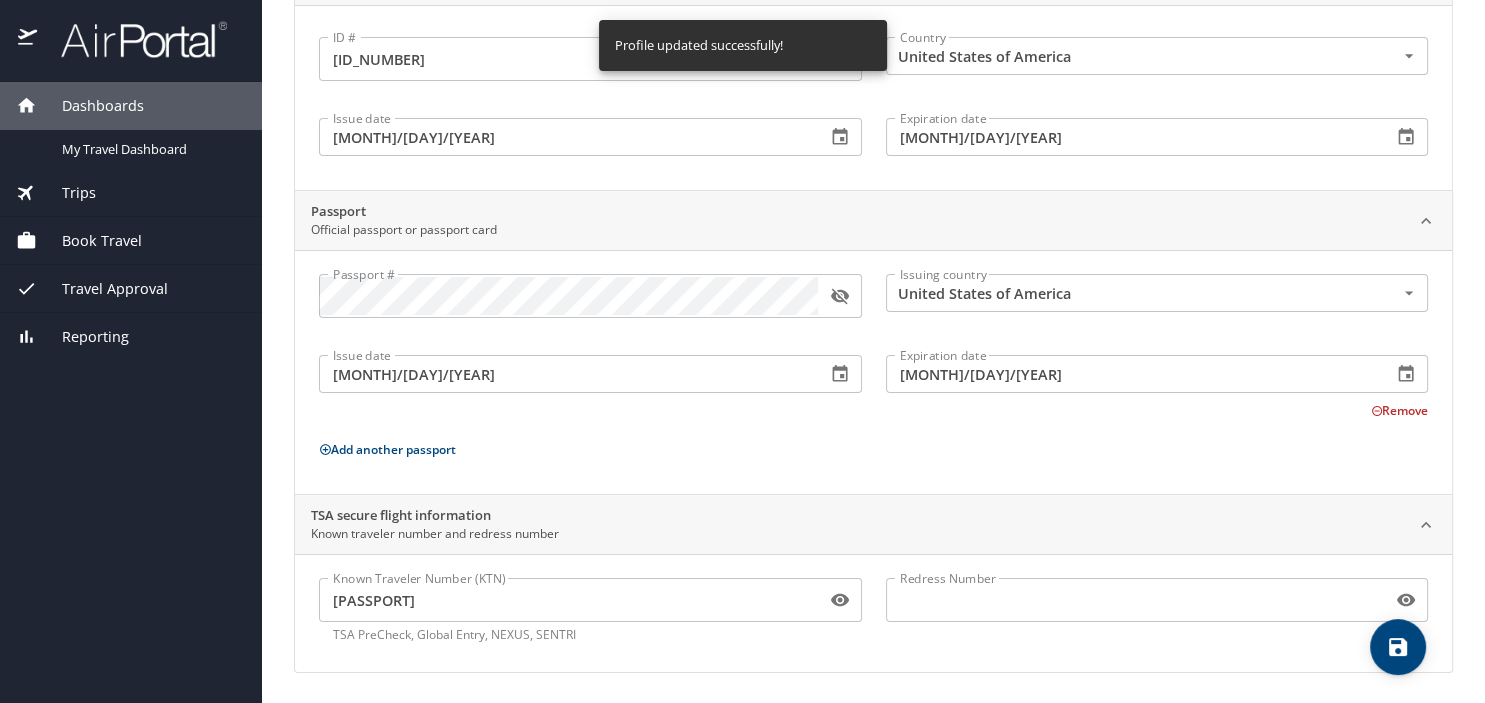 scroll, scrollTop: 0, scrollLeft: 0, axis: both 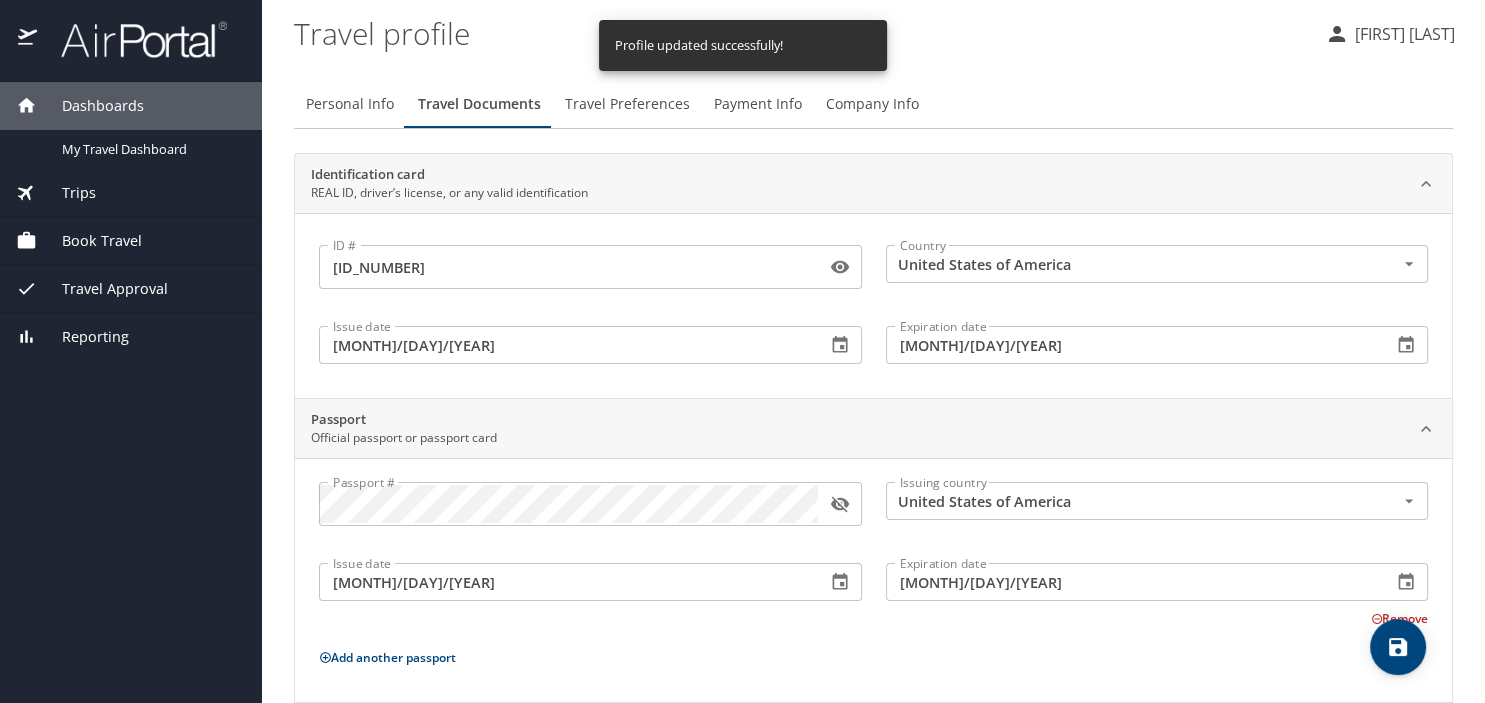 click on "Travel Preferences" at bounding box center (627, 104) 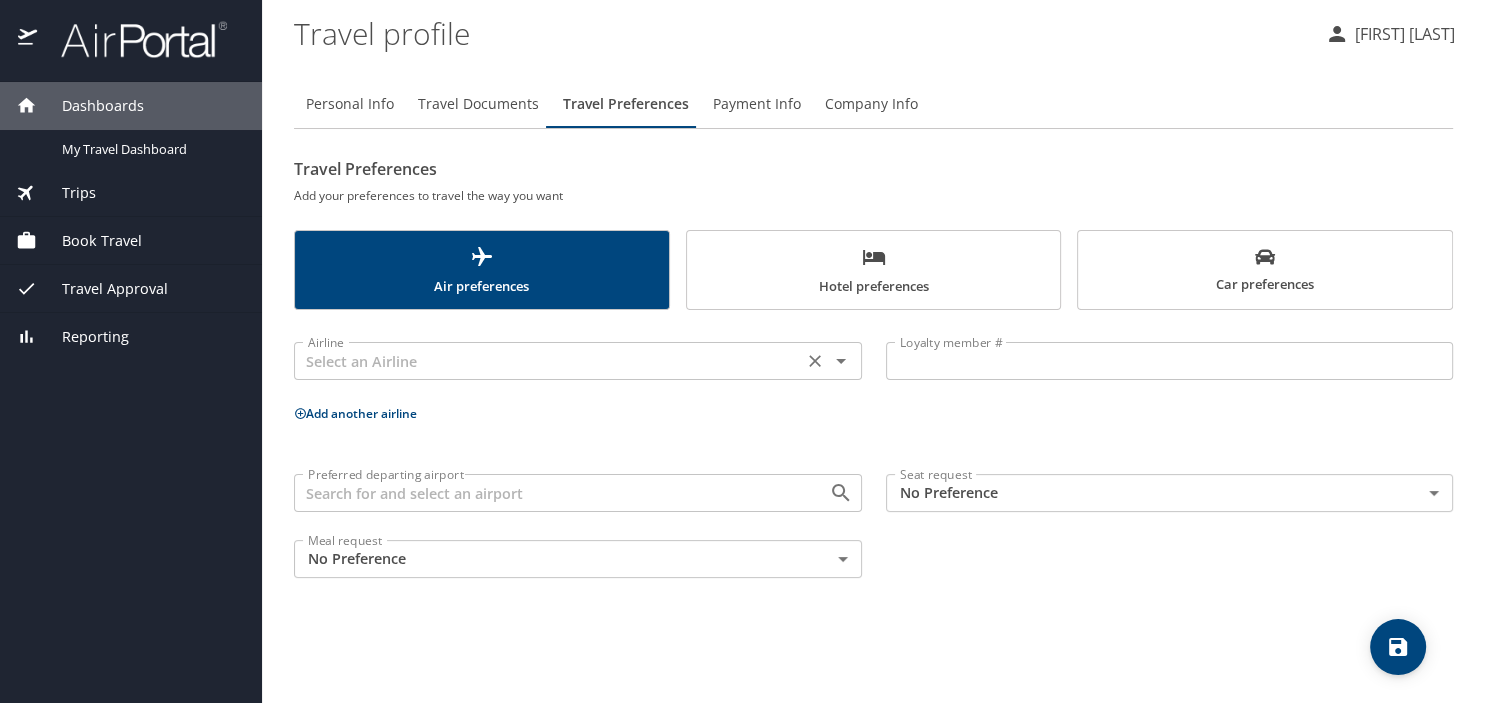 click 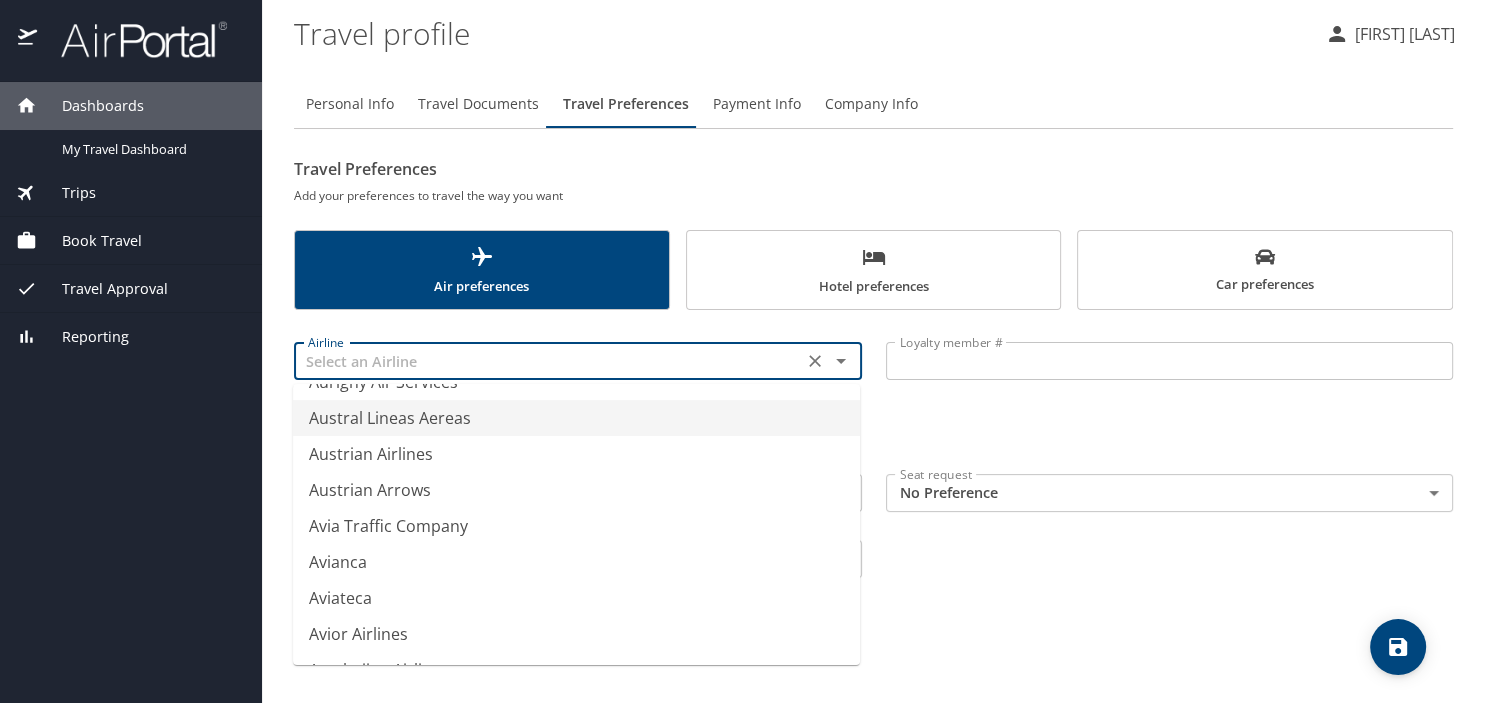 scroll, scrollTop: 2980, scrollLeft: 0, axis: vertical 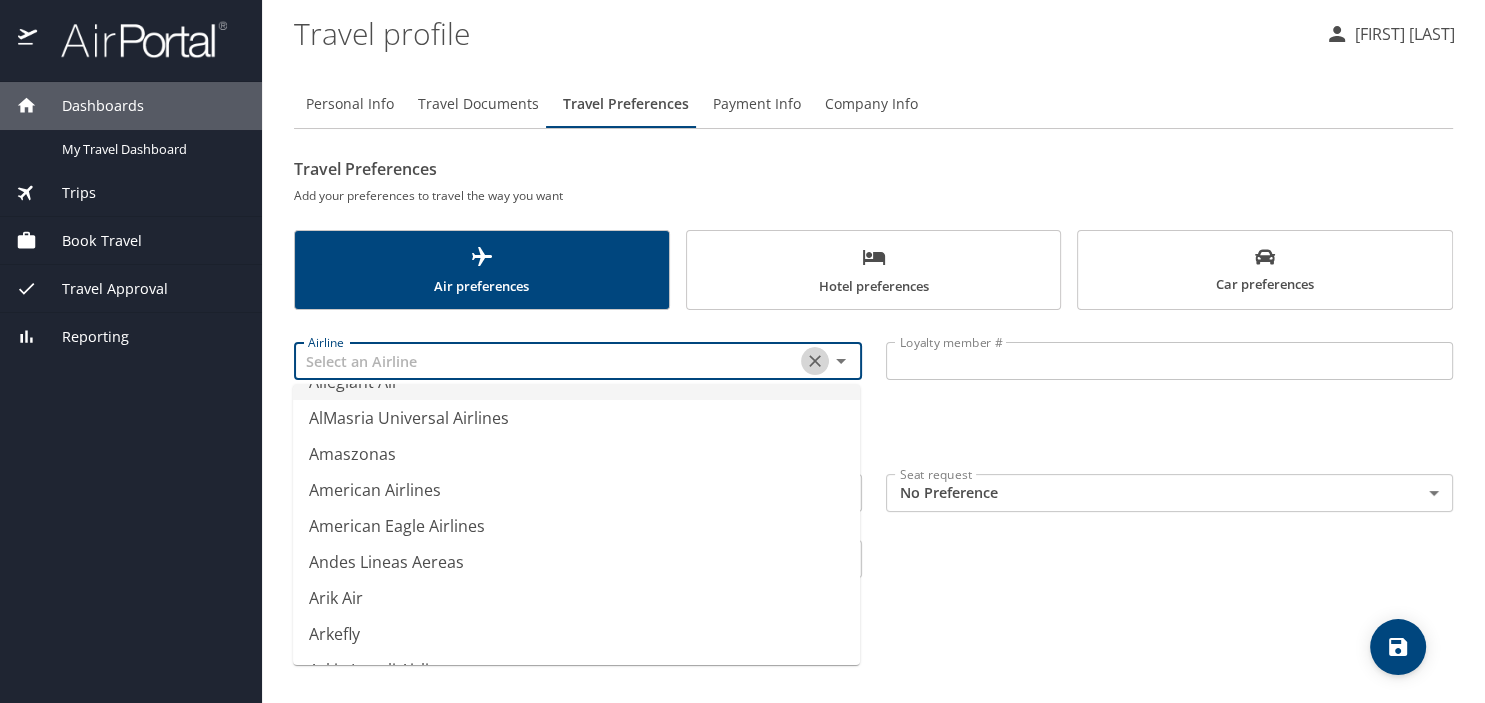click 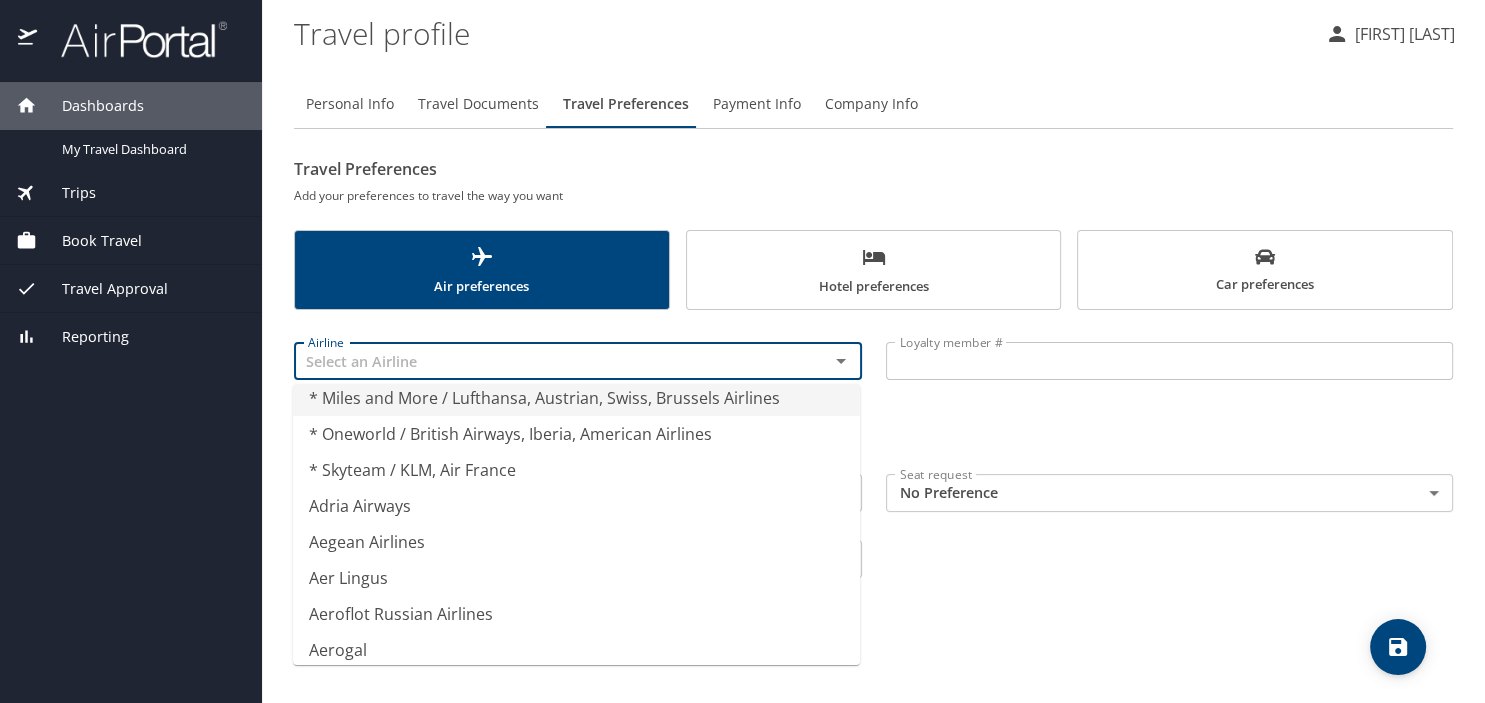 type on "* Miles and More / Lufthansa, Austrian, Swiss, Brussels Airlines" 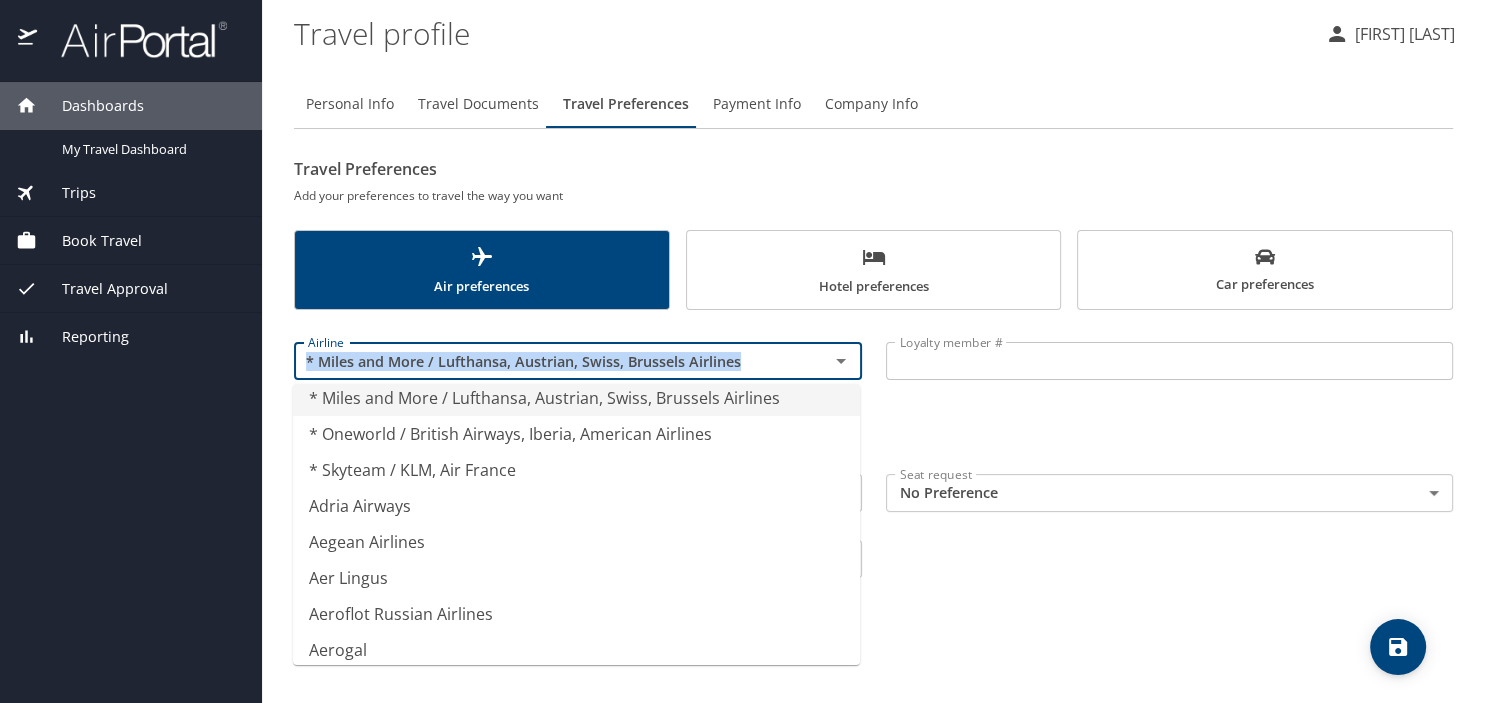 click on "Airline * Miles and More / Lufthansa, Austrian, Swiss, Brussels Airlines Airline   Loyalty member # Loyalty member #" at bounding box center [873, 361] 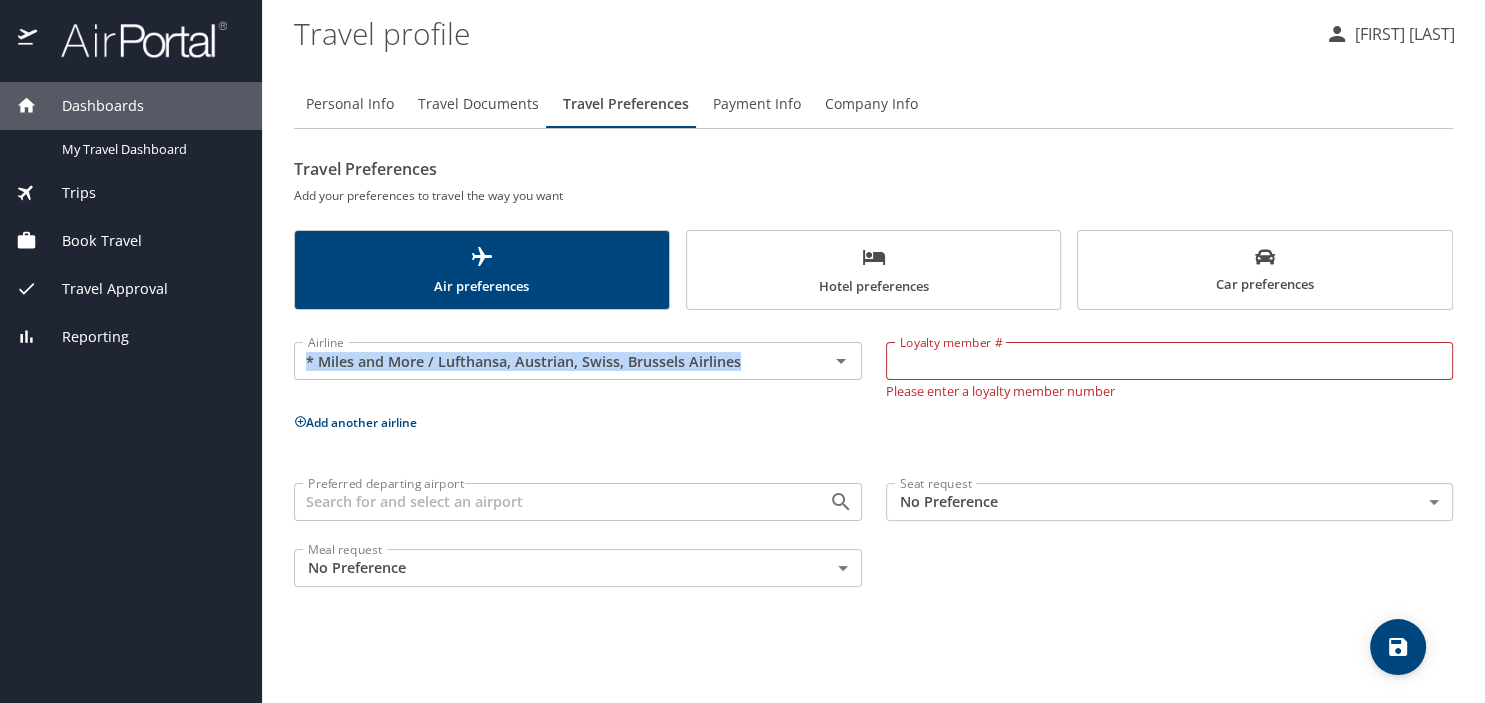 click on "Airline * Miles and More / Lufthansa, Austrian, Swiss, Brussels Airlines Airline" at bounding box center (578, 359) 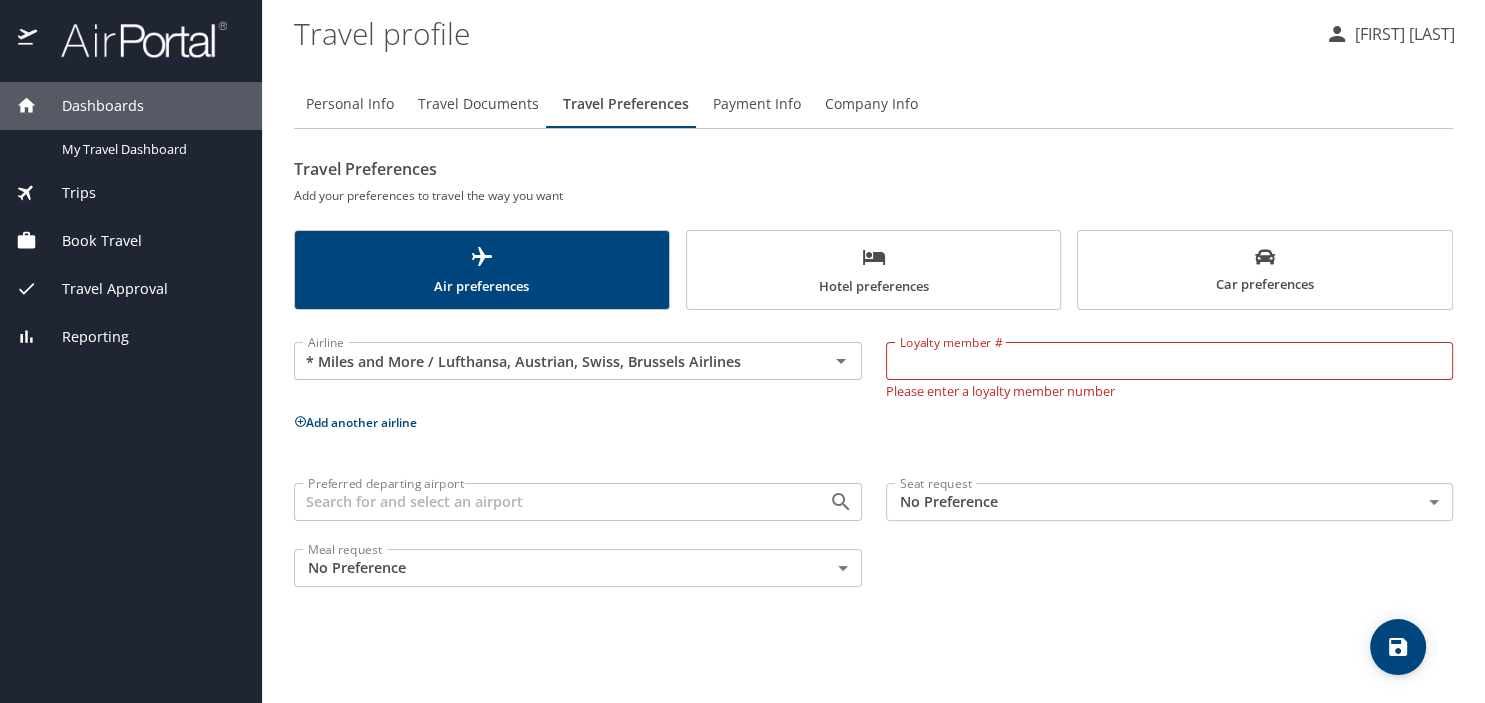 click on "Add another airline" at bounding box center [873, 422] 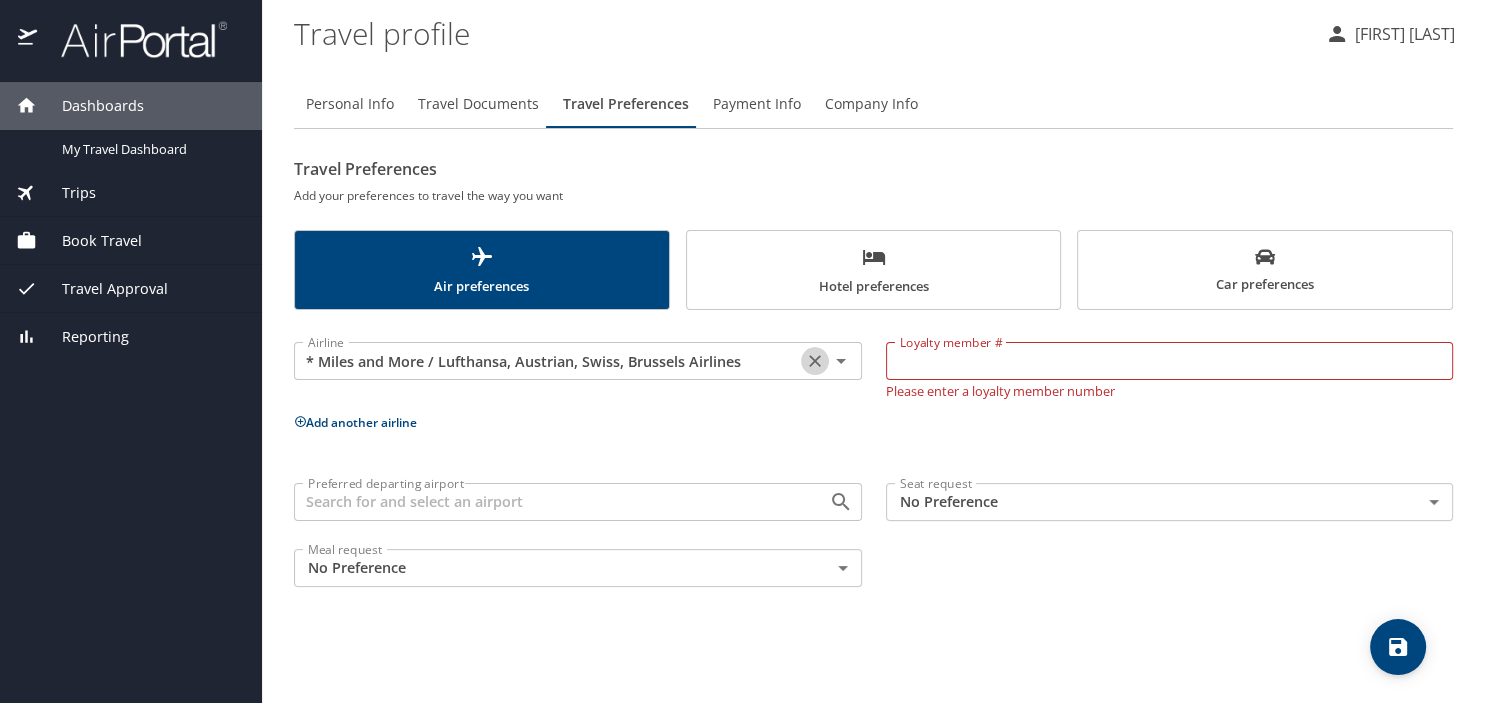 click 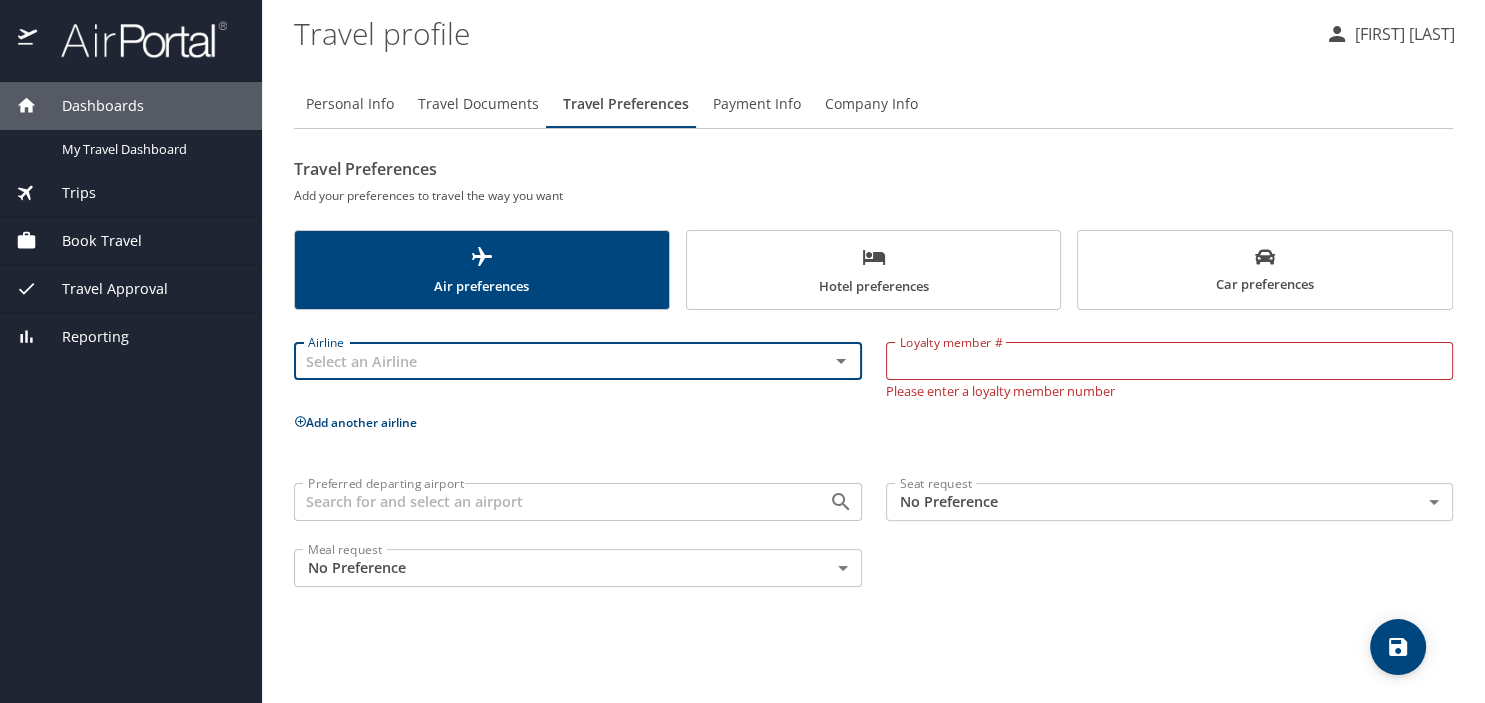 click on "Airline Airline   Loyalty member # Loyalty member # Please enter a loyalty member number  Add another airline Preferred departing airport Preferred departing airport   Seat request No Preference NotApplicable Seat request   Meal request No Preference NotApplicable Meal request" at bounding box center [873, 460] 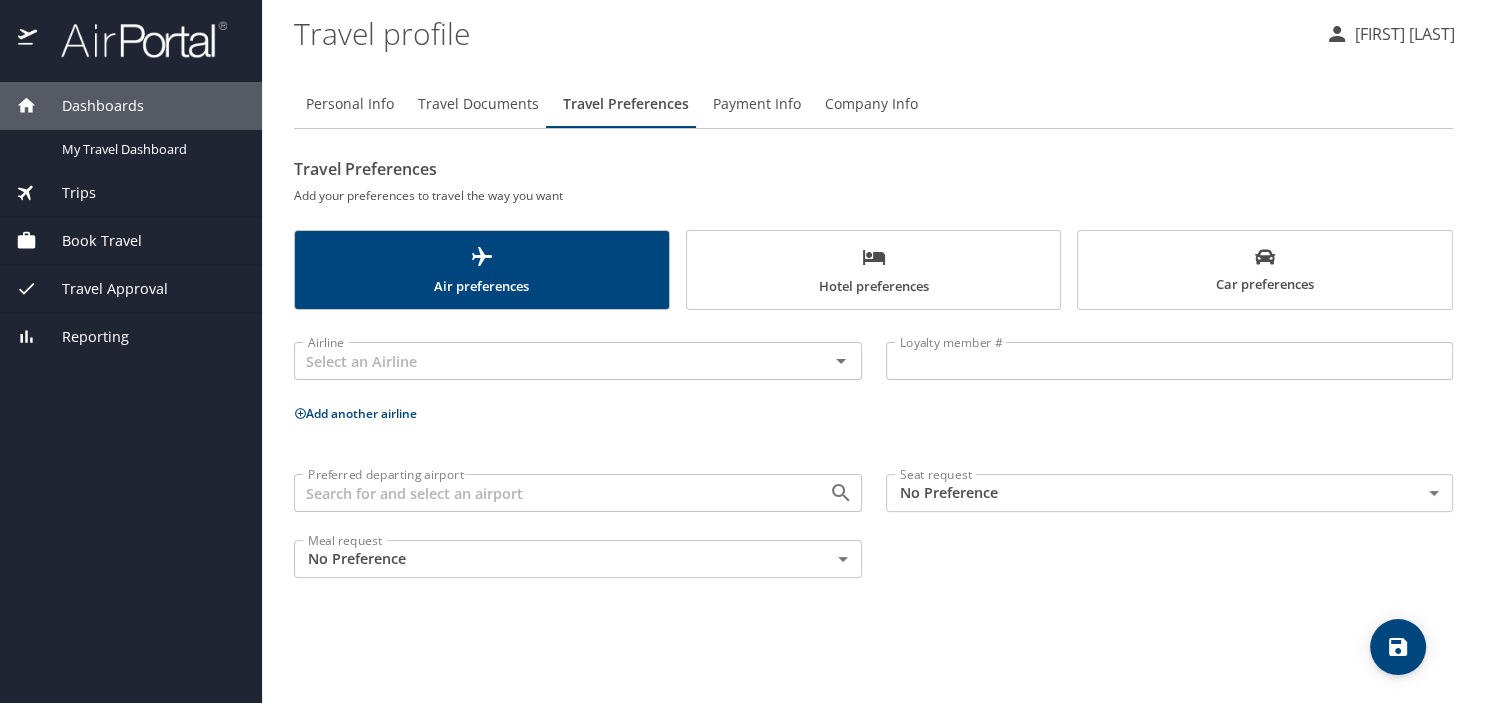 click at bounding box center (827, 493) 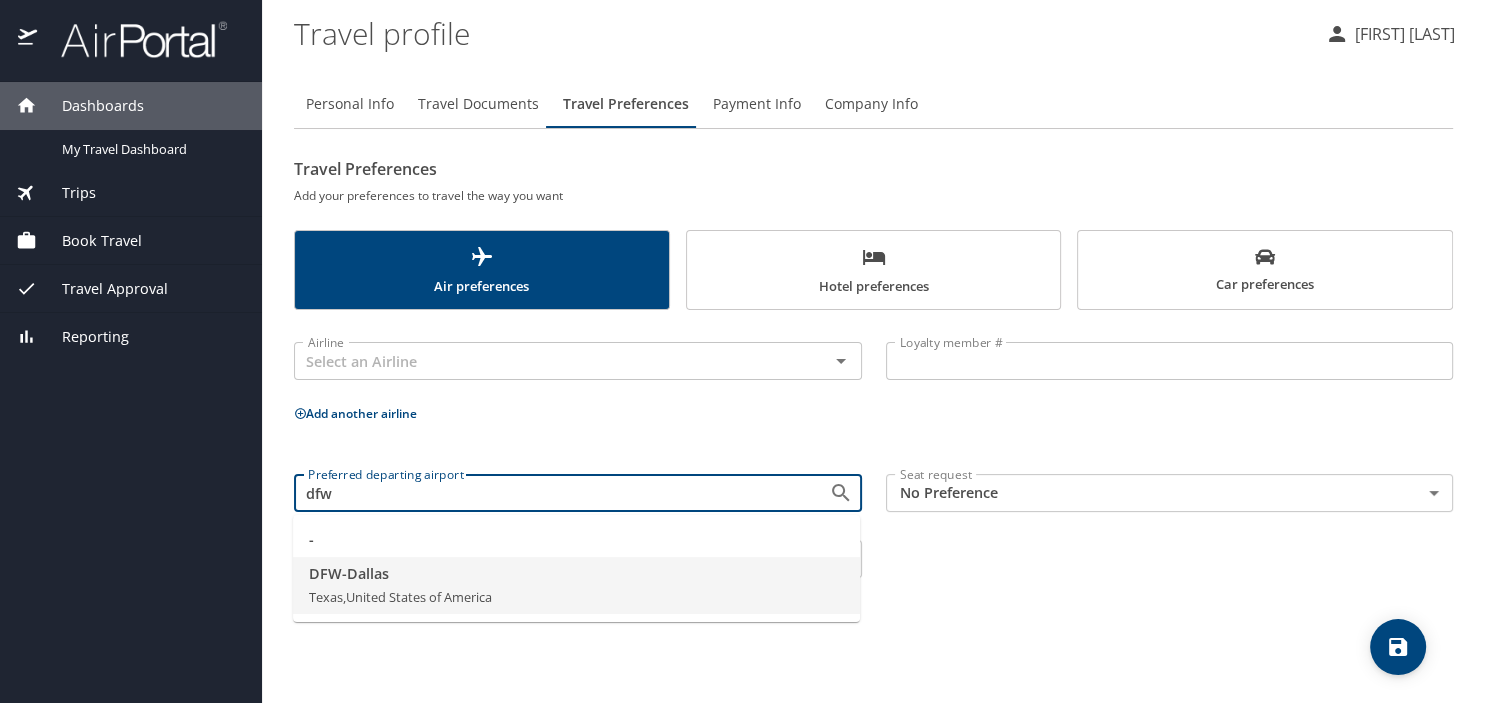 click on "[AIRPORT_CODE]  -  [CITY]" at bounding box center (576, 574) 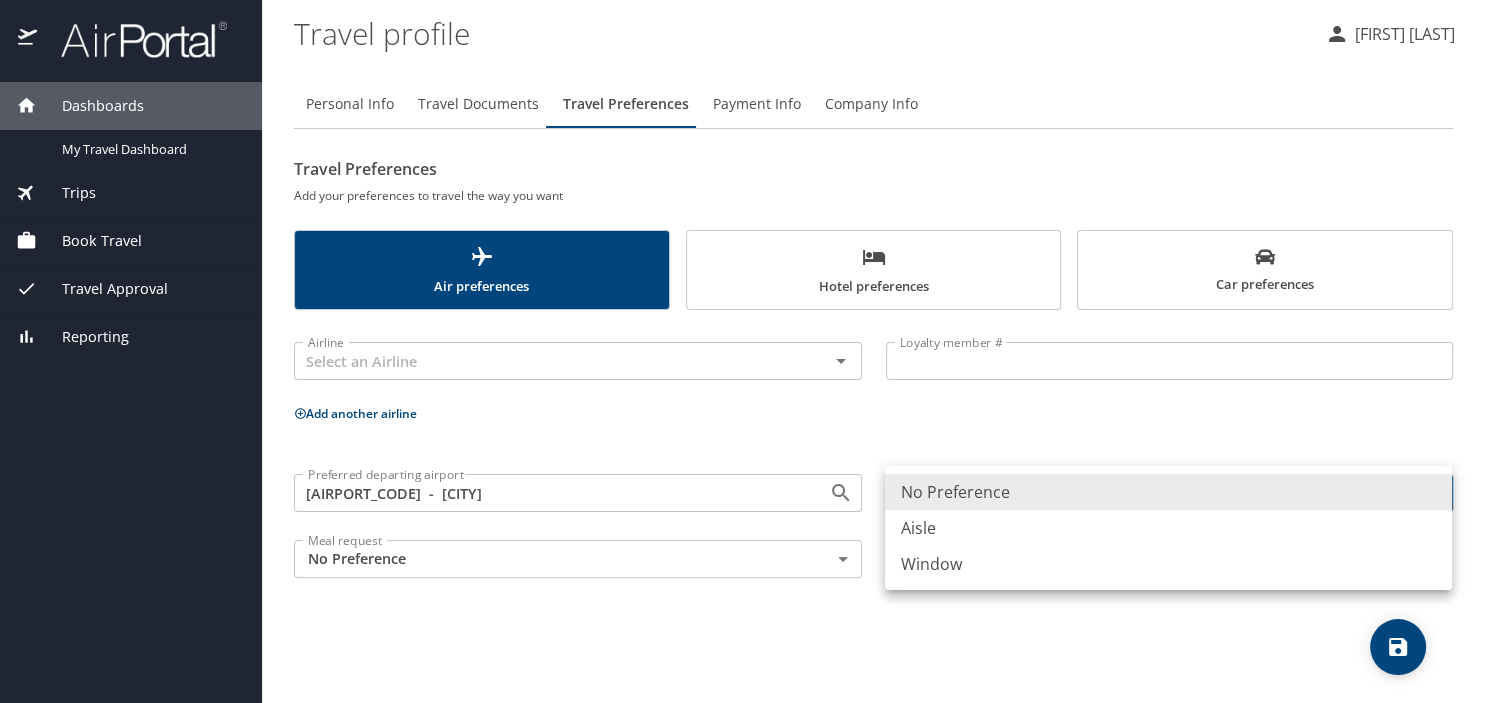 click on "Travel profile [FIRST] [LAST] Personal Info Travel Documents Travel Preferences Payment Info Company Info Travel Preferences Add your preferences to travel the way you want Air preferences Hotel preferences Car preferences Airline Airline   Loyalty member # Loyalty member #  Add another airline Preferred departing airport [AIRPORT_CODE] - [CITY] Preferred departing airport   Seat request No Preference NotApplicable Seat request   Meal request No Preference NotApplicable Meal request My settings Travel agency contacts View travel profile Give feedback Sign out No Preference Aisle Window" at bounding box center (742, 351) 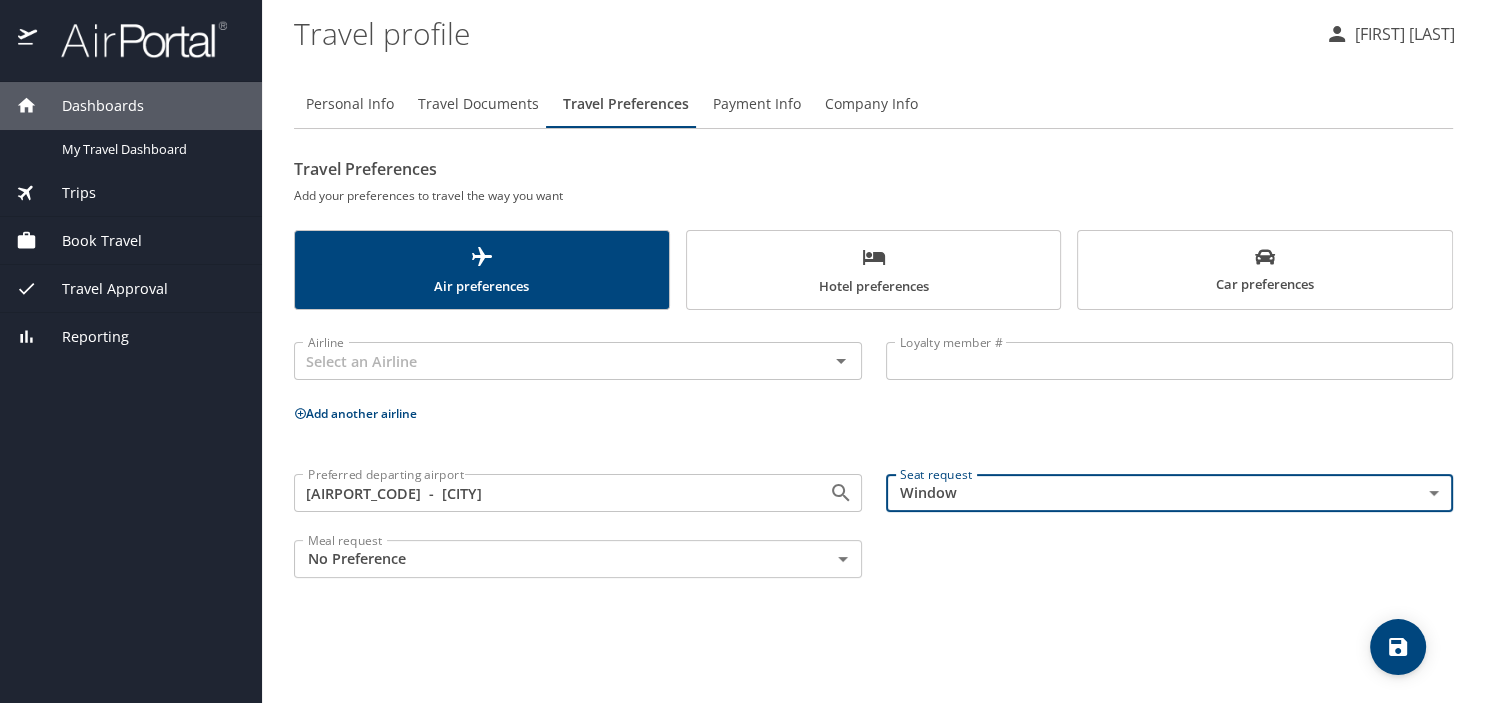 type on "Window" 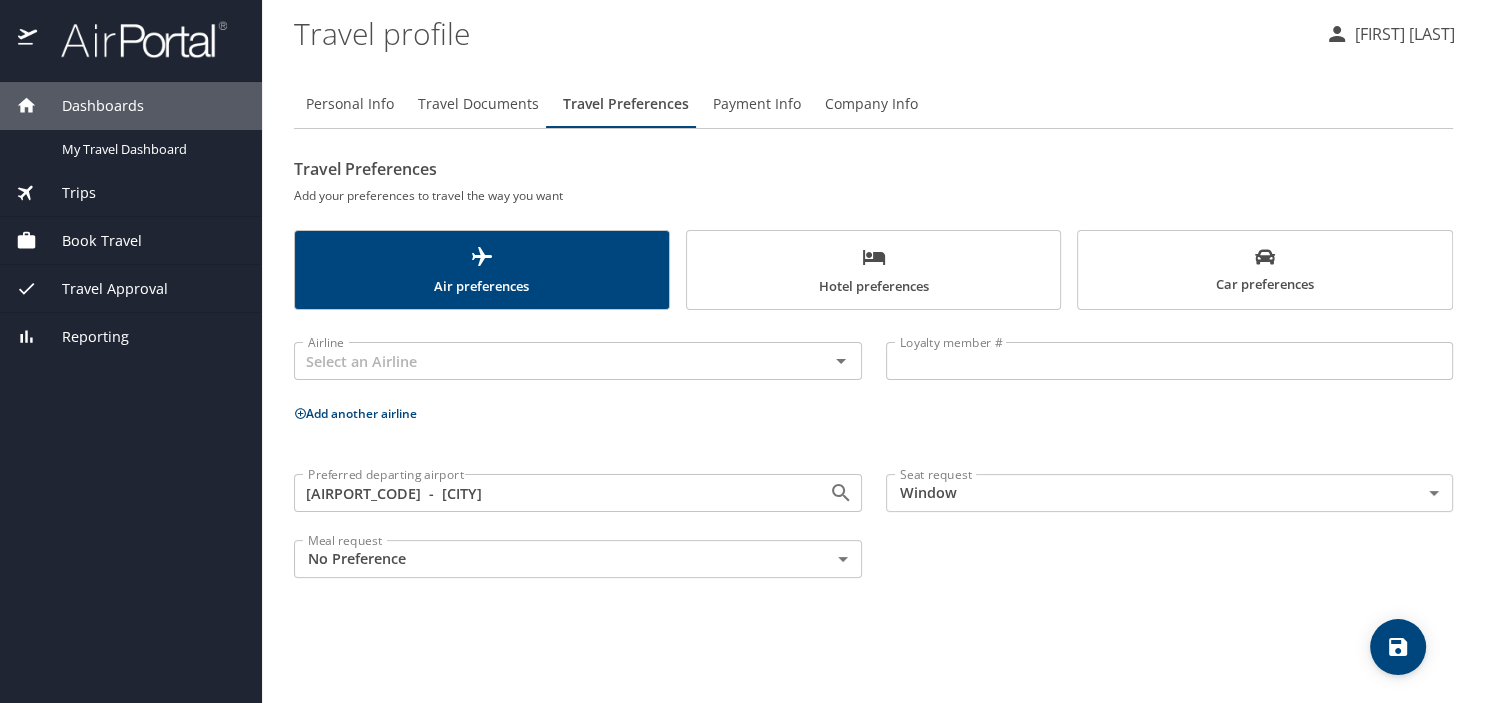 click on "Travel profile [FIRST] [LAST] Personal Info Travel Documents Travel Preferences Payment Info Company Info Travel Preferences Add your preferences to travel the way you want Air preferences Hotel preferences Car preferences Airline Airline   Loyalty member # Loyalty member #  Add another airline Preferred departing airport [AIRPORT_CODE] - [CITY] Preferred departing airport   Seat request Window Window Seat request   Meal request No Preference NotApplicable Meal request My settings Travel agency contacts View travel profile Give feedback Sign out" at bounding box center (742, 351) 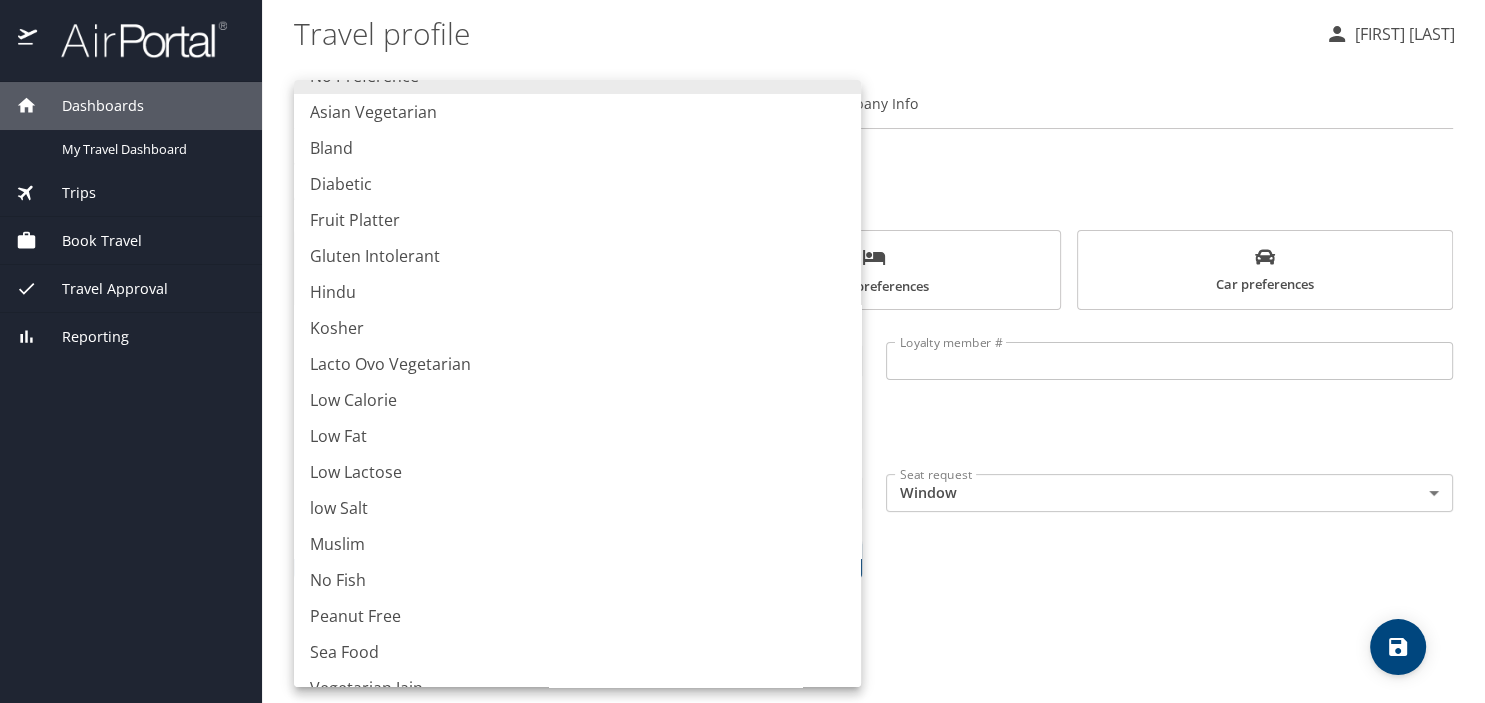 scroll, scrollTop: 0, scrollLeft: 0, axis: both 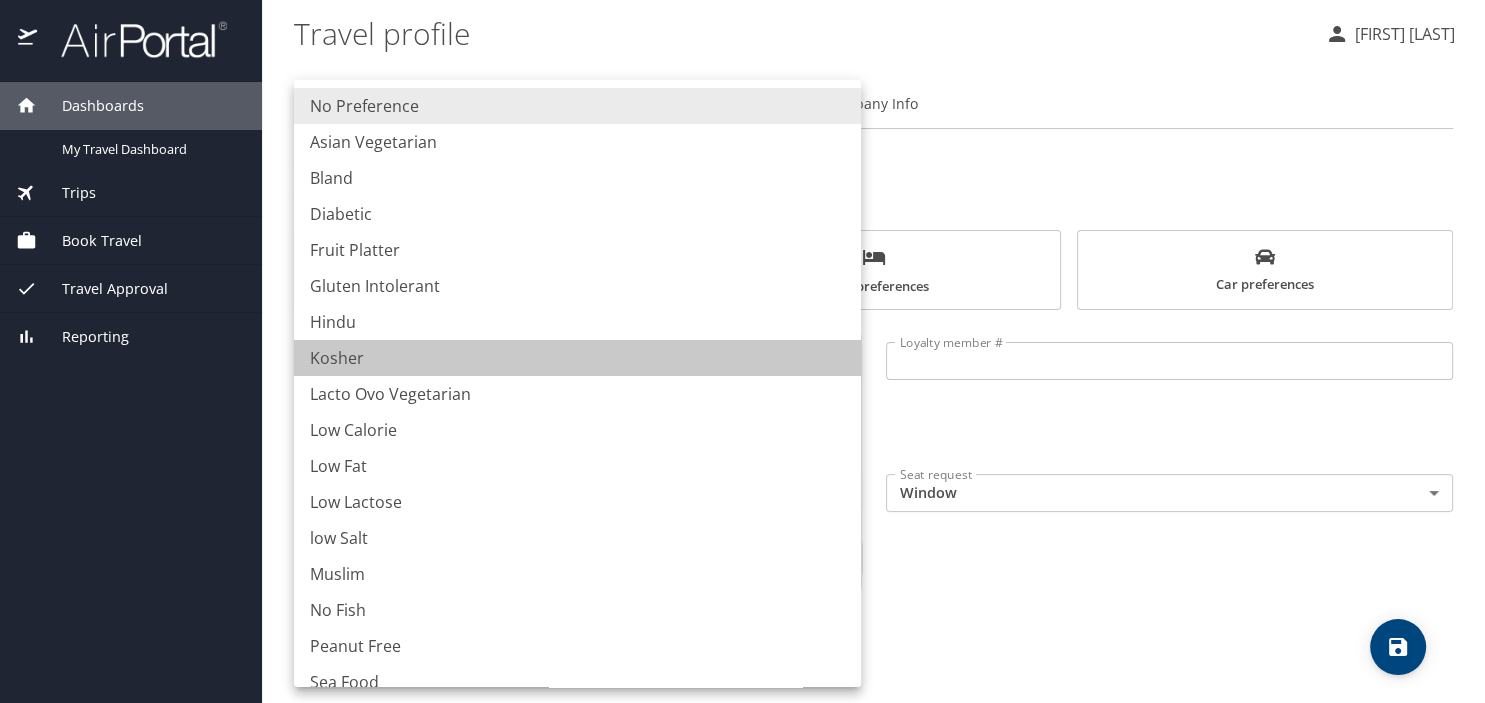 click on "Kosher" at bounding box center (577, 358) 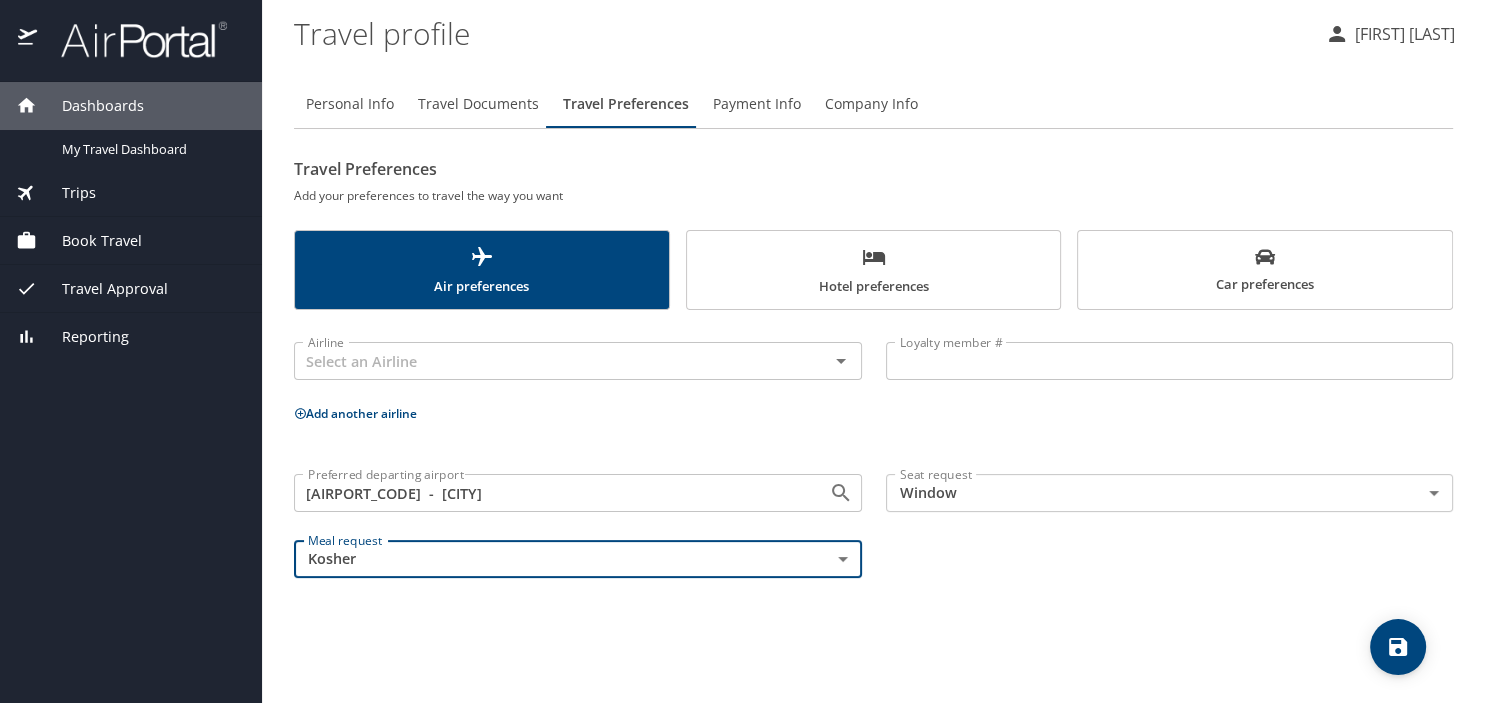 click on "Preferred departing airport [AIRPORT_CODE] - [CITY] Preferred departing airport   Seat request Window Window Seat request   Meal request Kosher Kosher Meal request" at bounding box center [873, 526] 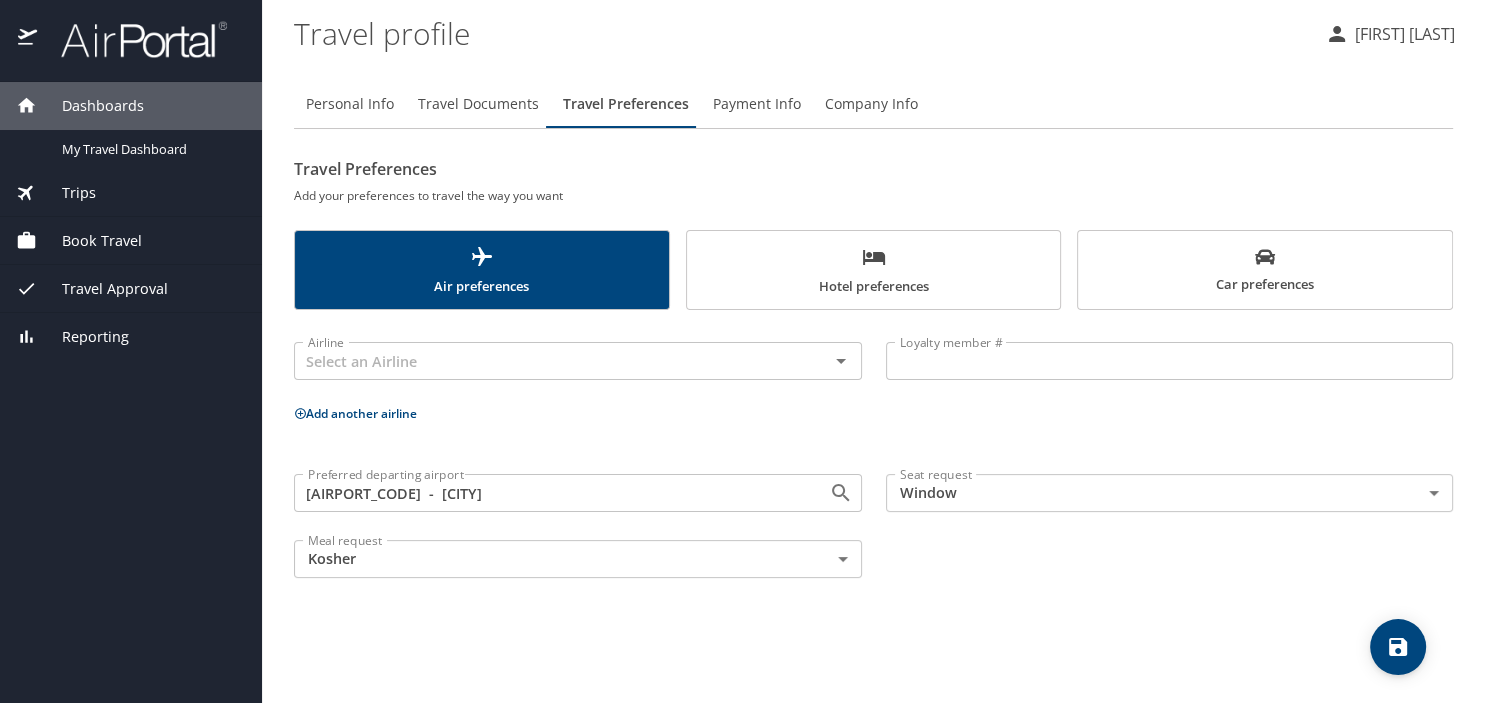 click 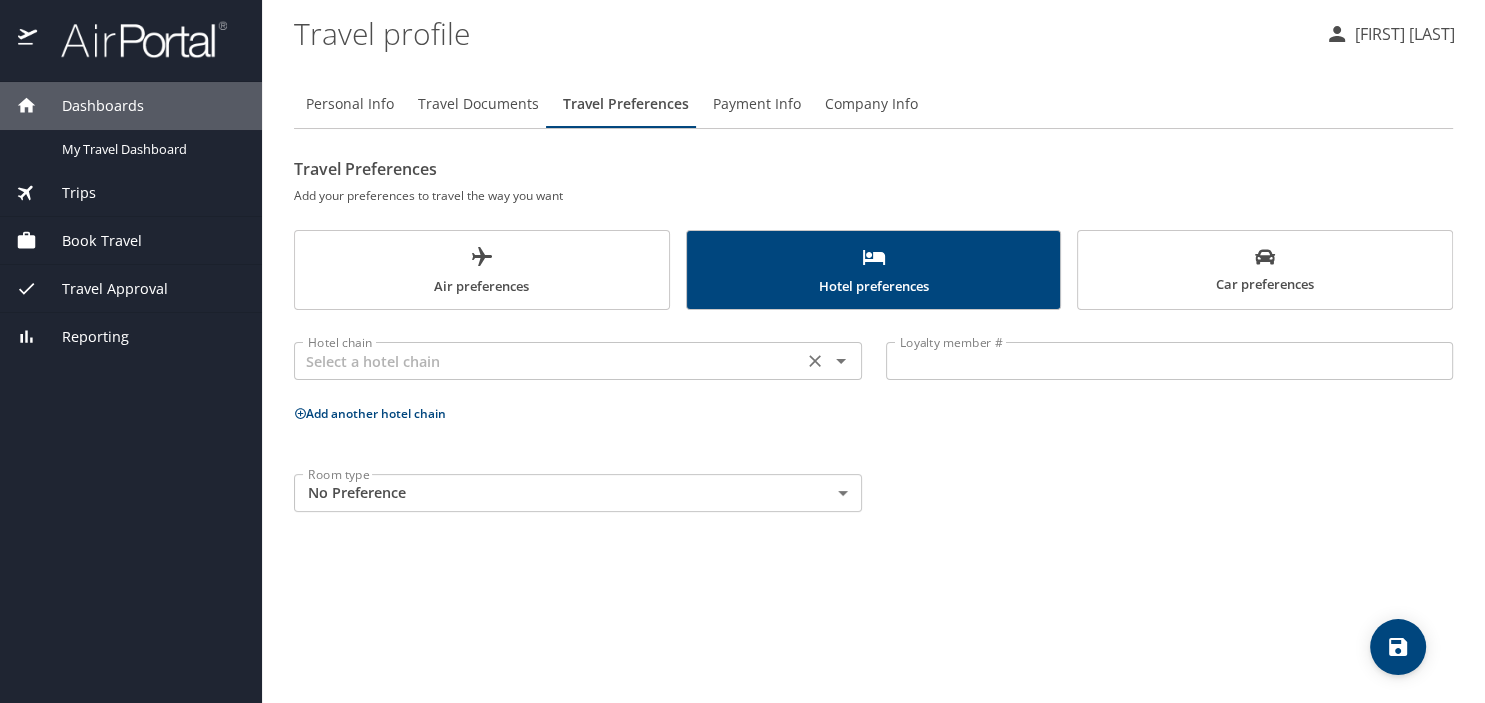 click 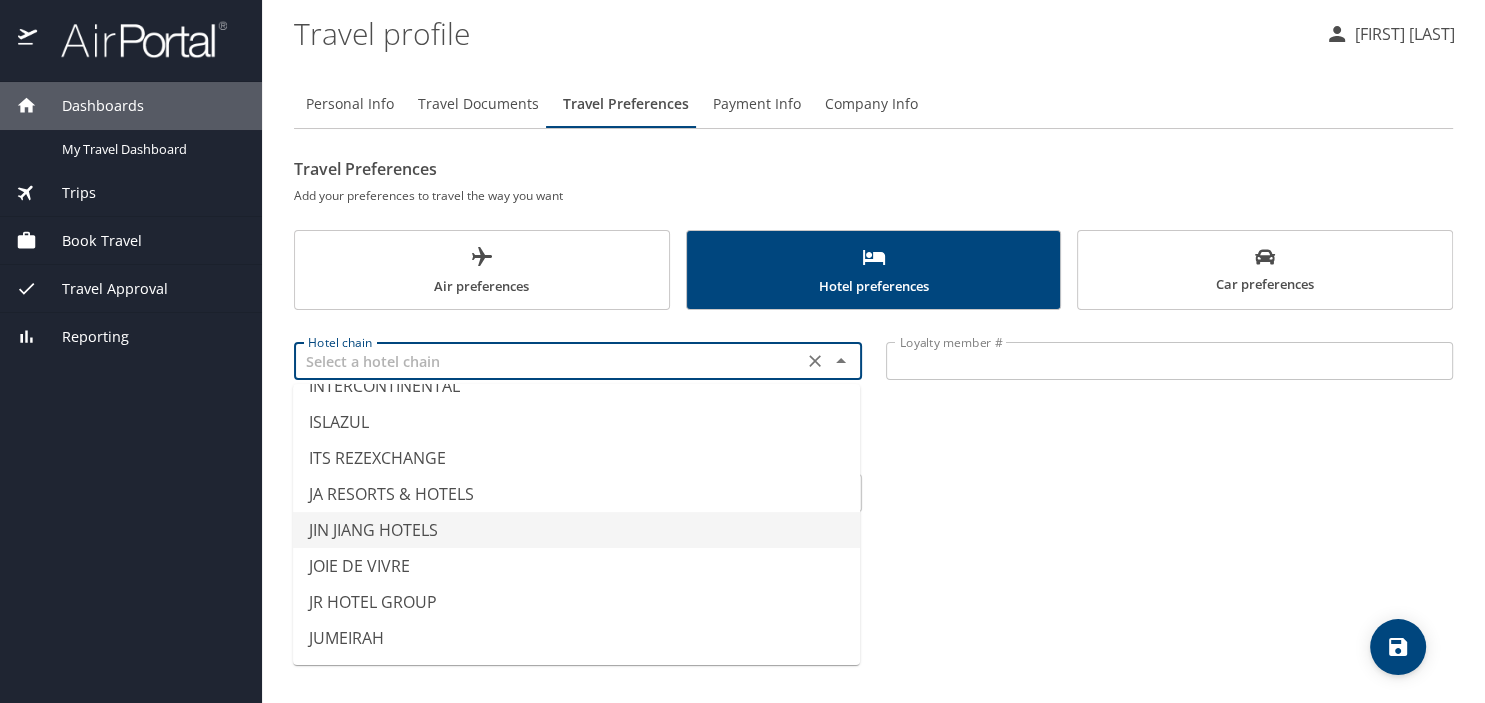 scroll, scrollTop: 5572, scrollLeft: 0, axis: vertical 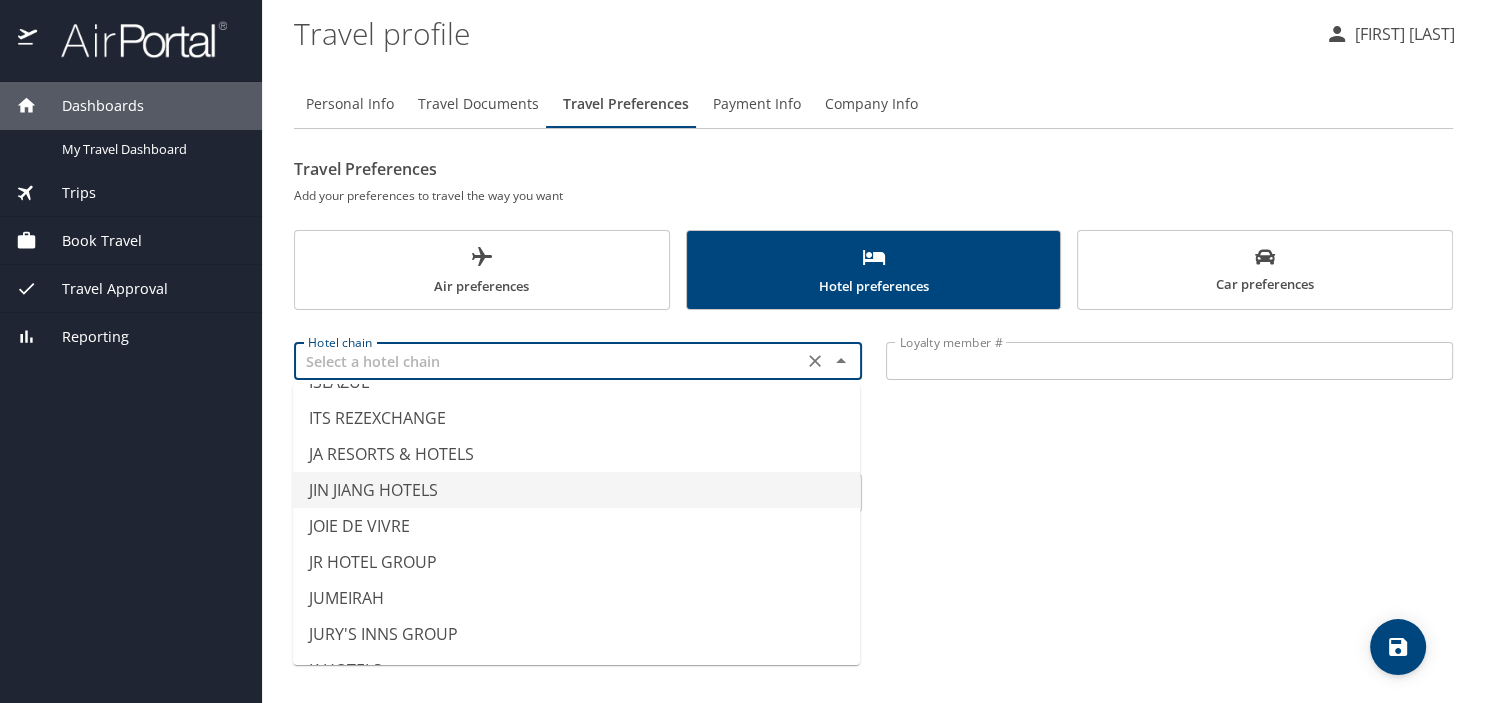 type on "JIN JIANG HOTELS" 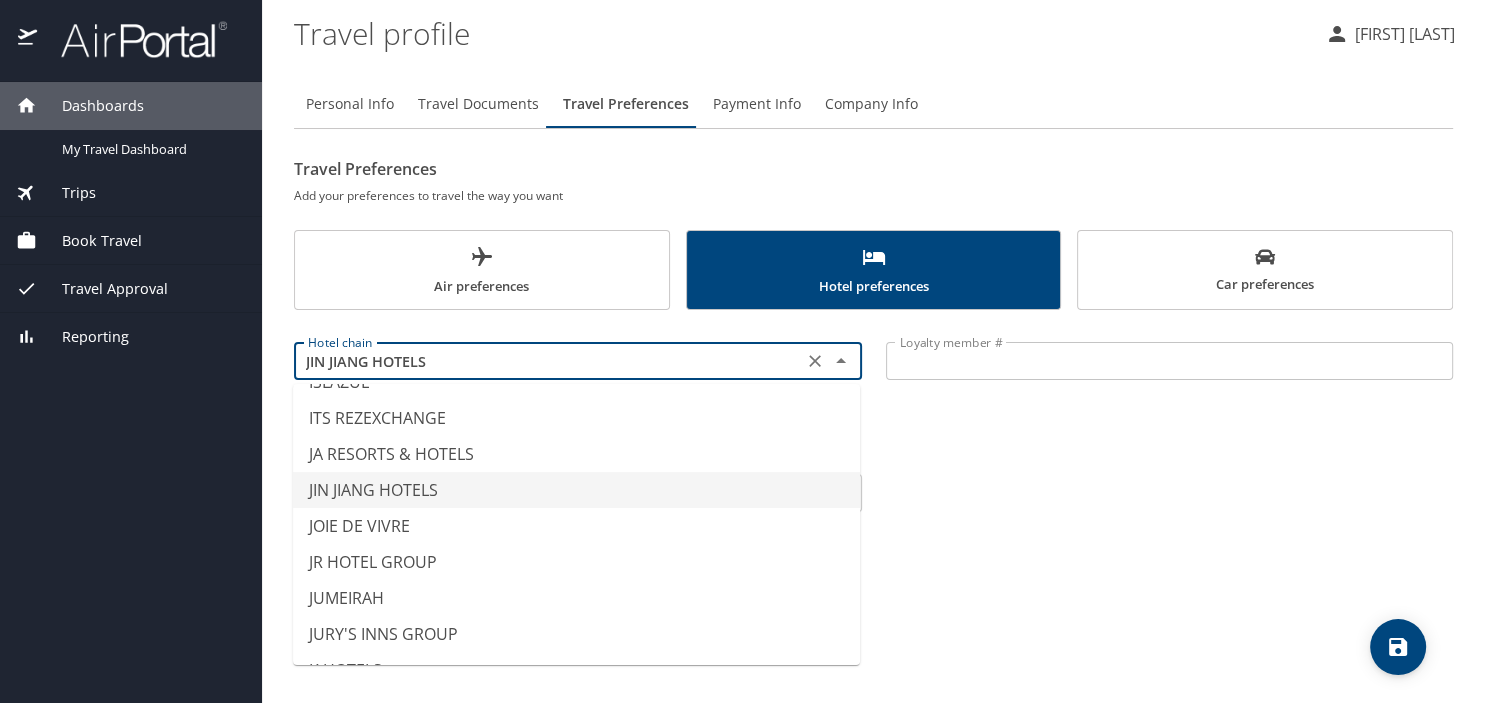 click on "Hotel chain JIN JIANG HOTELS Hotel chain   Loyalty member # Loyalty member #  Add another hotel chain   Room type No Preference NotApplicable Room type" at bounding box center (873, 423) 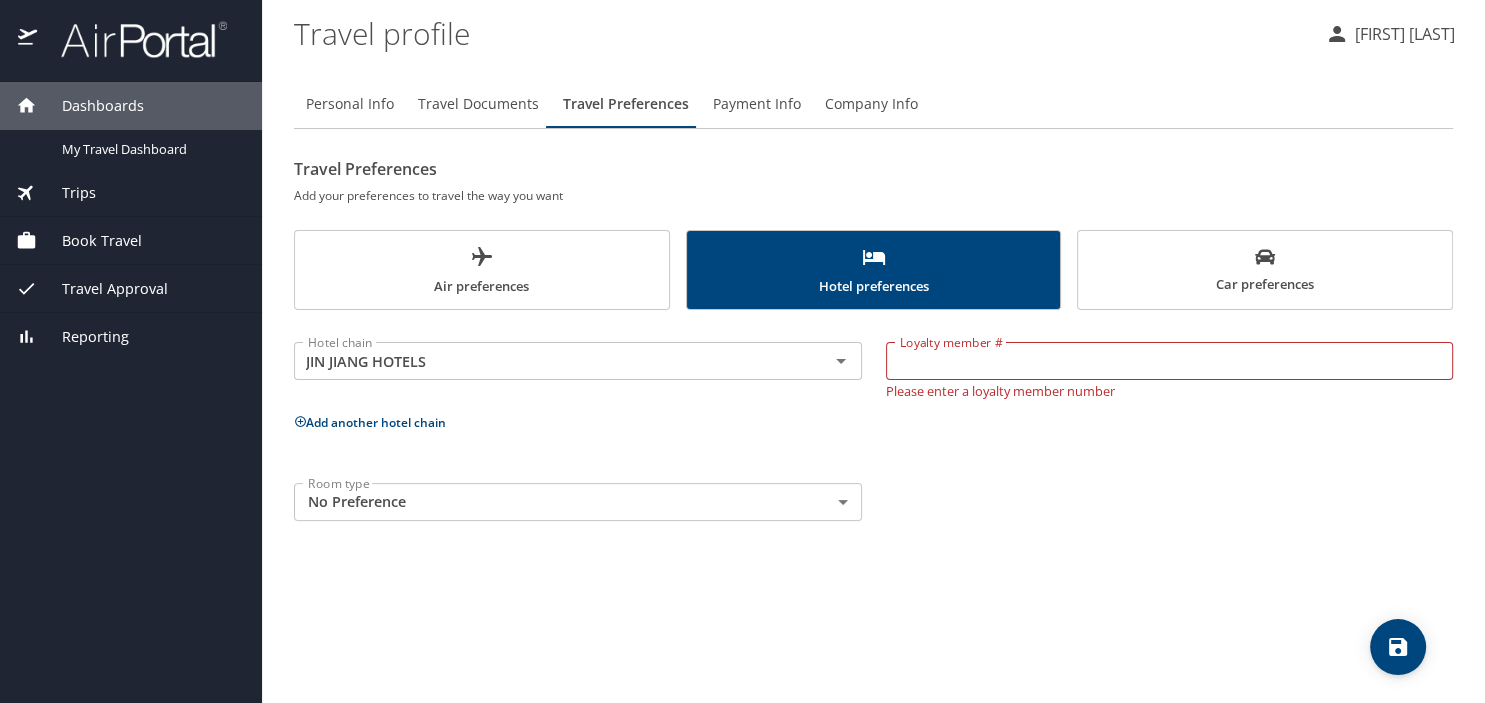 click on "Hotel chain JIN JIANG HOTELS Hotel chain   Loyalty member # Loyalty member # Please enter a loyalty member number  Add another hotel chain   Room type No Preference NotApplicable Room type" at bounding box center (873, 427) 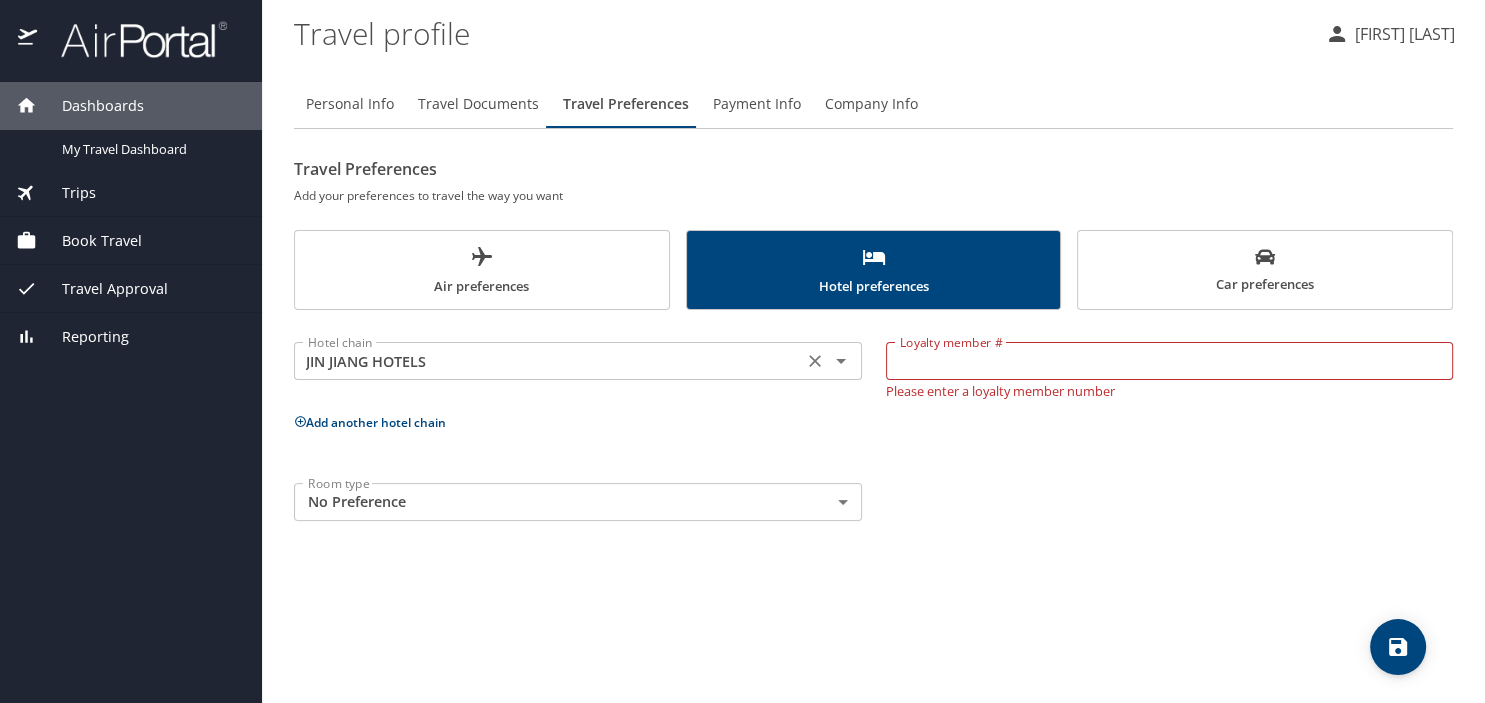 click 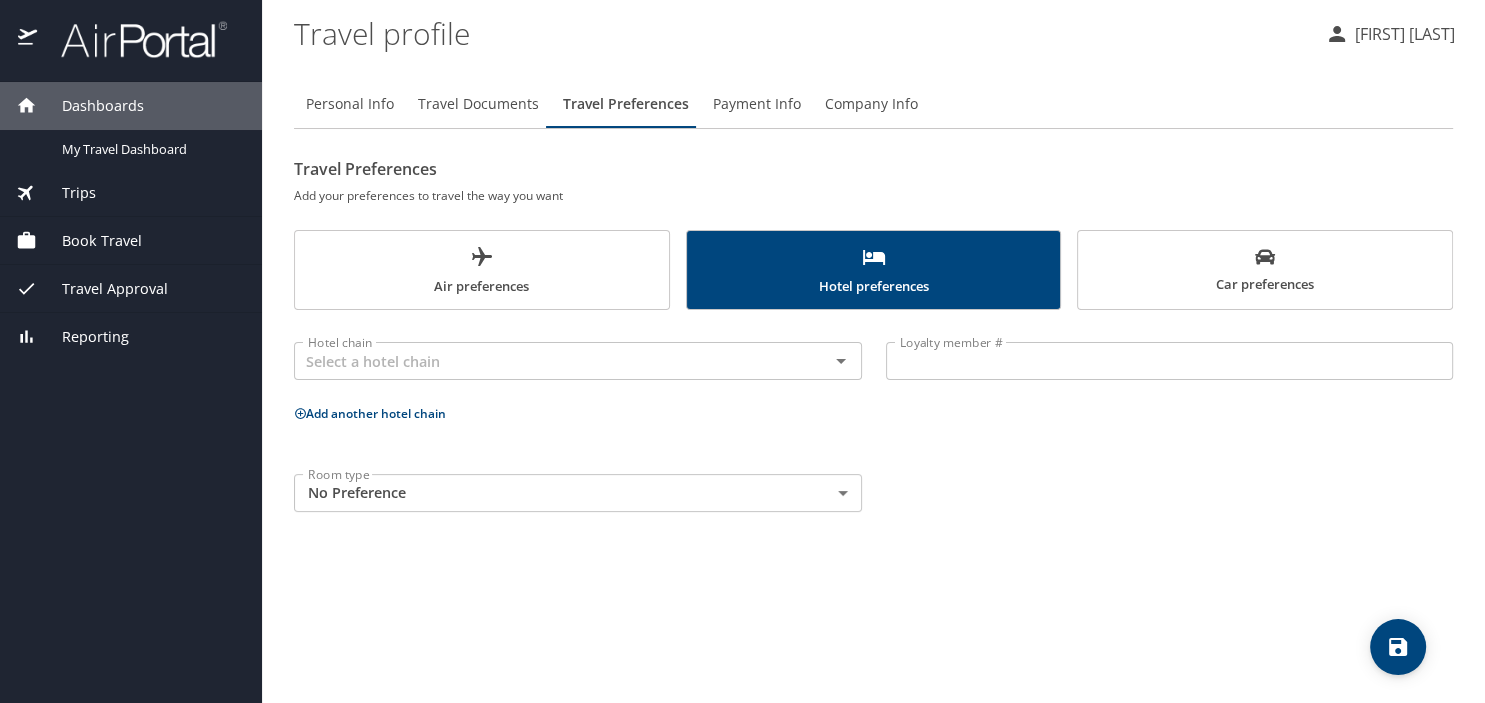 drag, startPoint x: 896, startPoint y: 439, endPoint x: 845, endPoint y: 503, distance: 81.8352 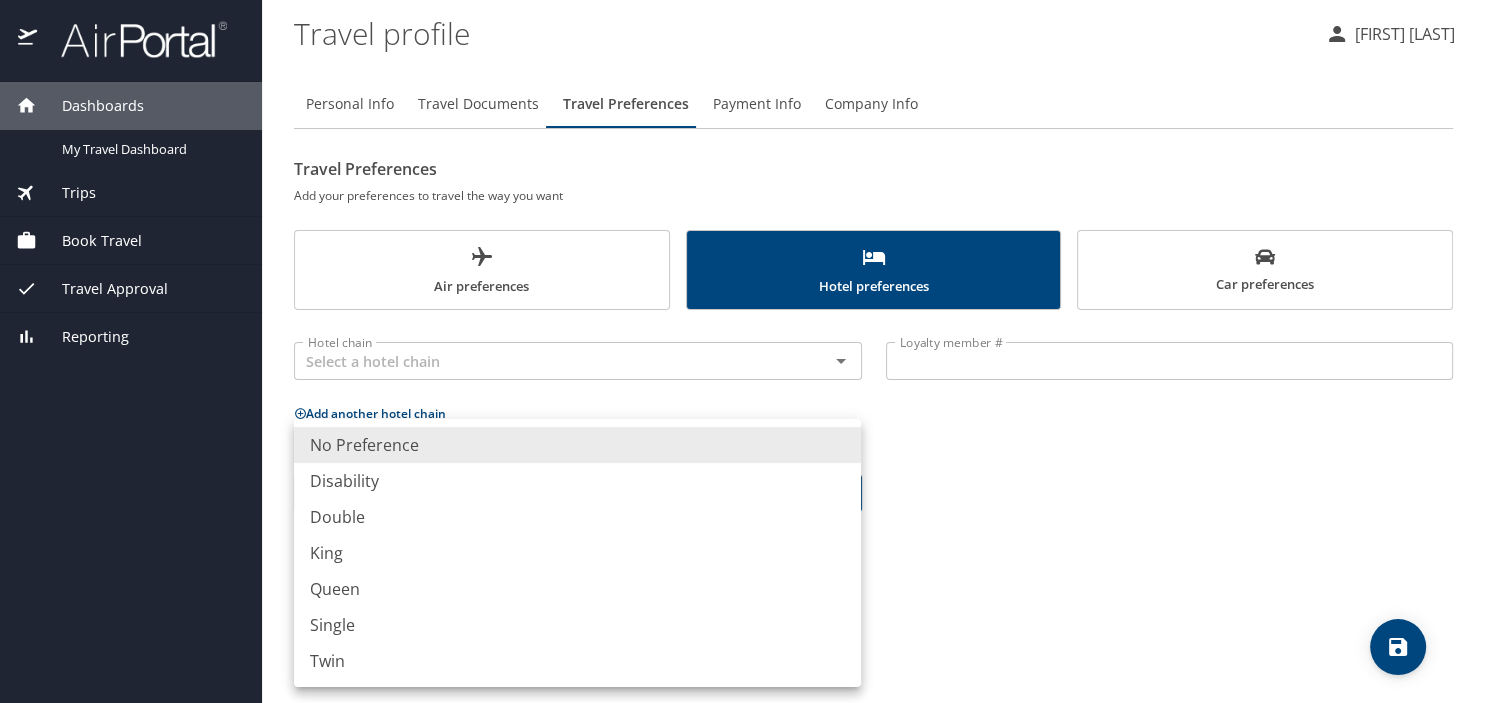 click on "King" at bounding box center [577, 553] 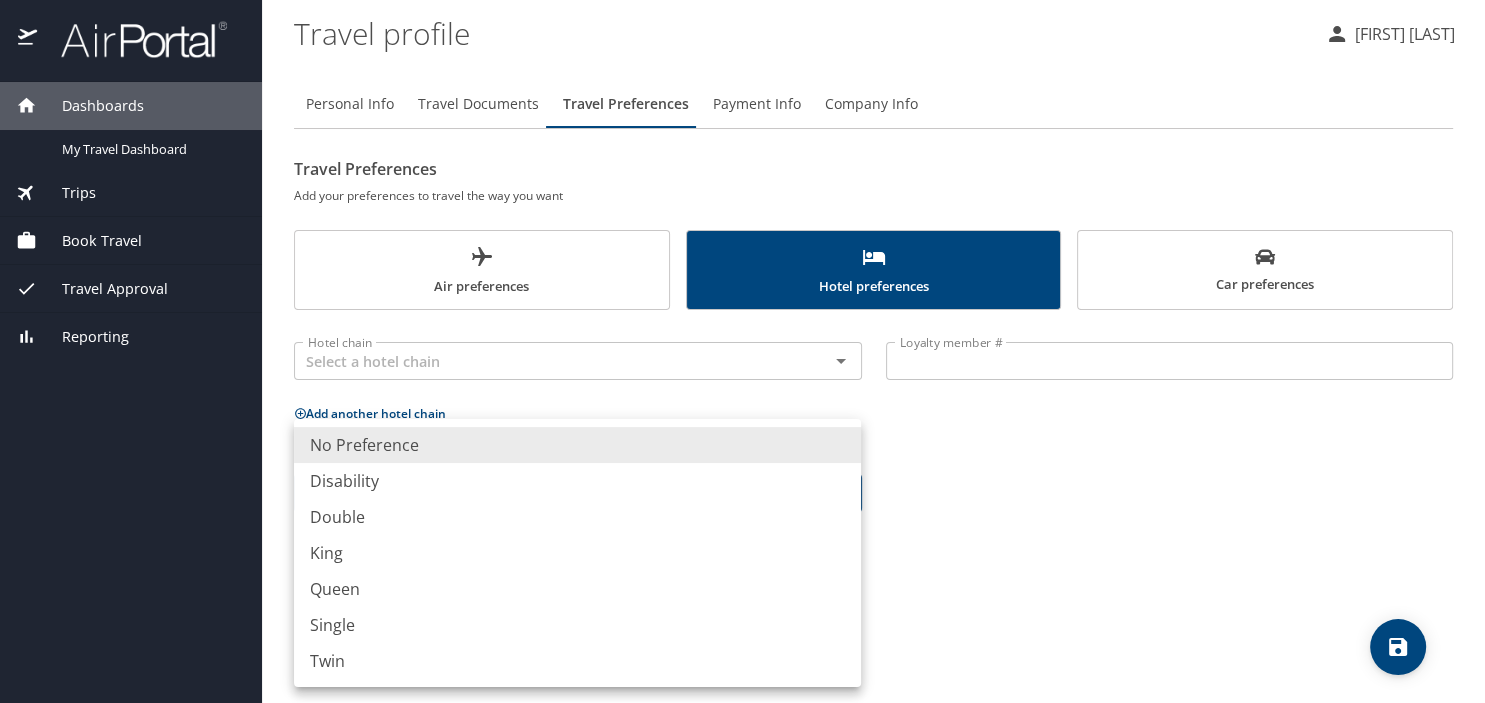 type on "King" 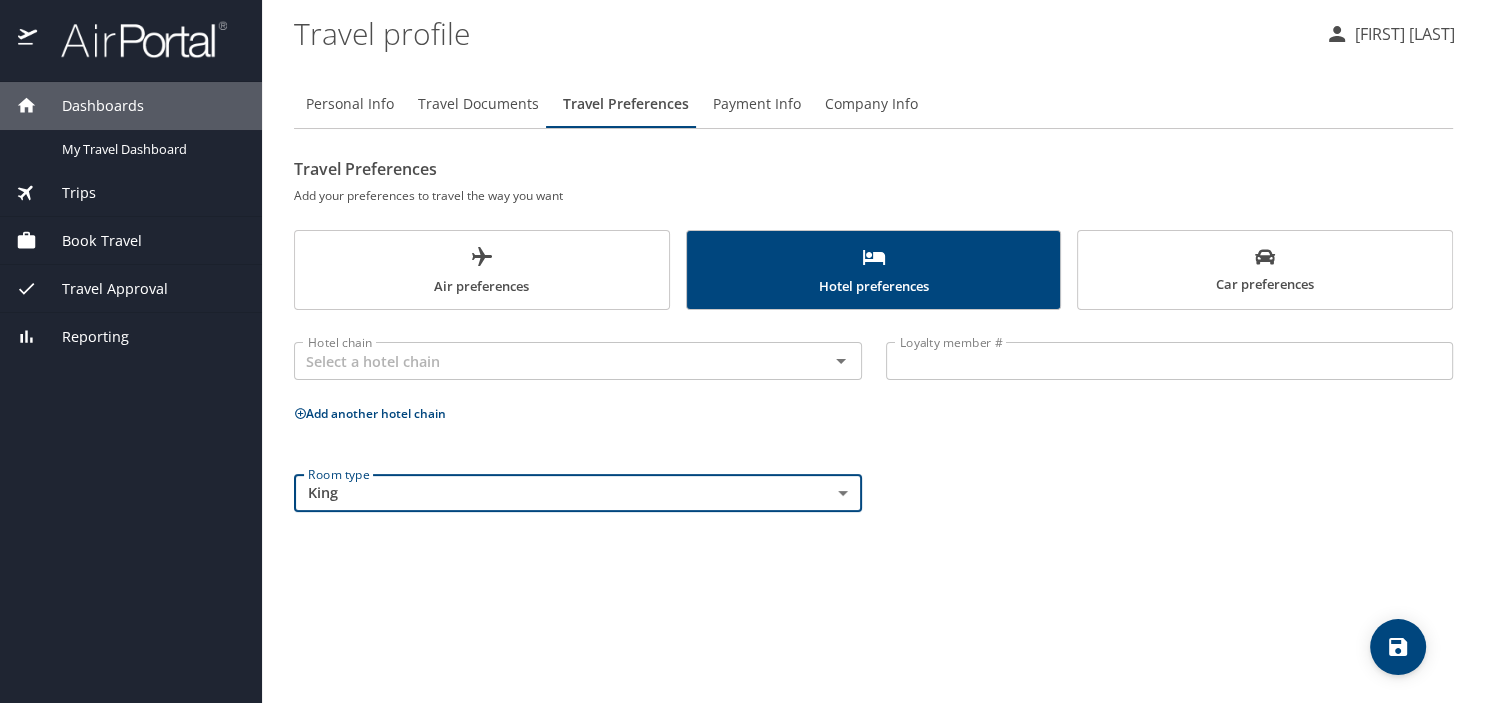 drag, startPoint x: 1034, startPoint y: 538, endPoint x: 1320, endPoint y: 529, distance: 286.14157 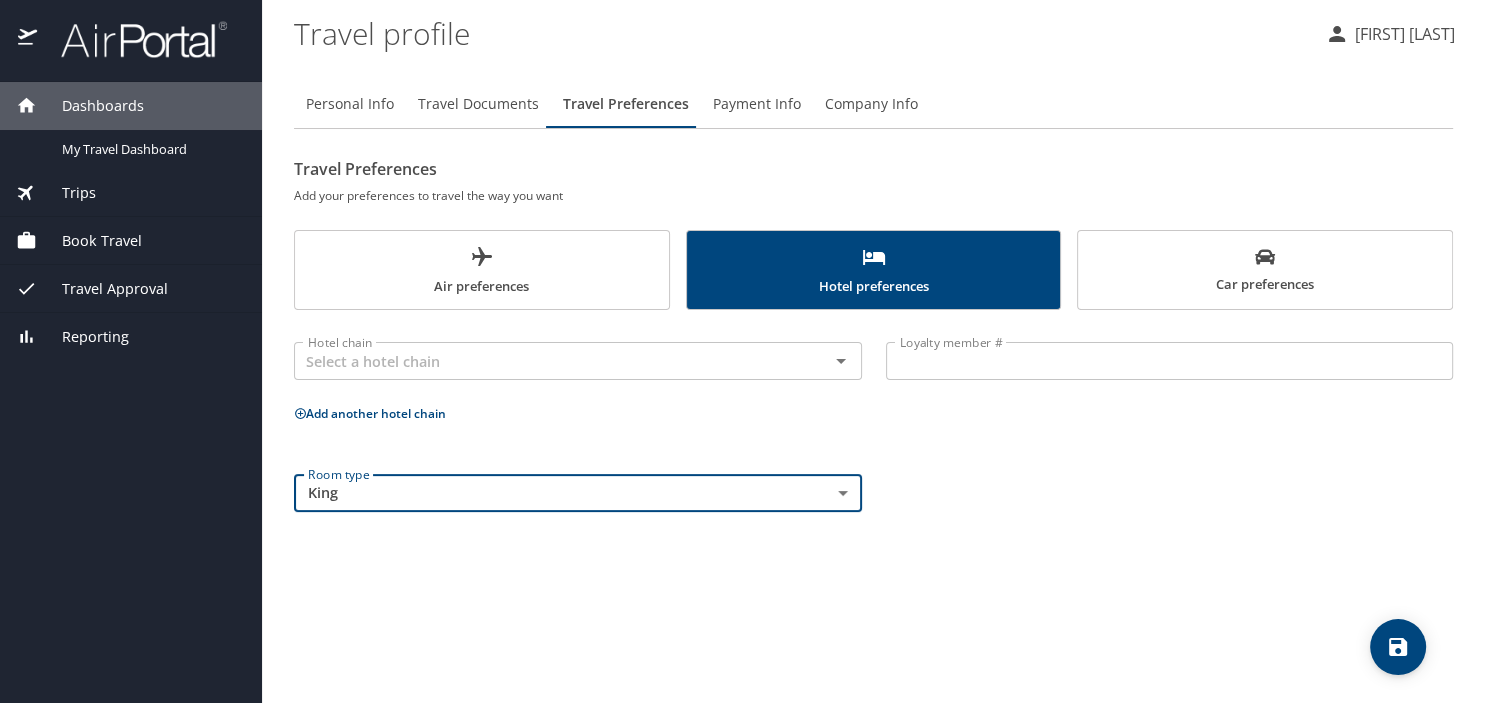 click on "Personal Info Travel Documents Travel Preferences Payment Info Company Info Travel Preferences Add your preferences to travel the way you want Air preferences Hotel preferences Car preferences Hotel chain Hotel chain   Loyalty member # Loyalty member #  Add another hotel chain   Room type King King Room type" at bounding box center (873, 383) 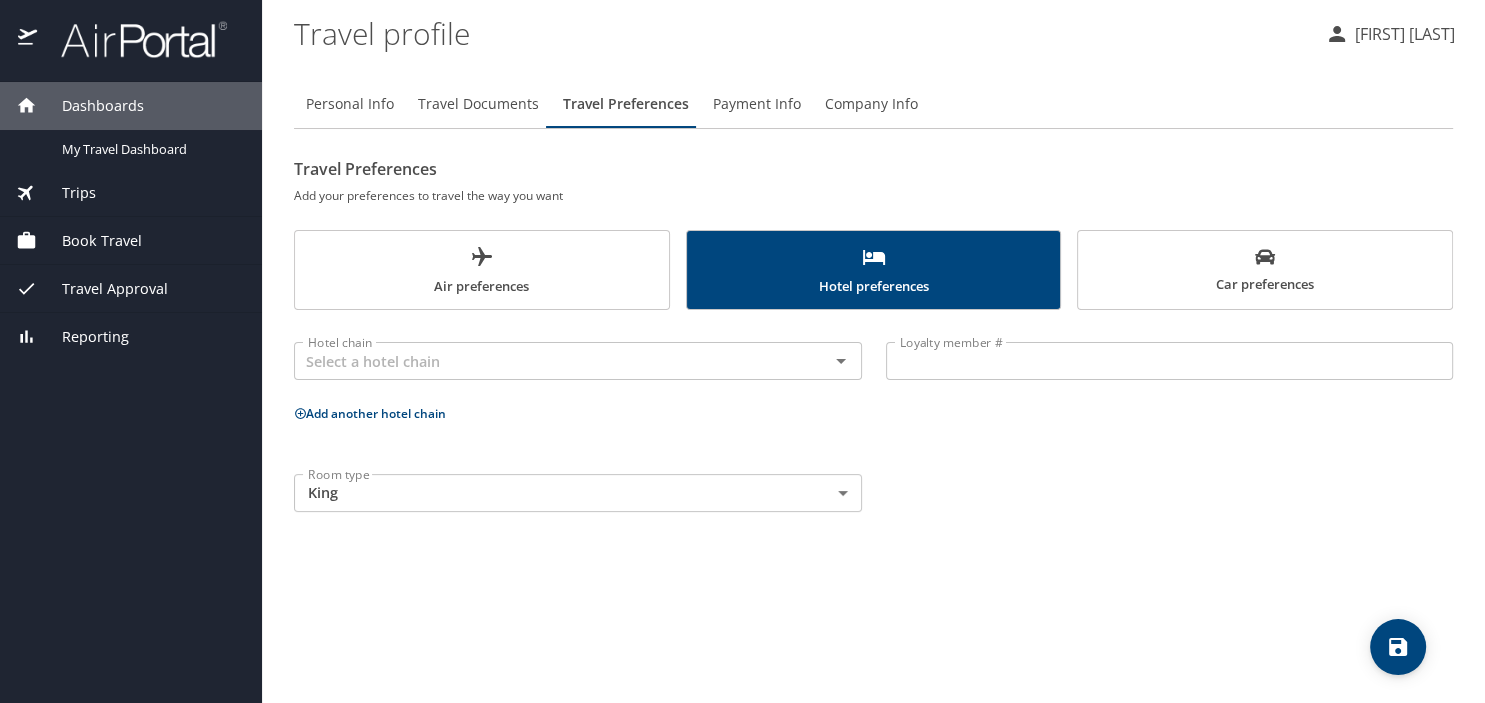 click on "Car preferences" at bounding box center (1265, 271) 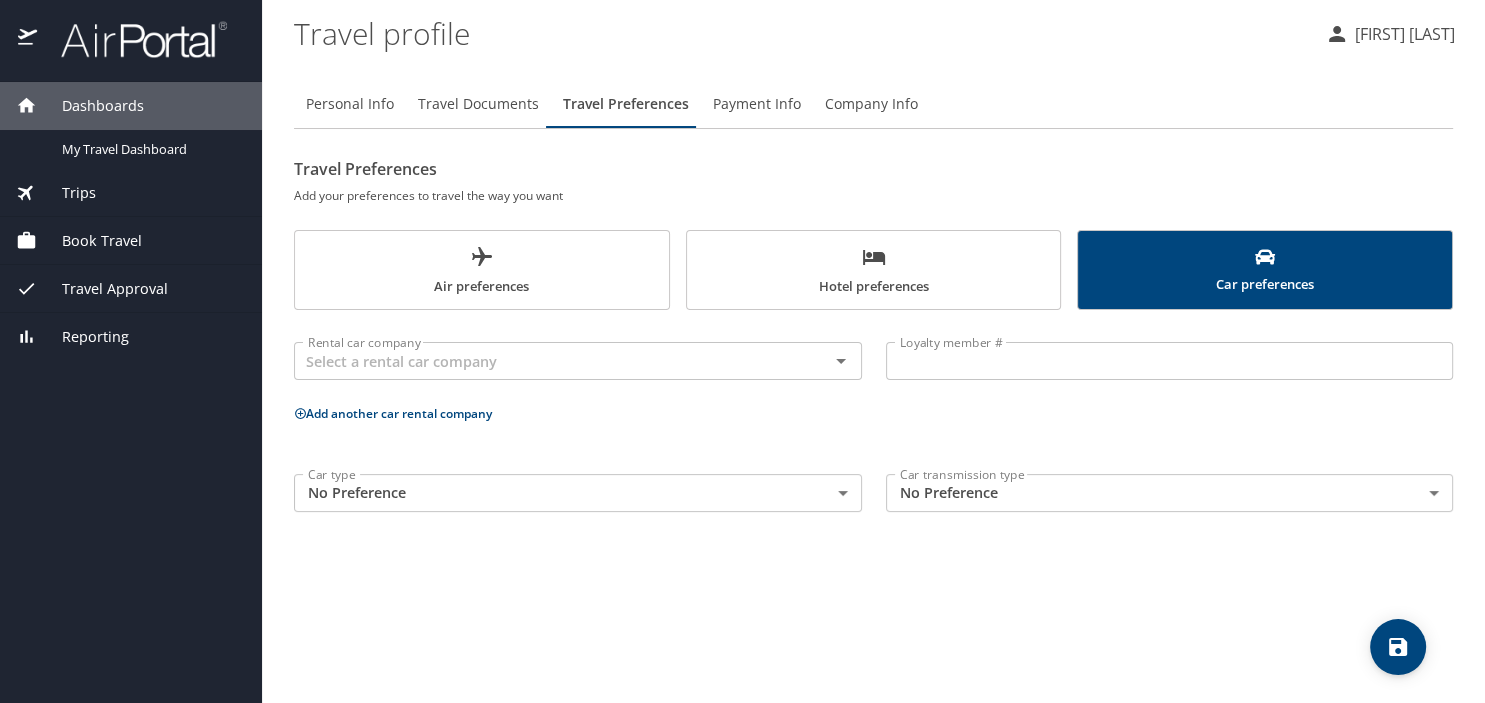 click on "Travel profile [FIRST] [LAST] Personal Info Travel Documents Travel Preferences Payment Info Company Info Travel Preferences Add your preferences to travel the way you want Air preferences Hotel preferences Car preferences Rental car company Rental car company   Loyalty member # Loyalty member #  Add another car rental company   Car type No Preference NotApplicable Car type   Car transmission type No Preference NotApplicable Car transmission type My settings Travel agency contacts View travel profile Give feedback Sign out" at bounding box center [742, 351] 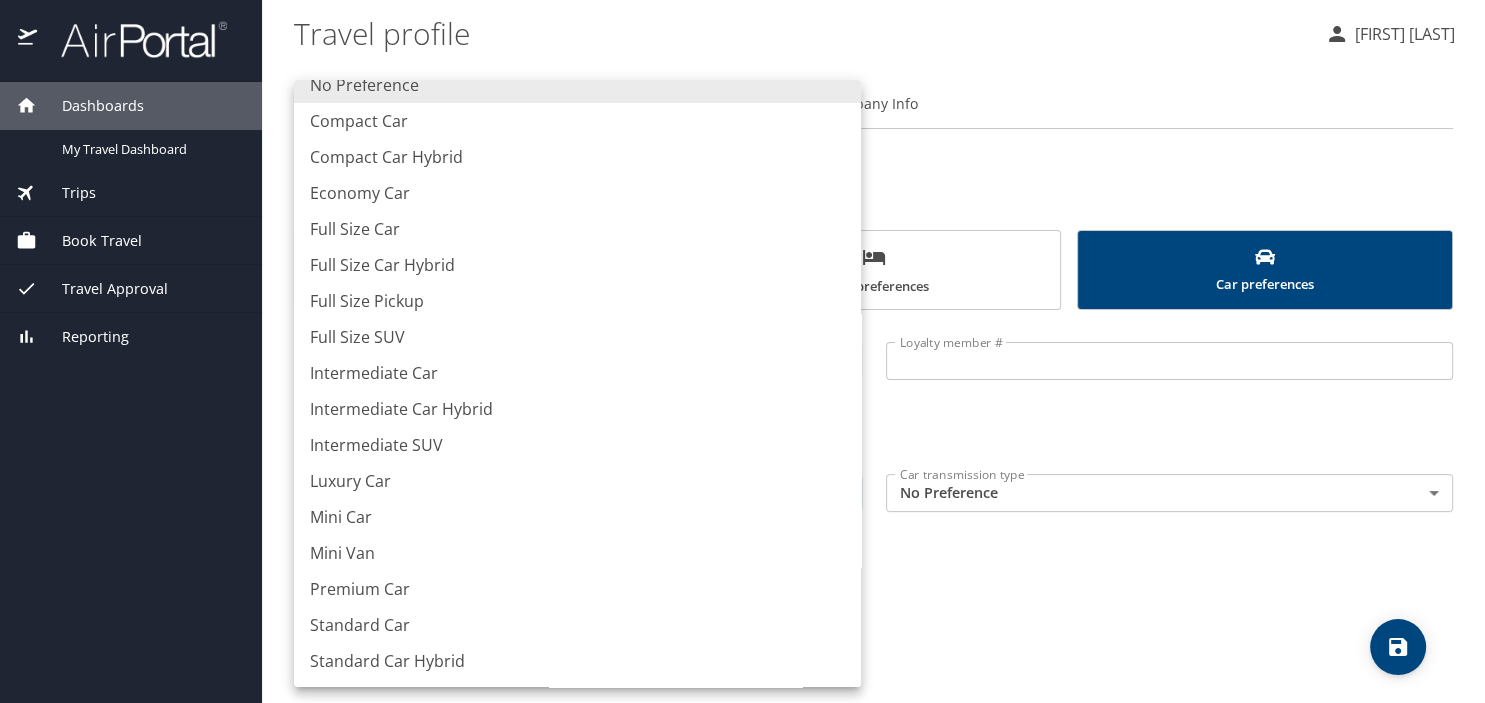 scroll, scrollTop: 0, scrollLeft: 0, axis: both 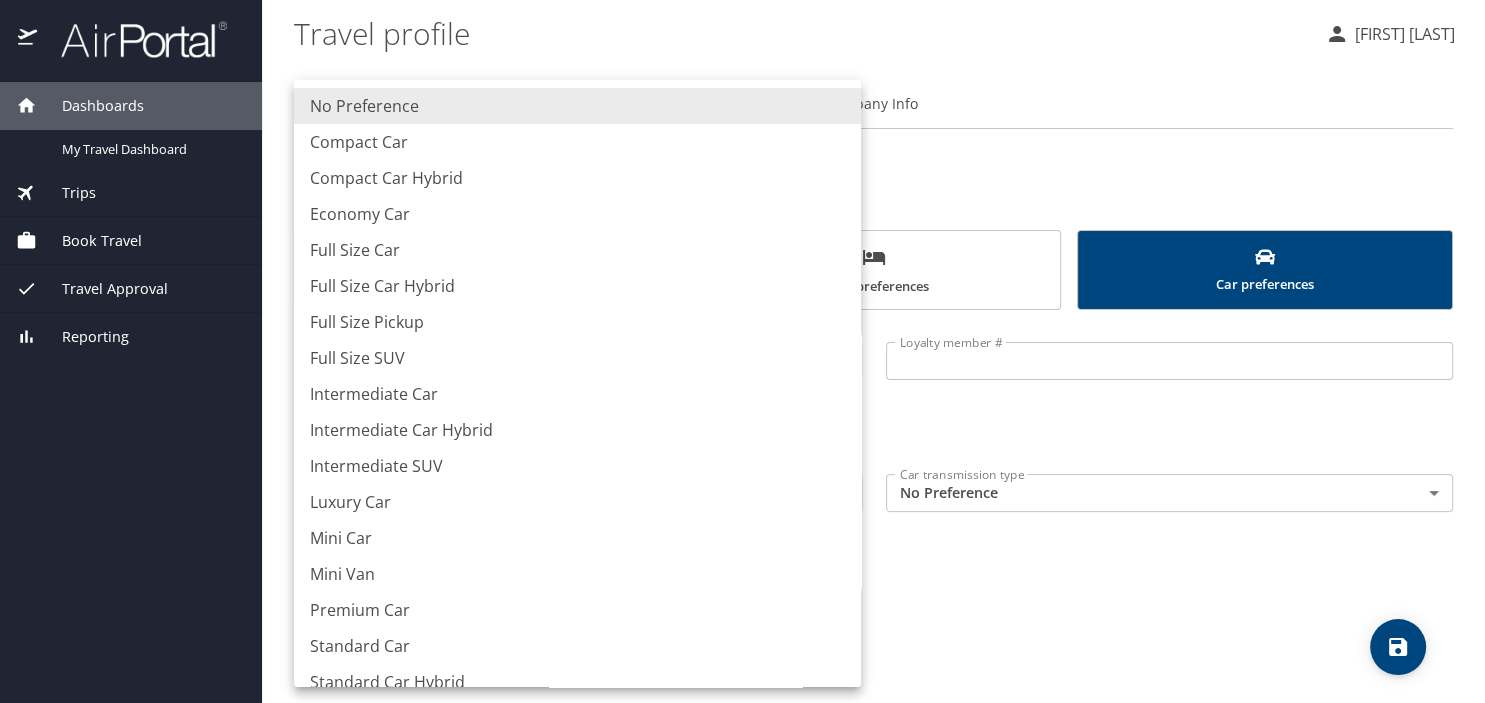 click at bounding box center [742, 351] 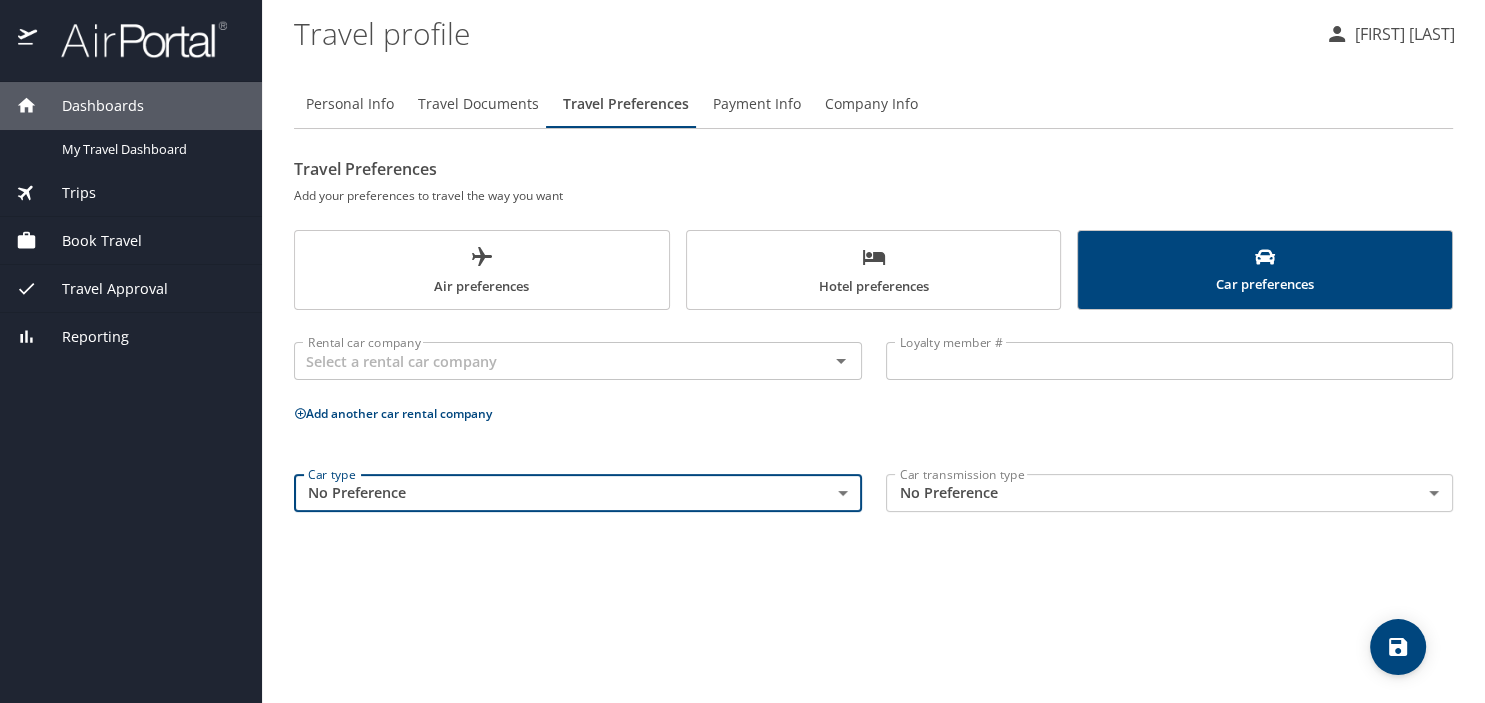 click on "Travel profile [FIRST] [LAST] Personal Info Travel Documents Travel Preferences Payment Info Company Info Travel Preferences Add your preferences to travel the way you want Air preferences Hotel preferences Car preferences Rental car company Rental car company   Loyalty member # Loyalty member #  Add another car rental company   Car type No Preference NotApplicable Car type   Car transmission type No Preference NotApplicable Car transmission type" at bounding box center [873, 383] 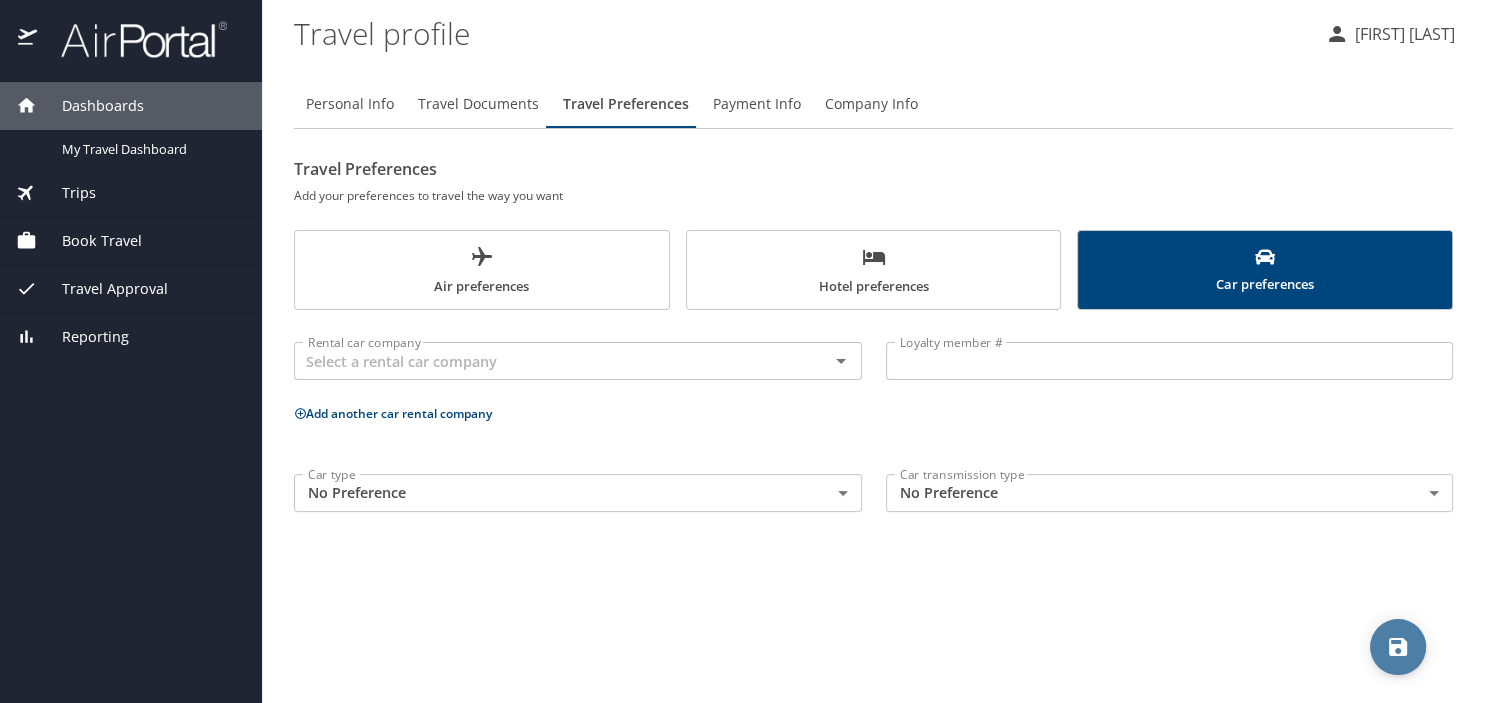 drag, startPoint x: 1390, startPoint y: 646, endPoint x: 1244, endPoint y: 581, distance: 159.81552 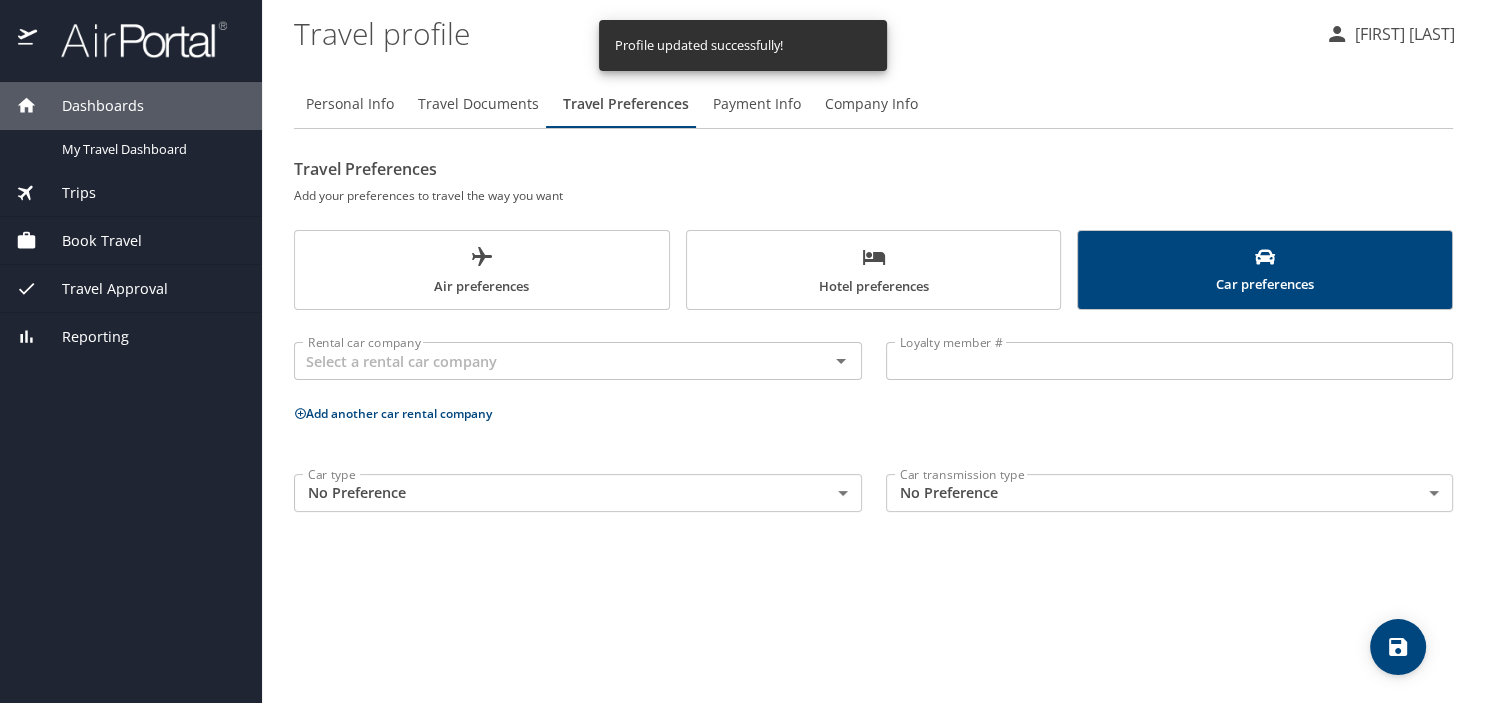 click on "Payment Info" at bounding box center [757, 104] 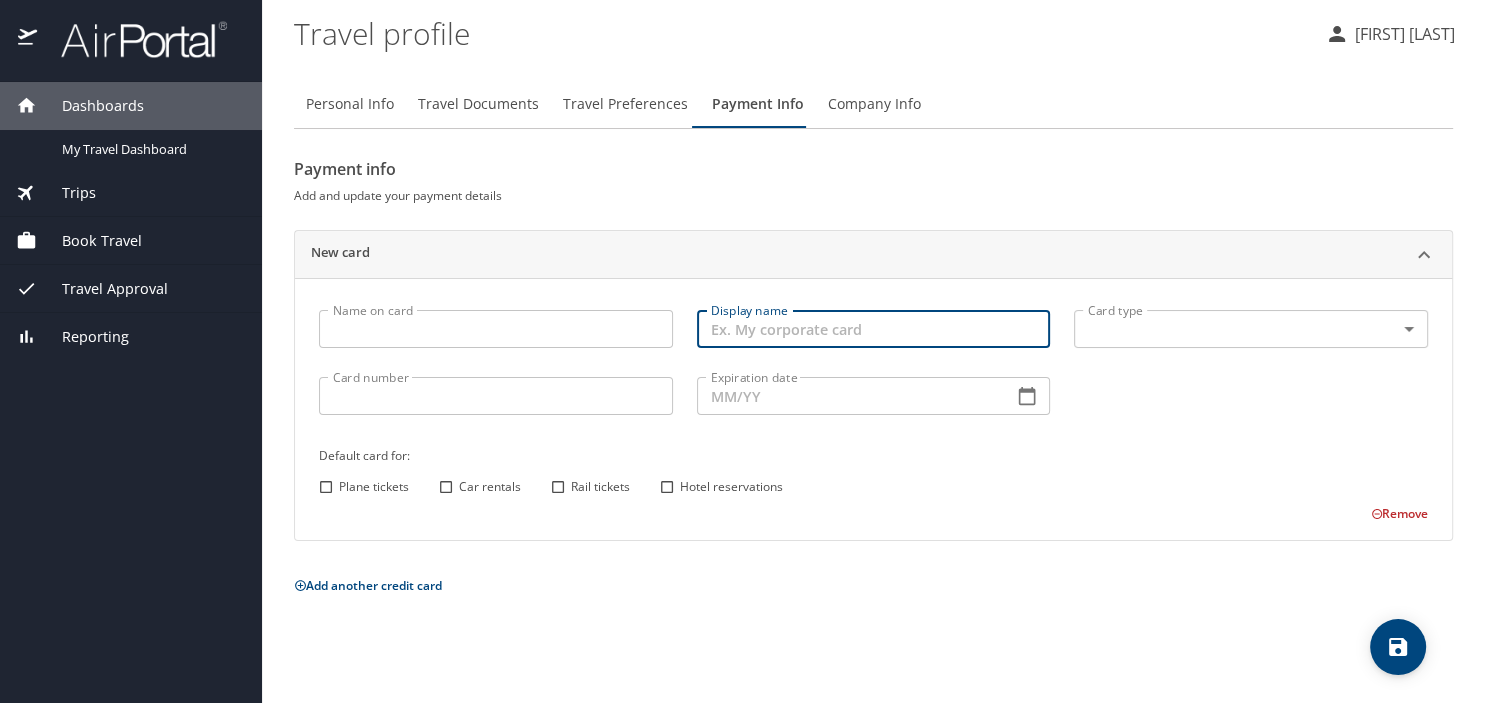 click on "Display name" at bounding box center [874, 329] 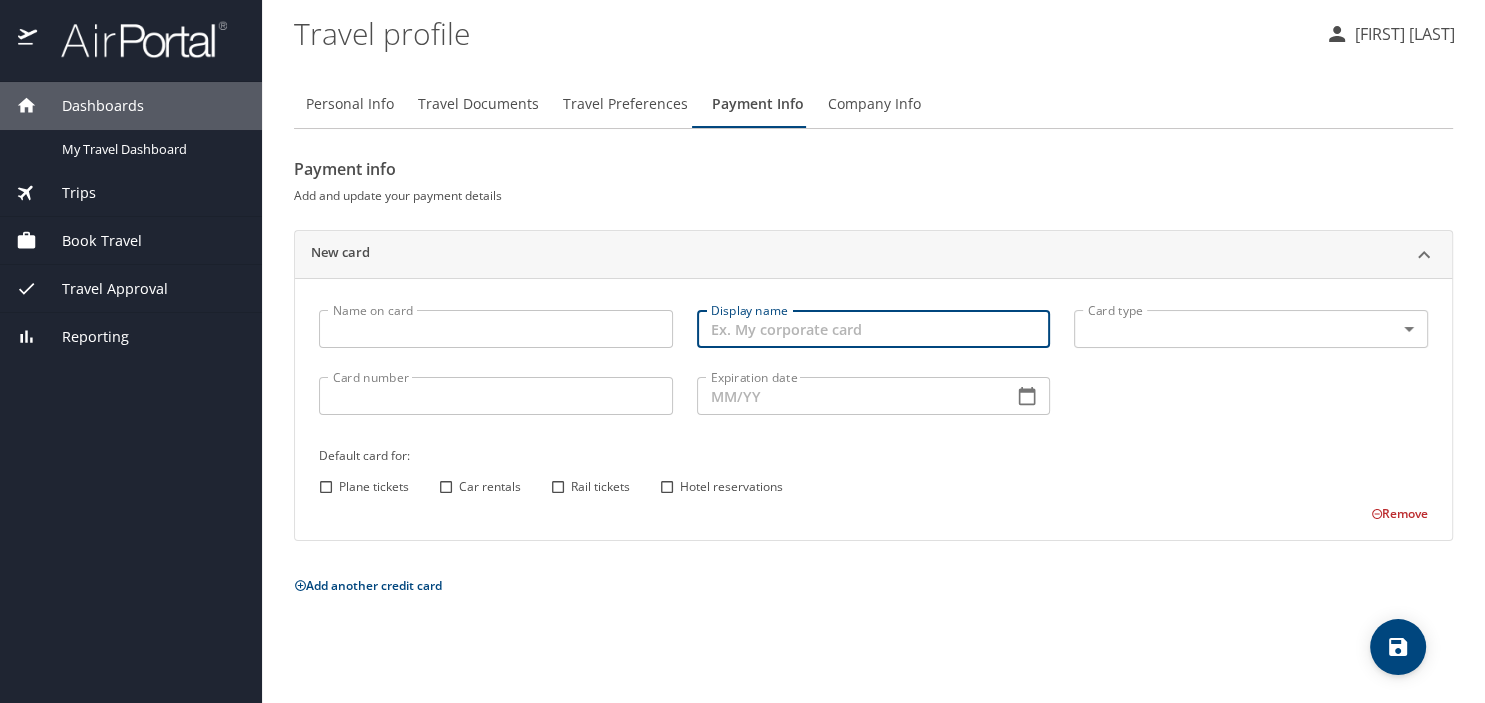 click on "Name on card" at bounding box center [496, 329] 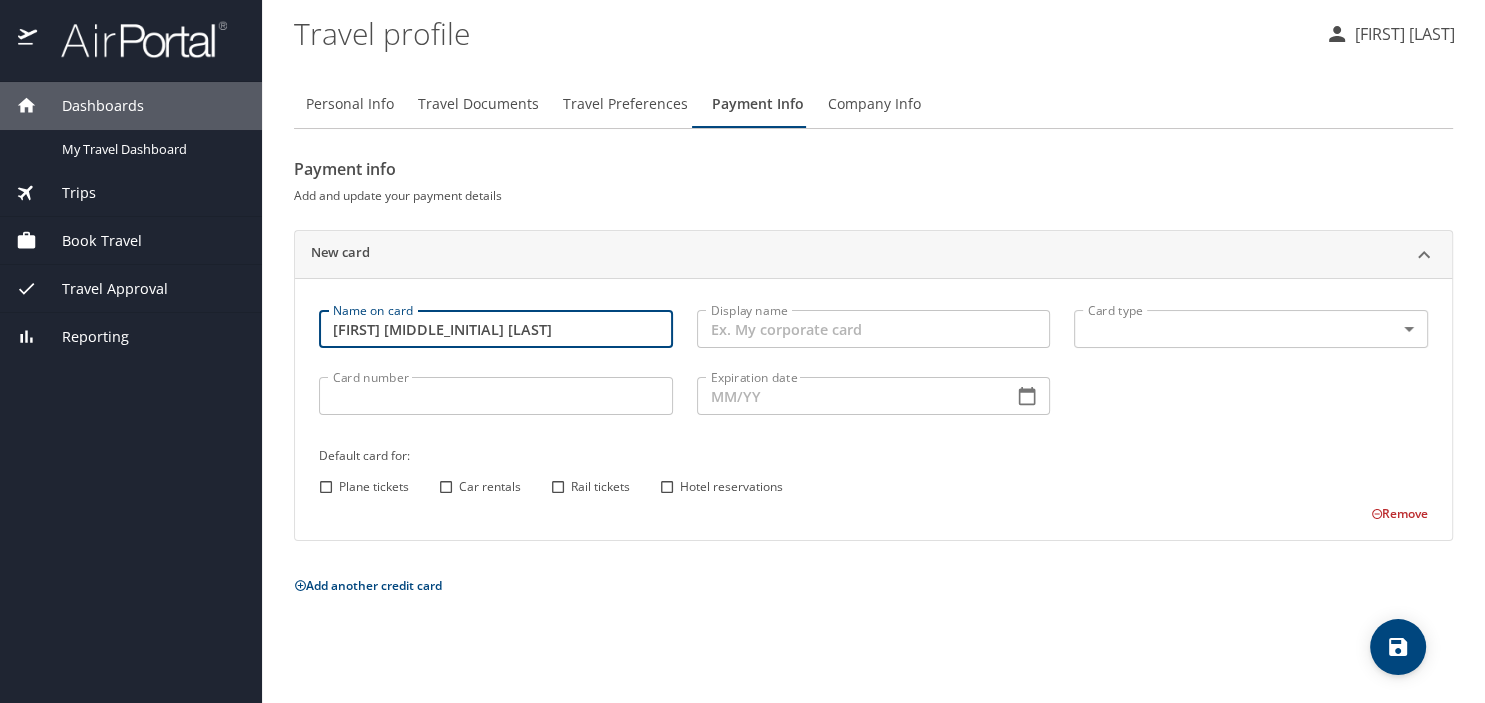 type on "[FIRST] [MIDDLE_INITIAL] [LAST]" 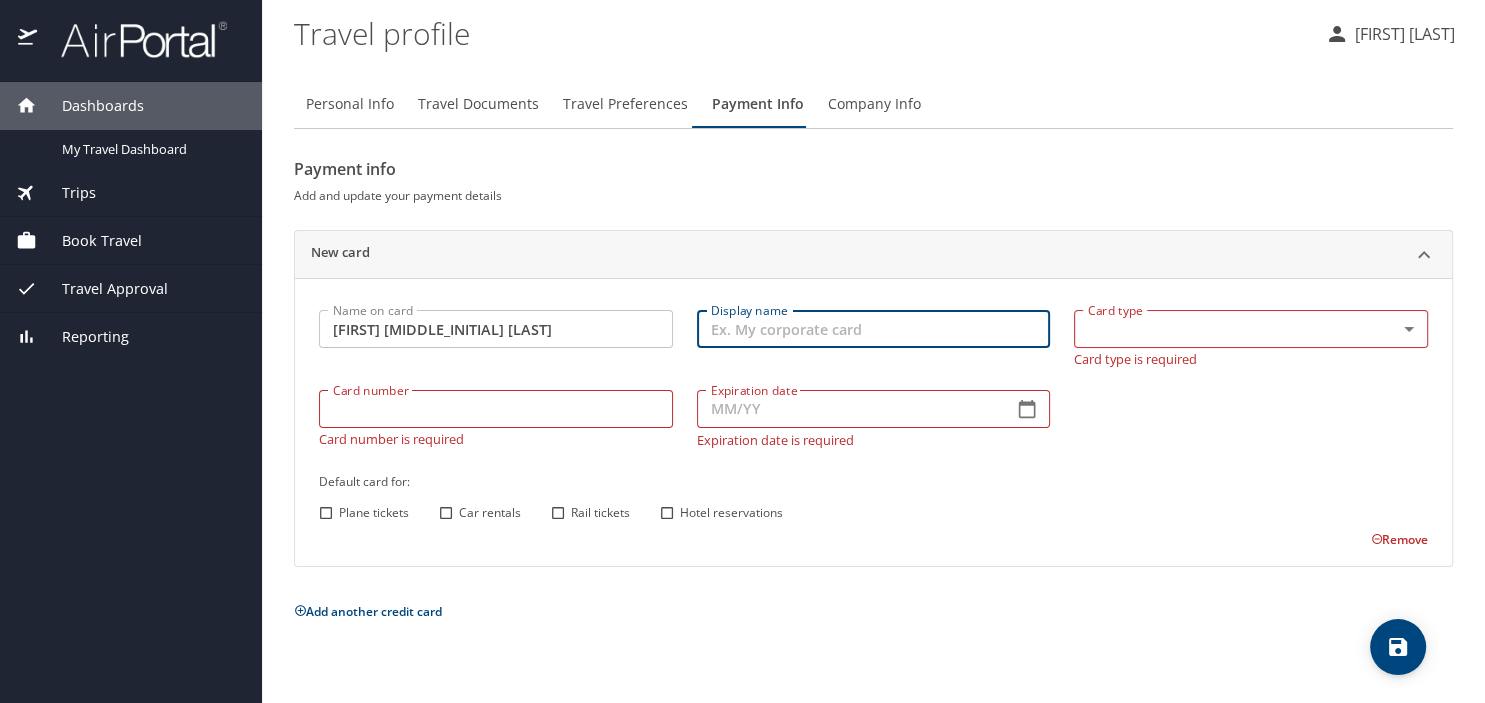 drag, startPoint x: 858, startPoint y: 317, endPoint x: 847, endPoint y: 321, distance: 11.7046995 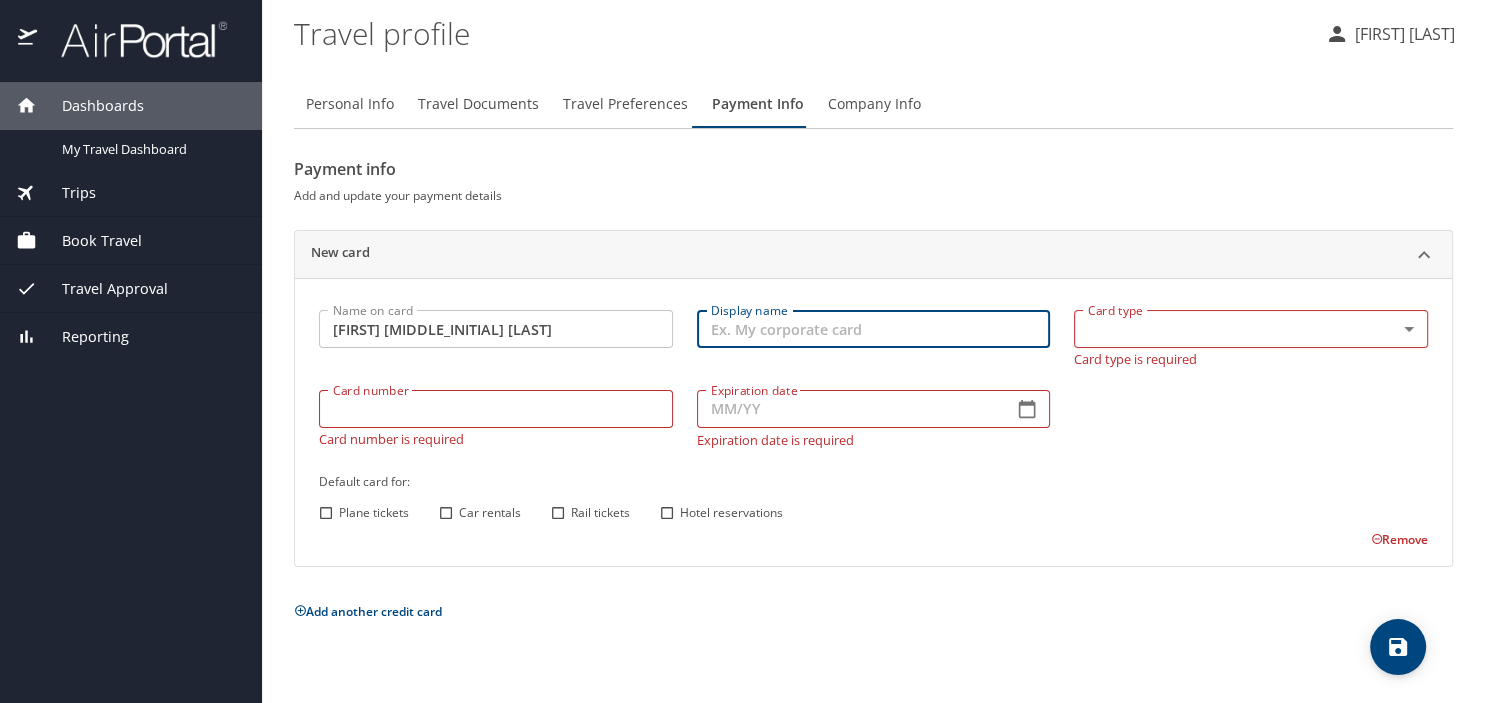 click on "Display name" at bounding box center [874, 329] 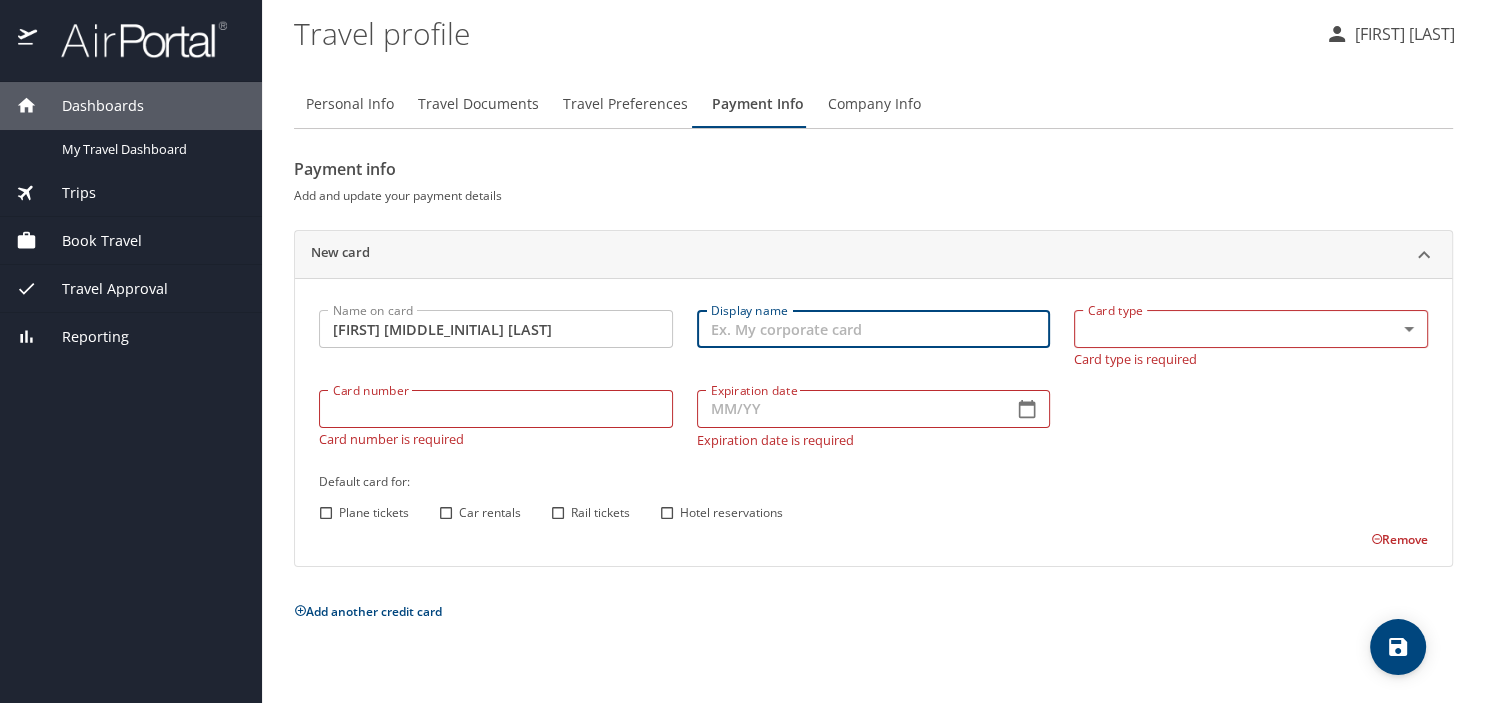 click on "Travel profile [FIRST] [LAST] Personal Info Travel Documents Travel Preferences Payment Info Company Info Payment info Add and update your payment details New card   Name on card [FIRST] [MIDDLE_INITIAL] [LAST] Name on card   Display name Display name   Card type ​ Card type Card type is required   Card number Card number Card number is required Expiration date Expiration date Expiration date is required Default card for: Plane tickets Car rentals Rail tickets Hotel reservations  Remove  Add another credit card My settings Travel agency contacts View travel profile Give feedback Sign out" at bounding box center (742, 351) 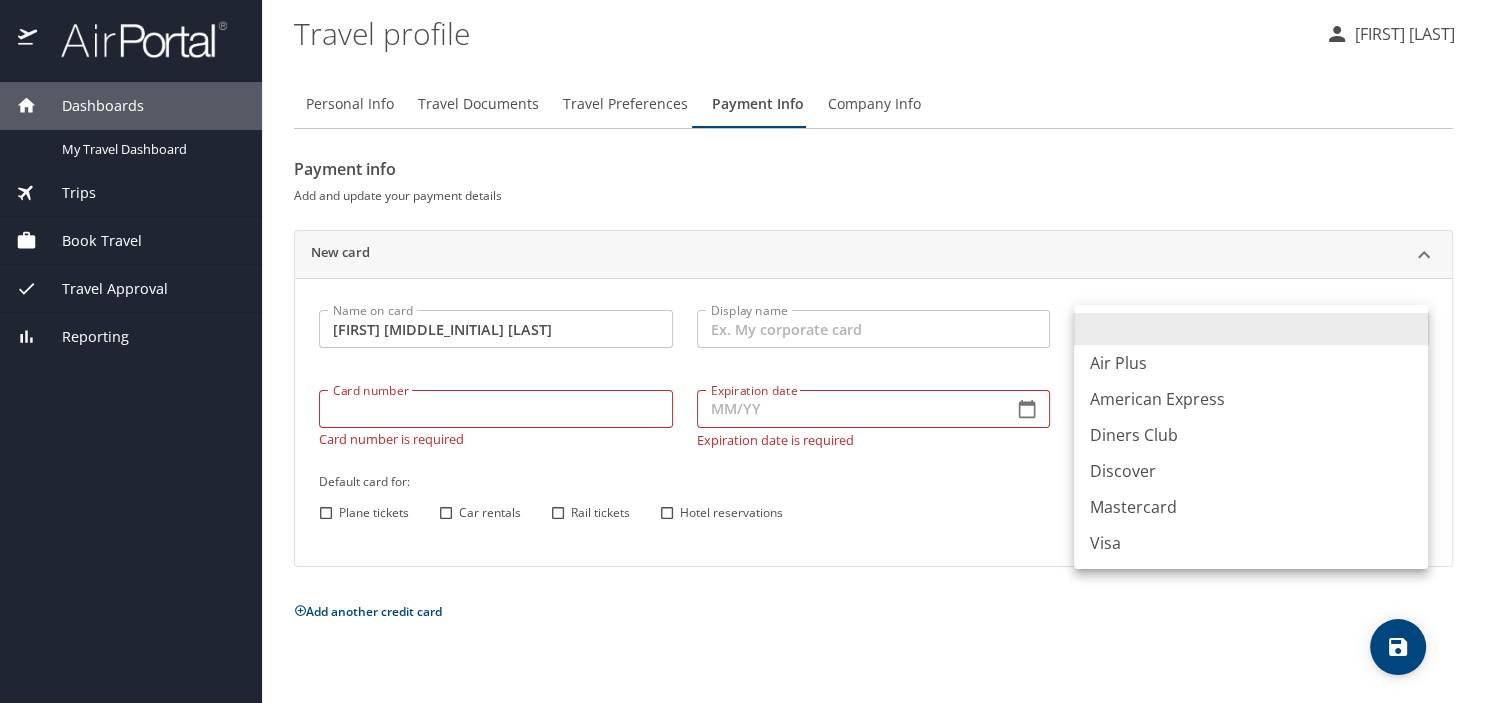 click on "American Express" at bounding box center [1251, 399] 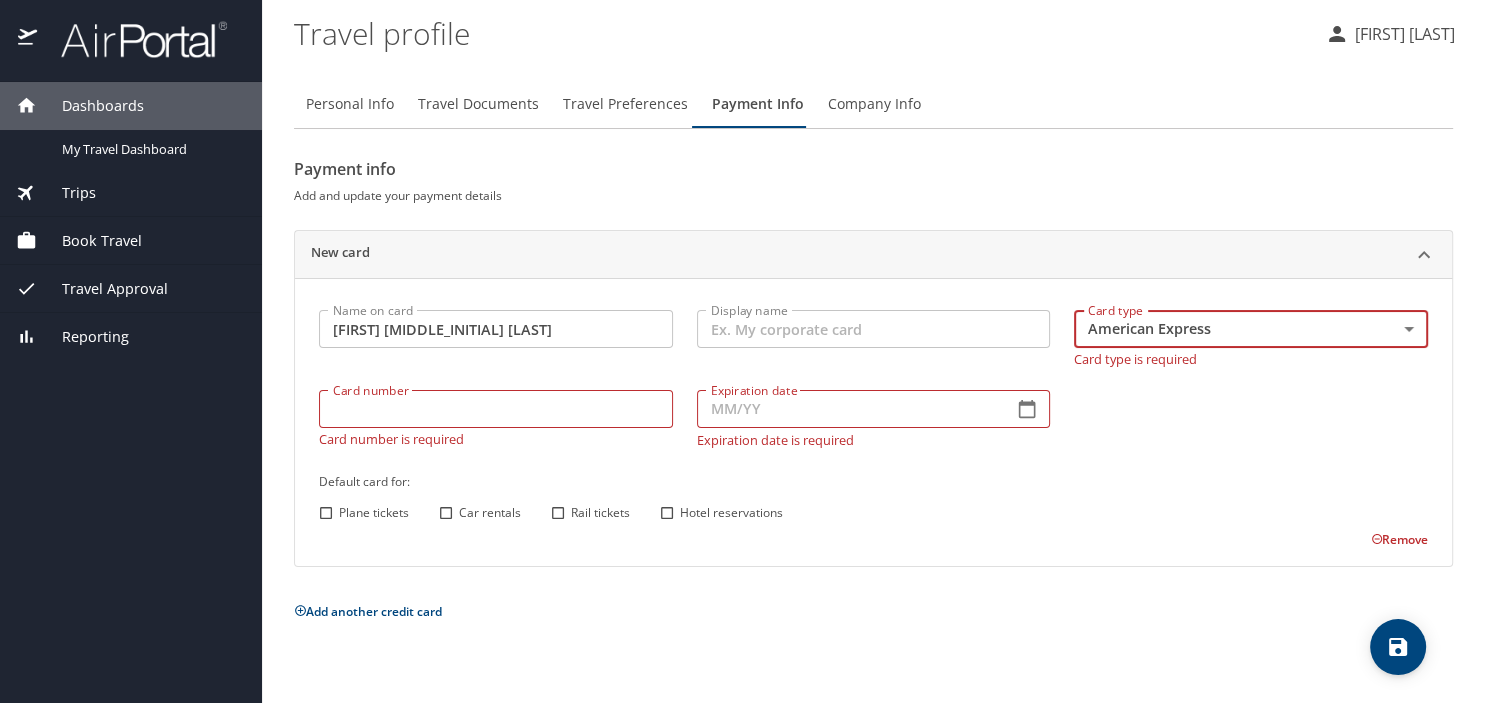click on "Card number Card number Card number is required" at bounding box center [496, 418] 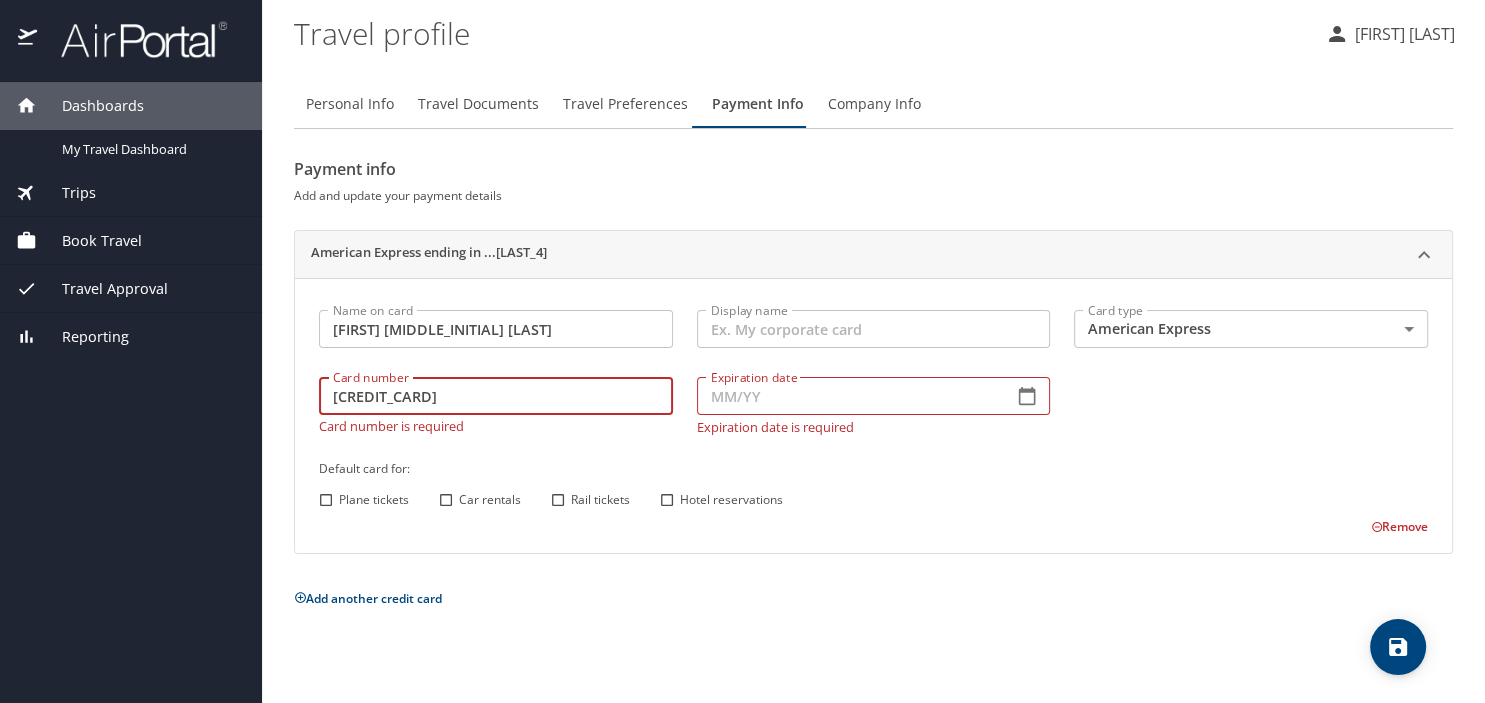 type on "[CREDIT_CARD]" 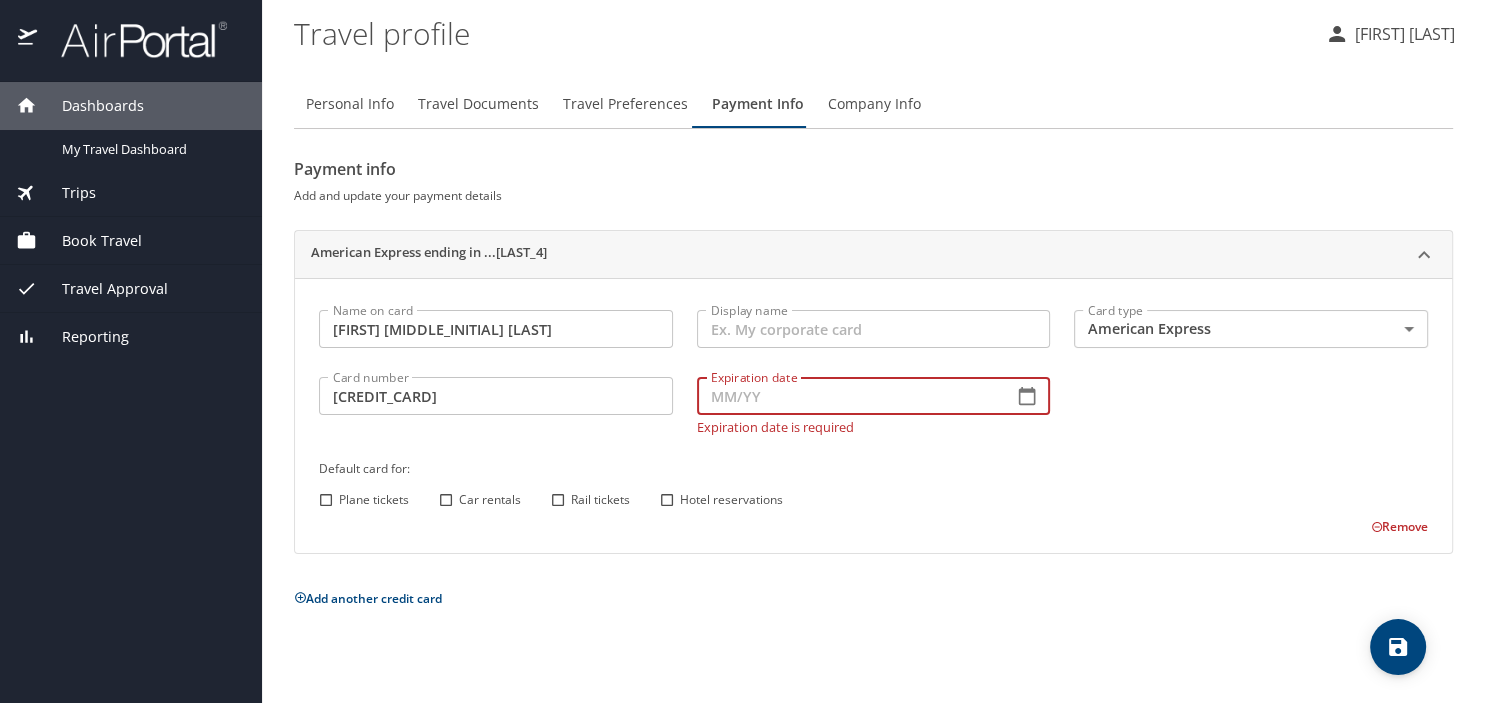 click 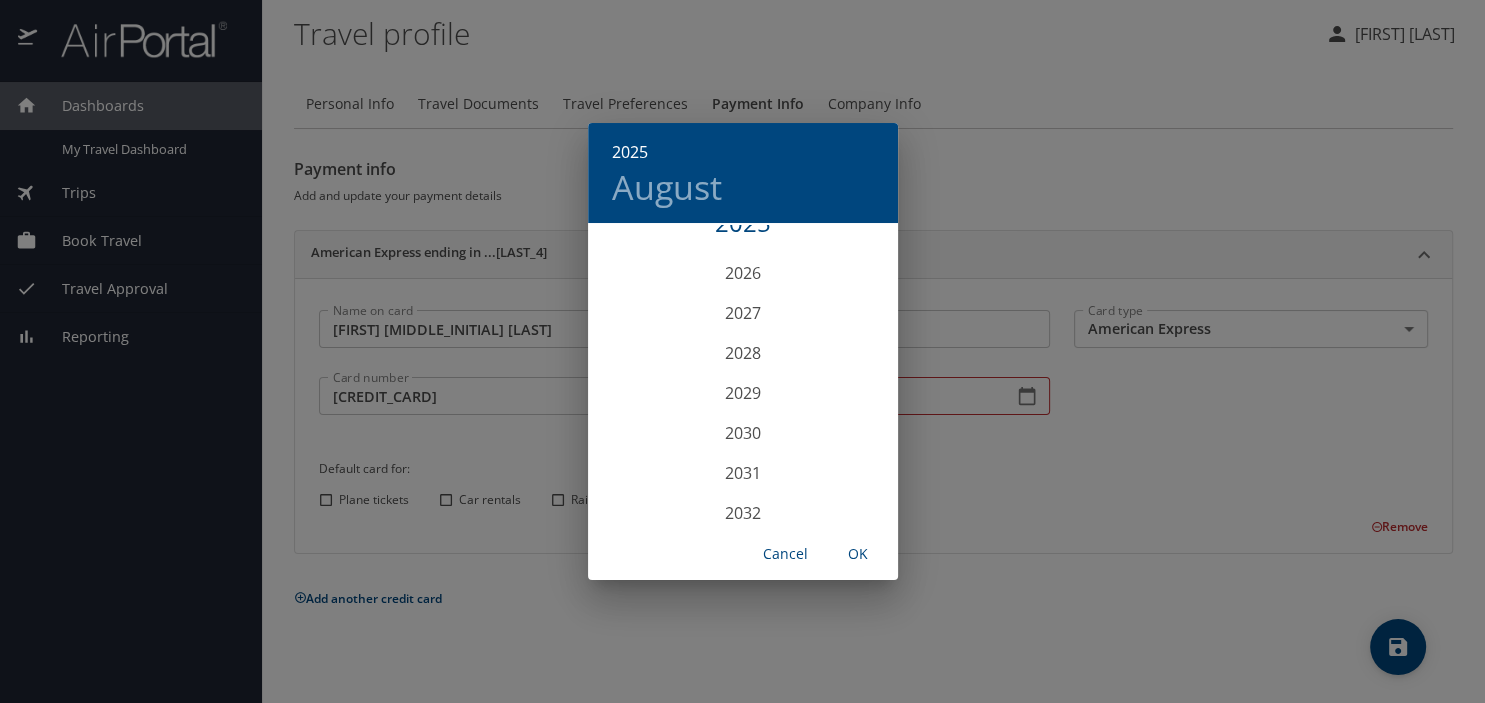 scroll, scrollTop: 5131, scrollLeft: 0, axis: vertical 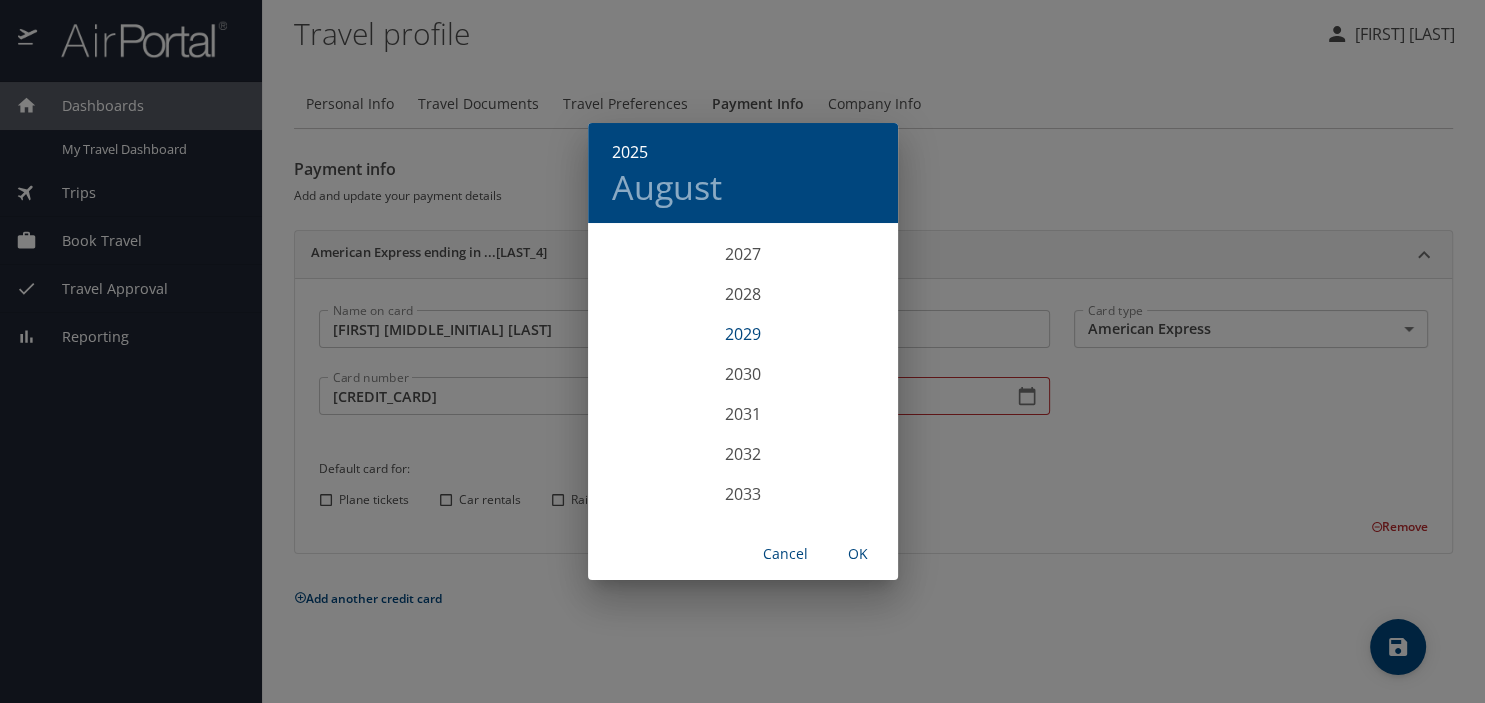 click on "2029" at bounding box center (743, 334) 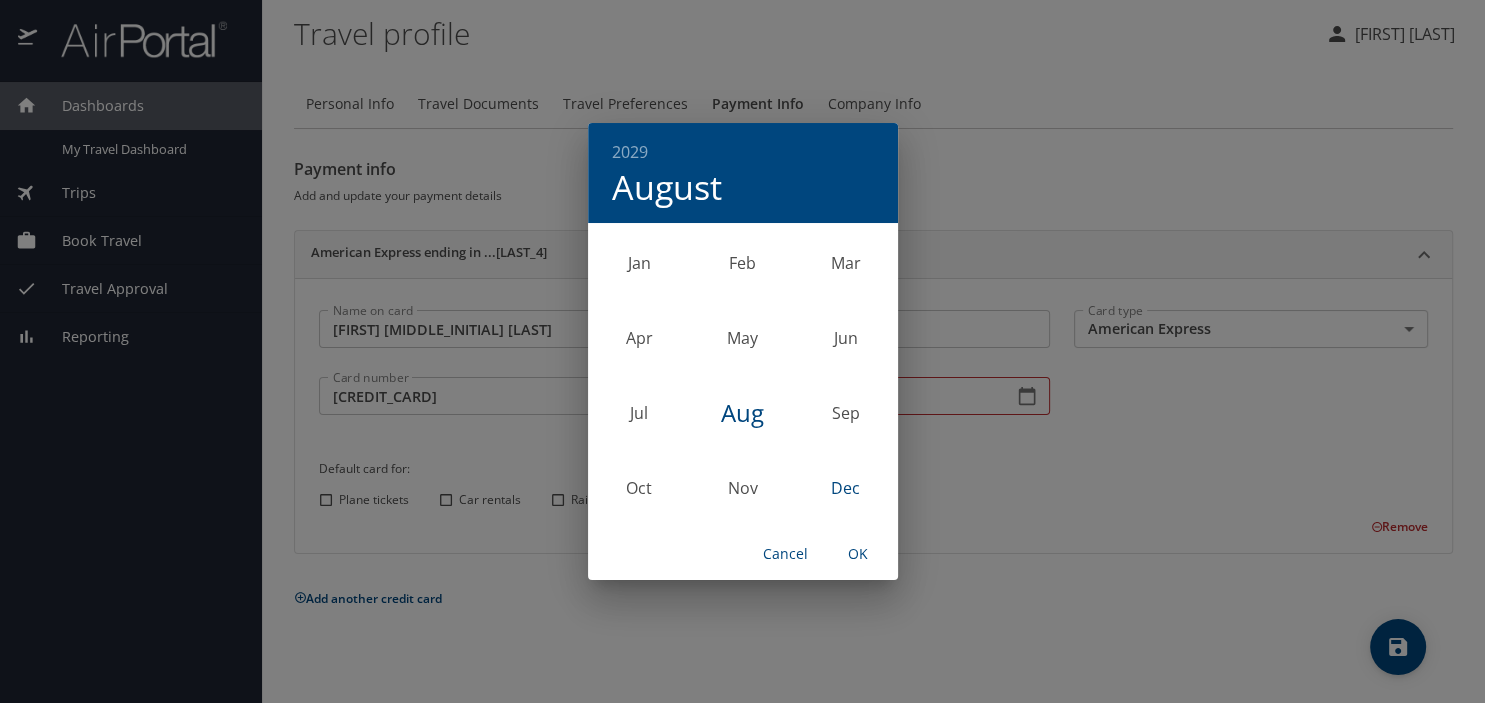 click on "Dec" at bounding box center (845, 487) 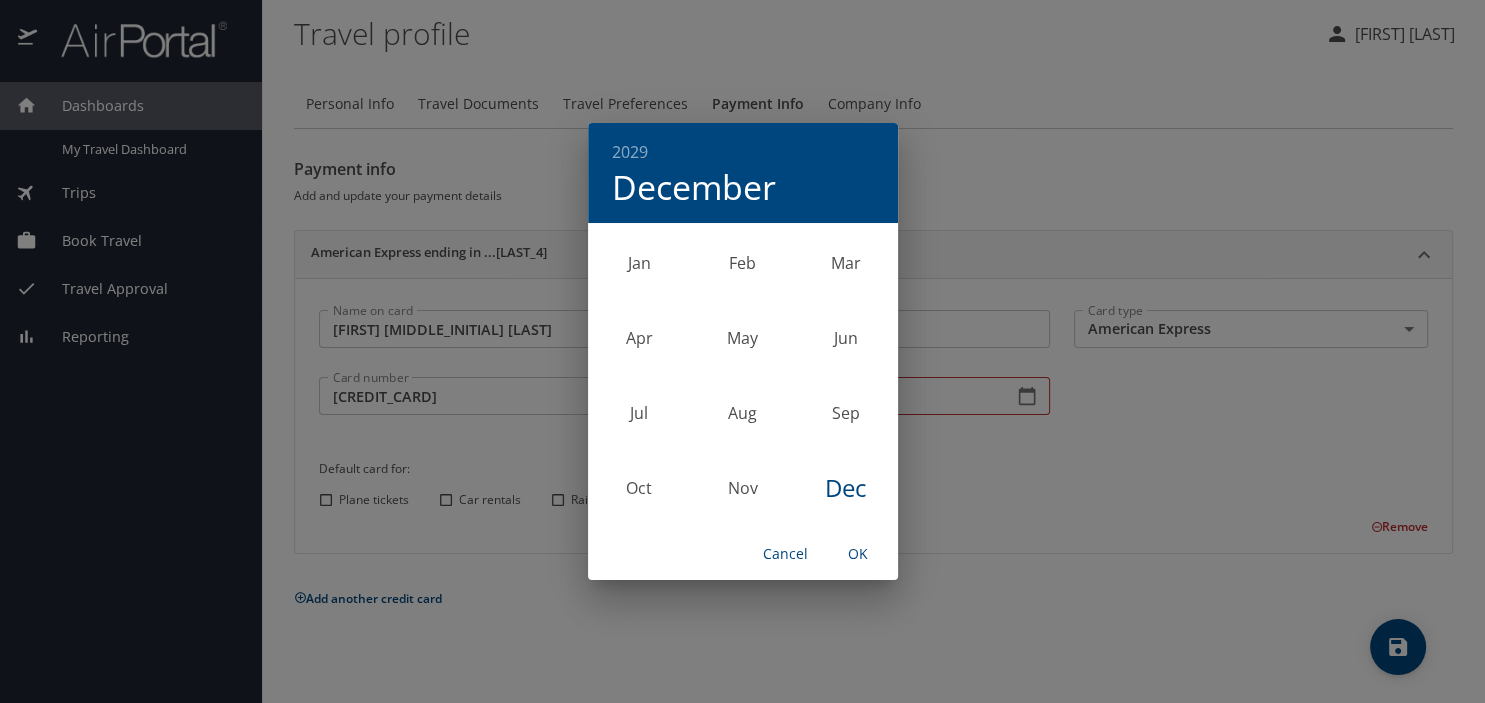 click on "OK" at bounding box center [858, 554] 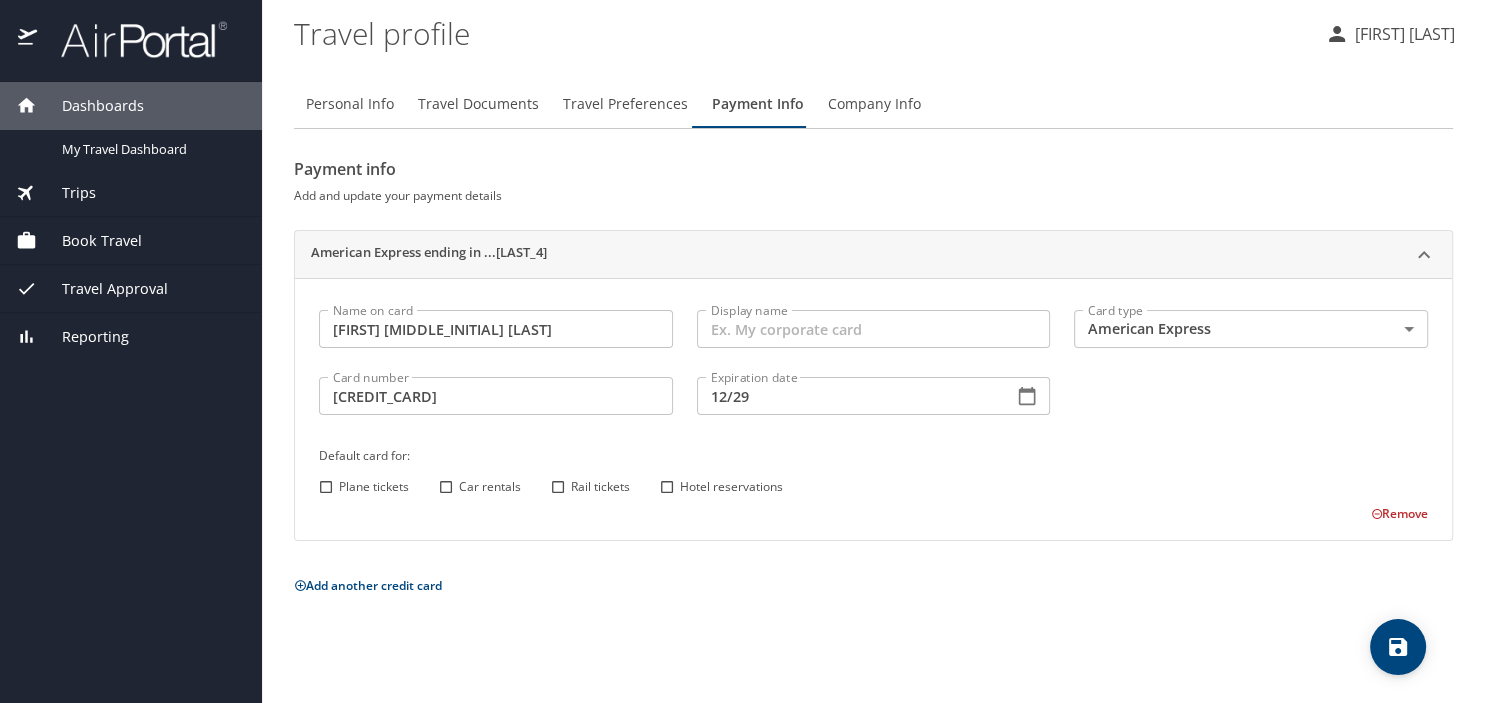 click on "Plane tickets Car rentals Rail tickets Hotel reservations" at bounding box center (870, 487) 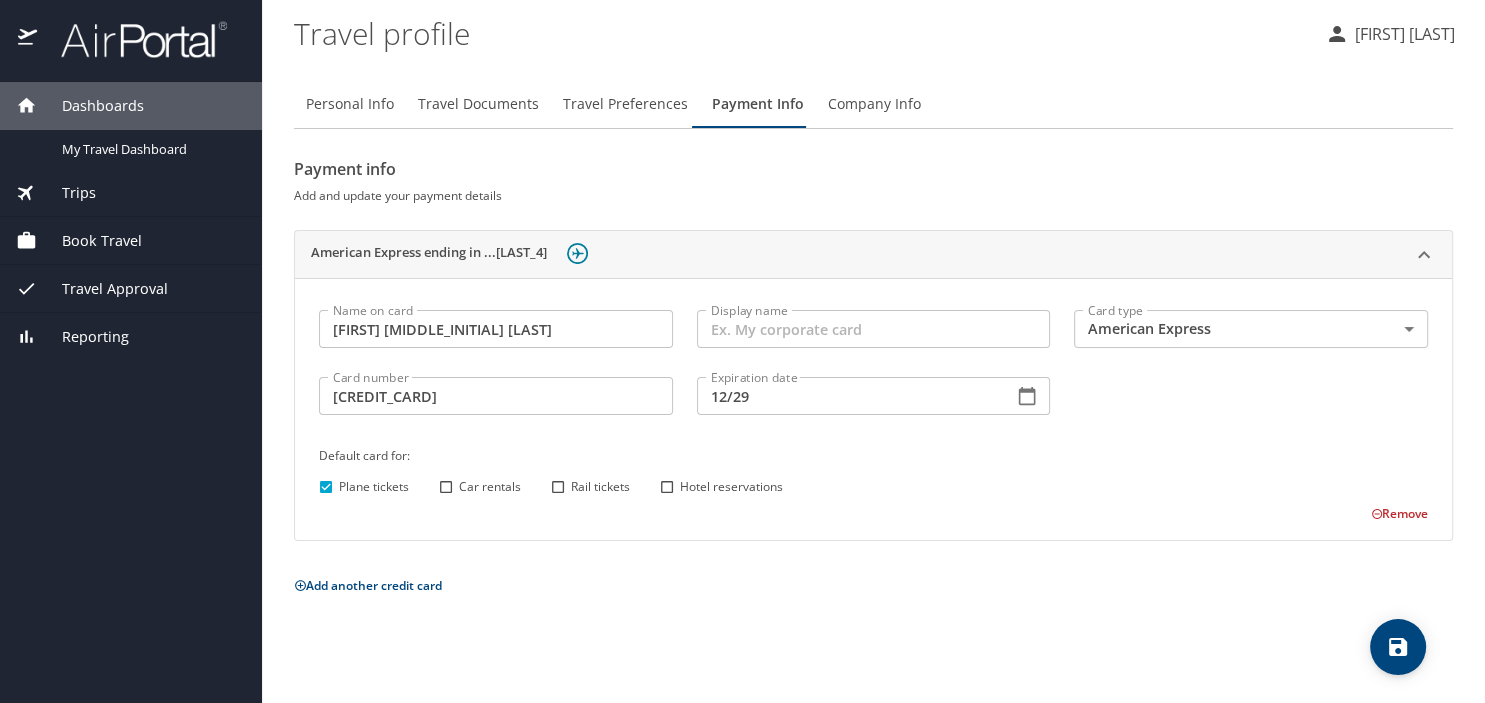 click on "Car rentals" at bounding box center [446, 487] 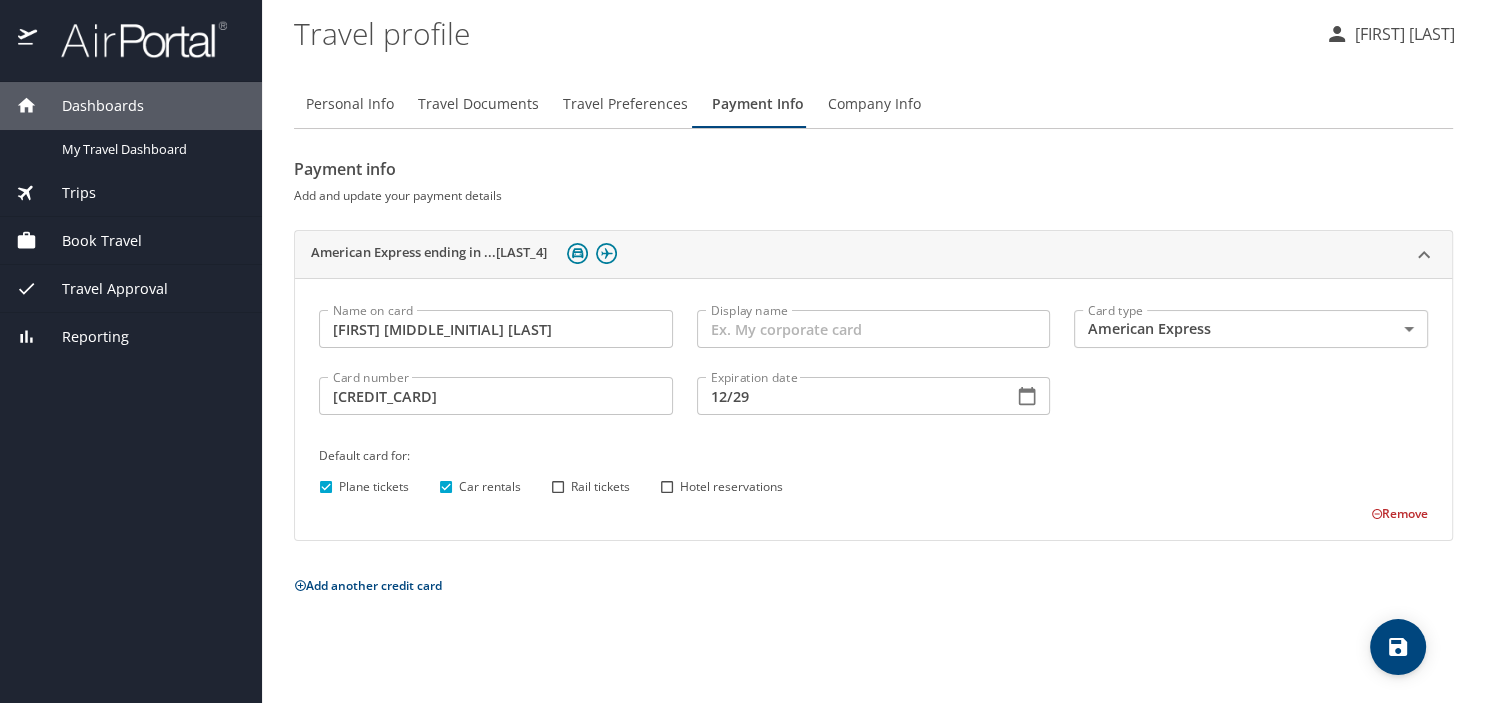 click on "Rail tickets" at bounding box center (558, 487) 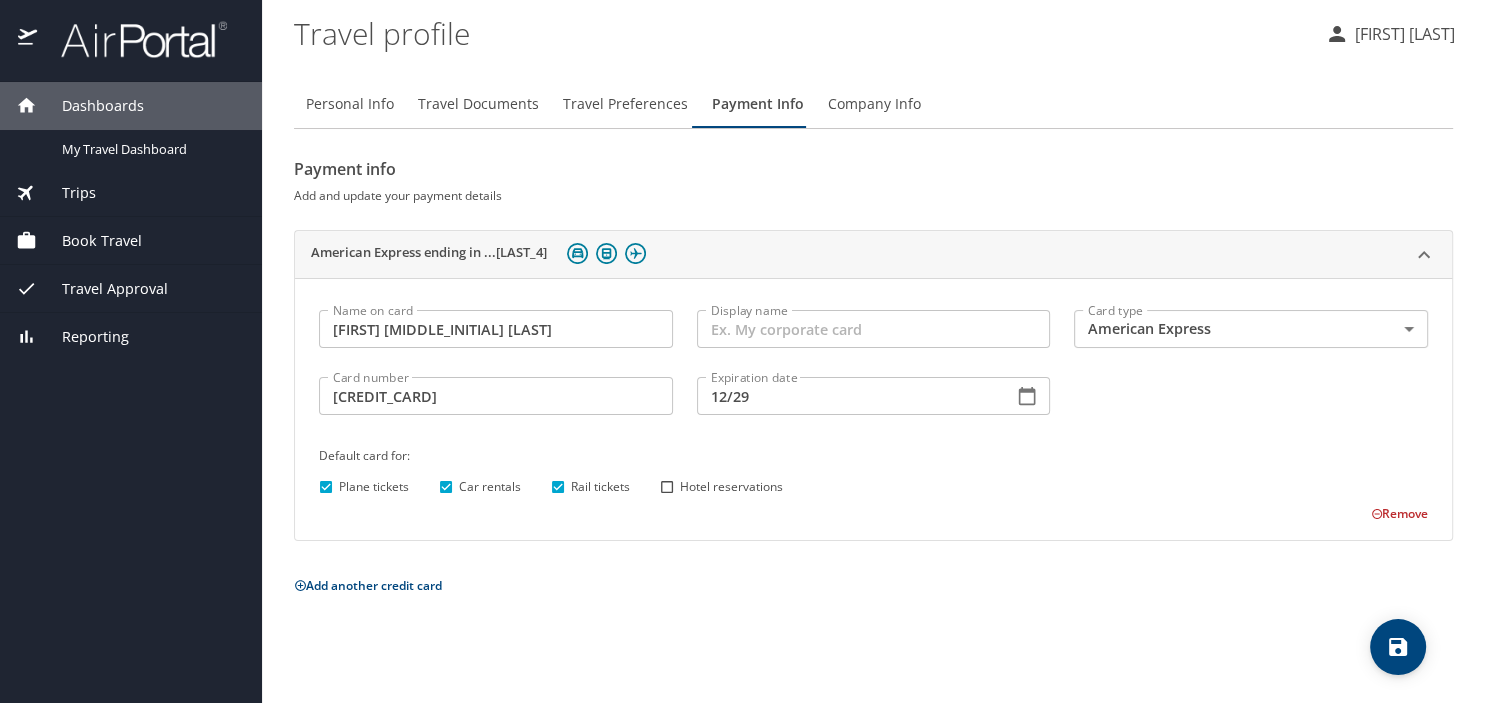 click on "Hotel reservations" at bounding box center (667, 487) 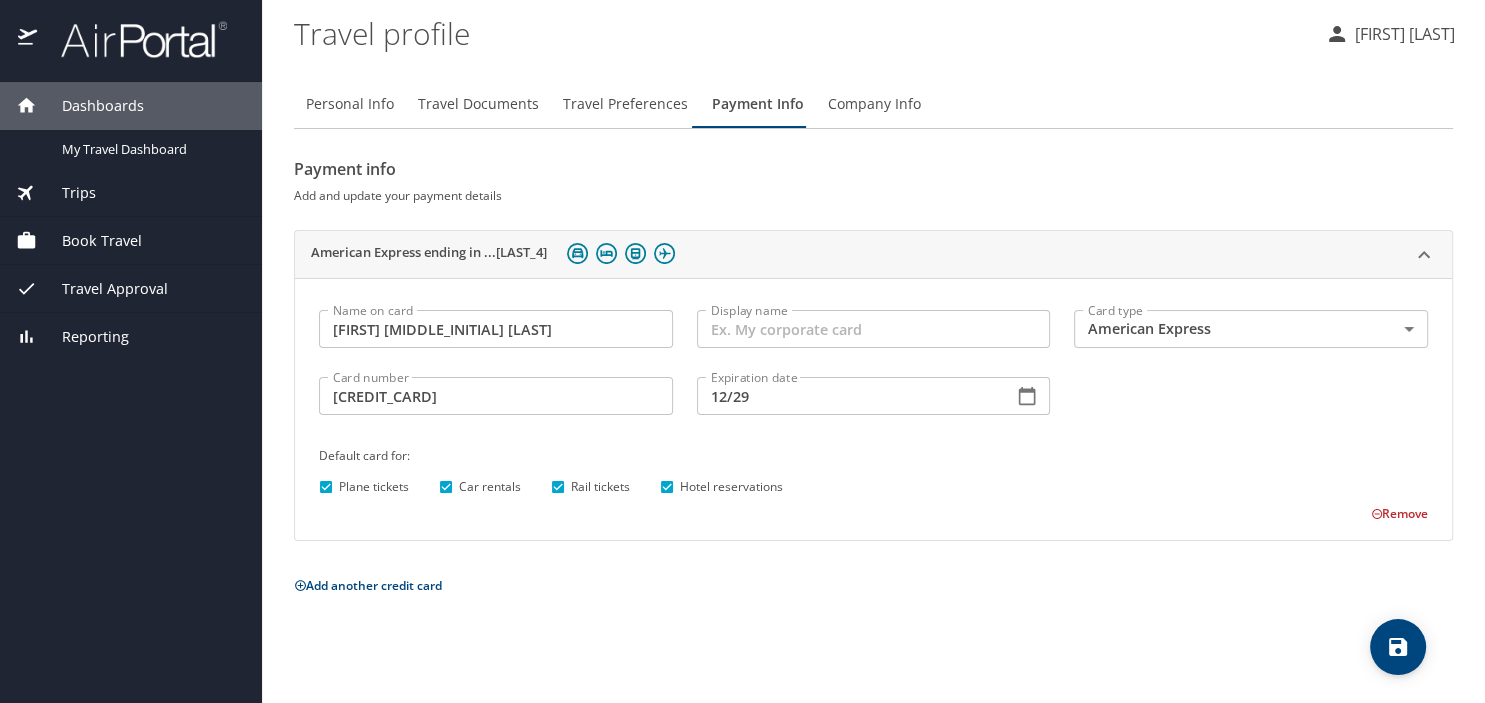 click 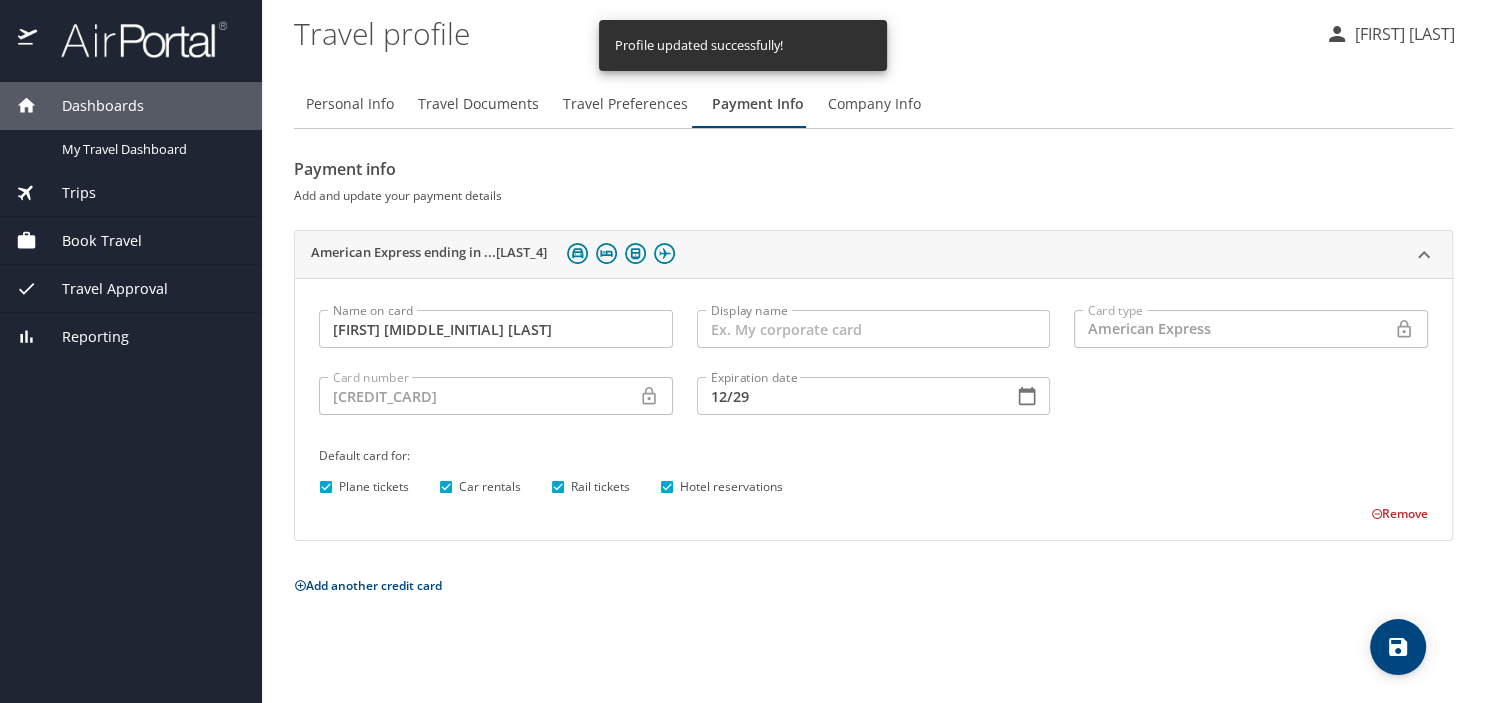 click on "Company Info" at bounding box center (874, 104) 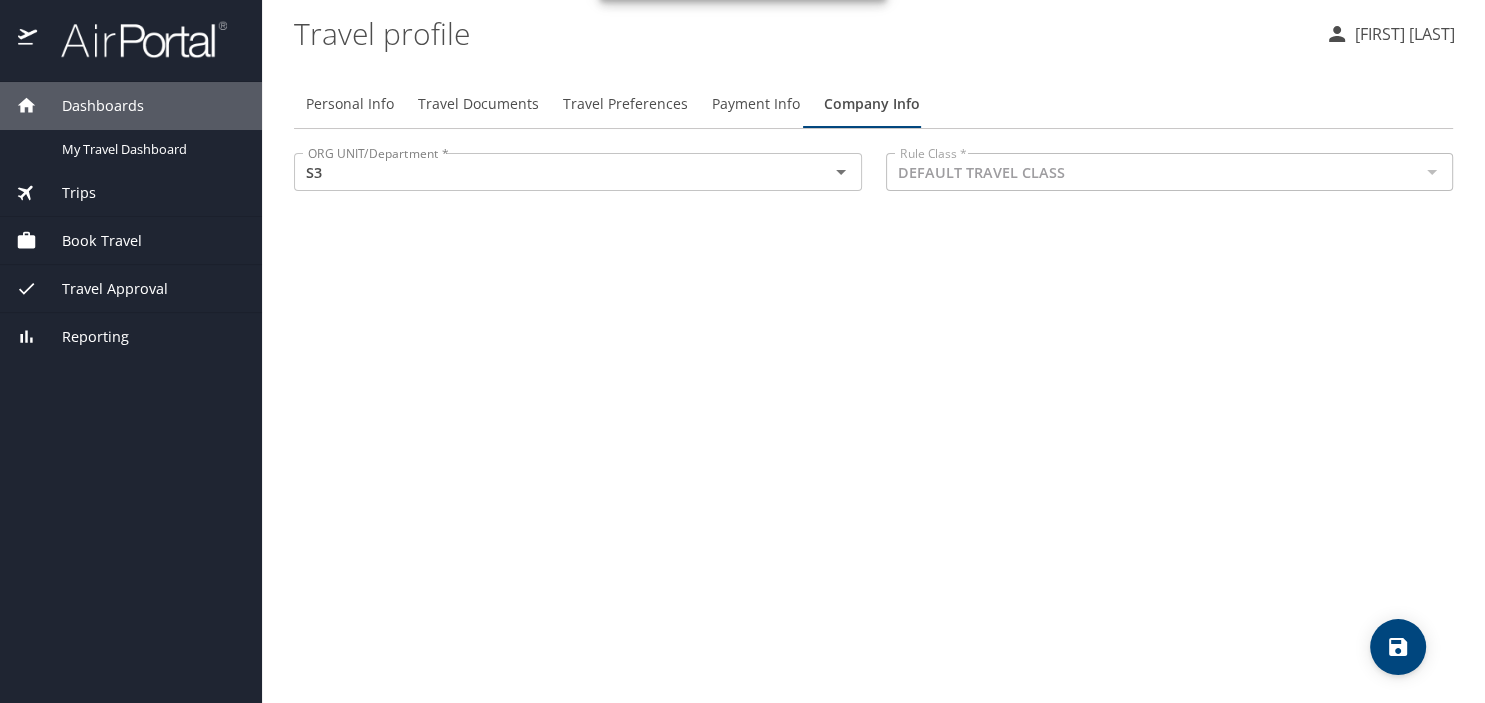click at bounding box center (1431, 172) 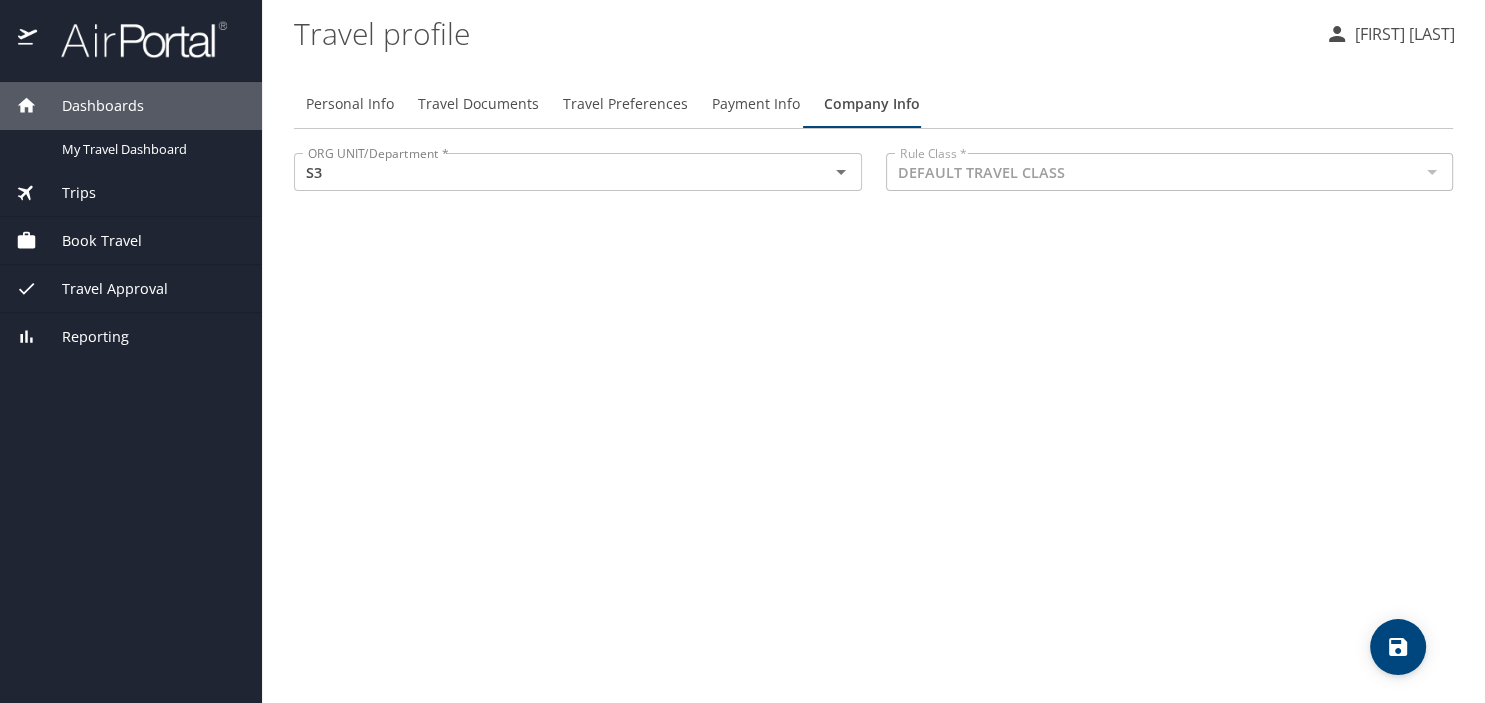 click at bounding box center (1431, 172) 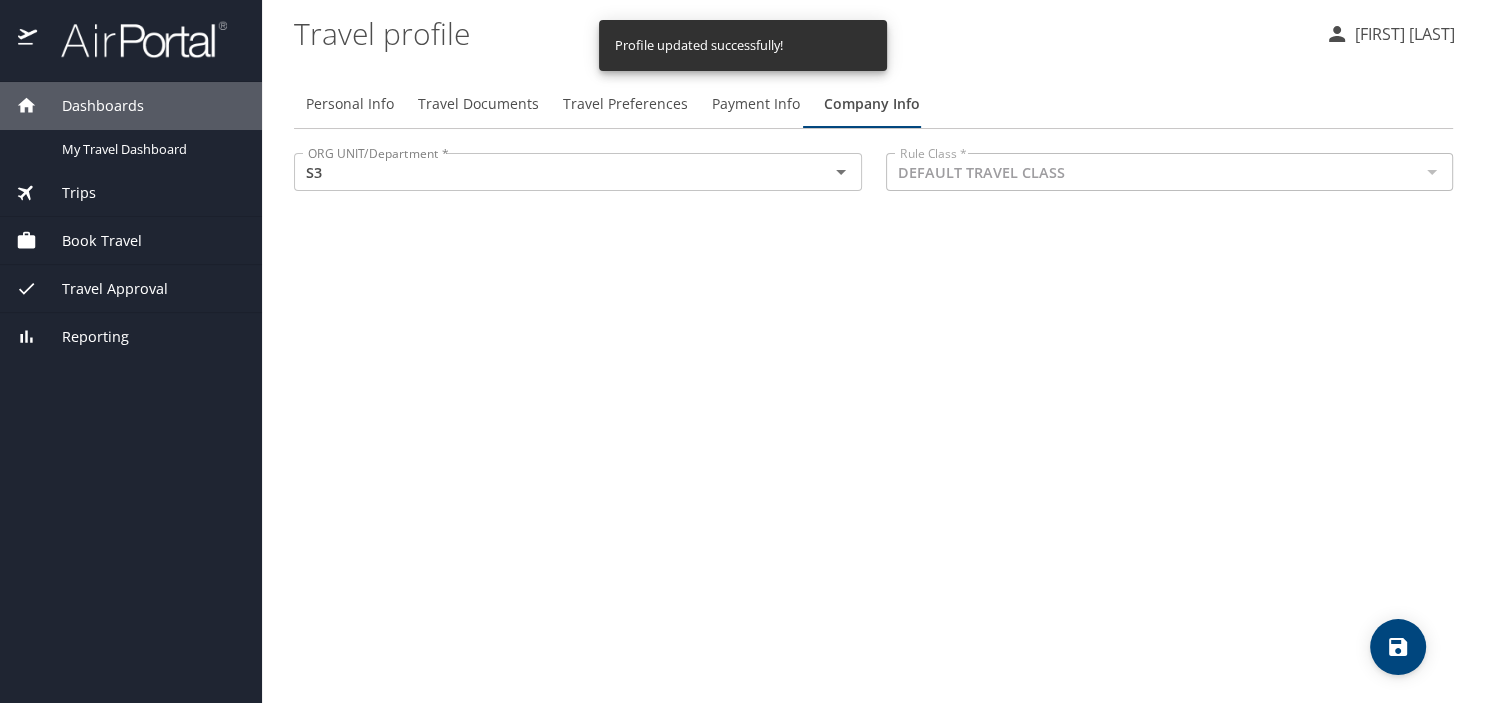 click on "Trips" at bounding box center (66, 193) 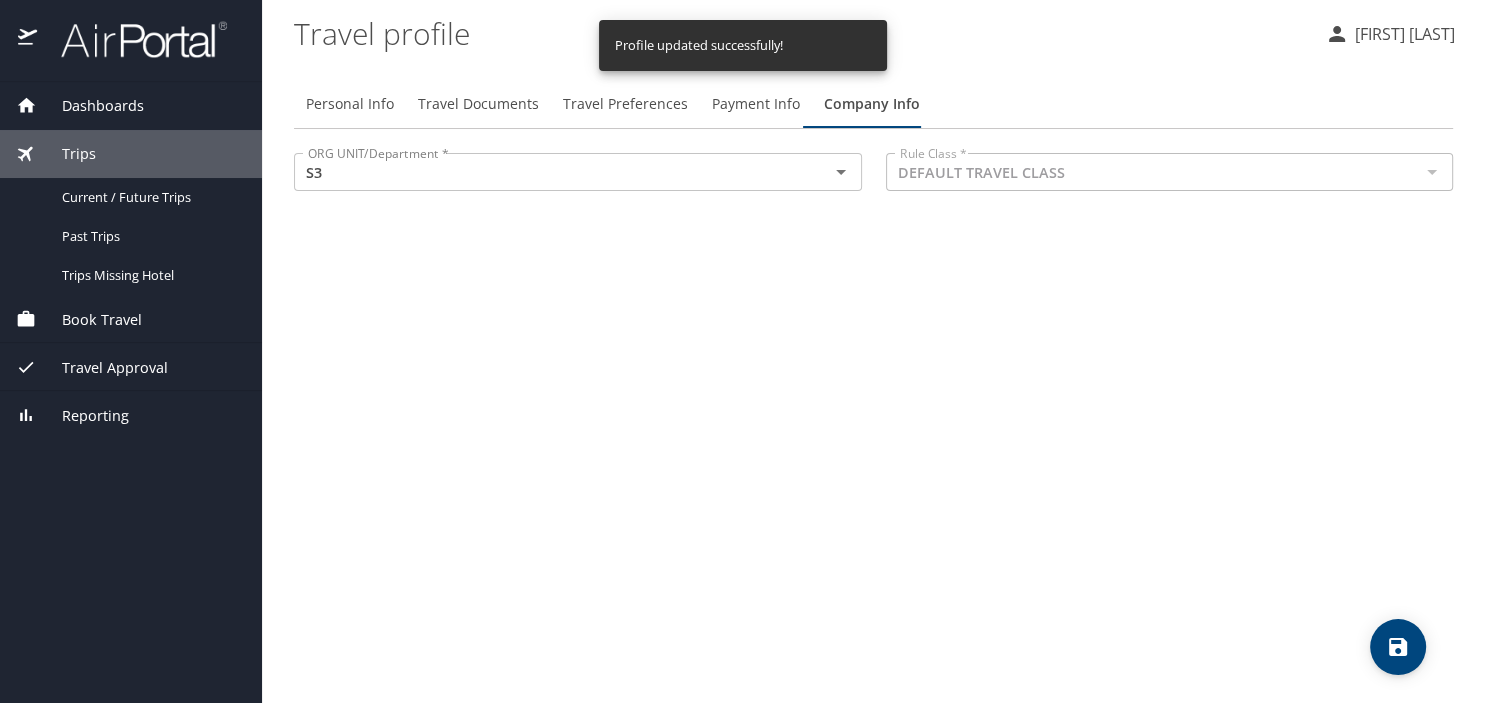 click on "Book Travel" at bounding box center (89, 320) 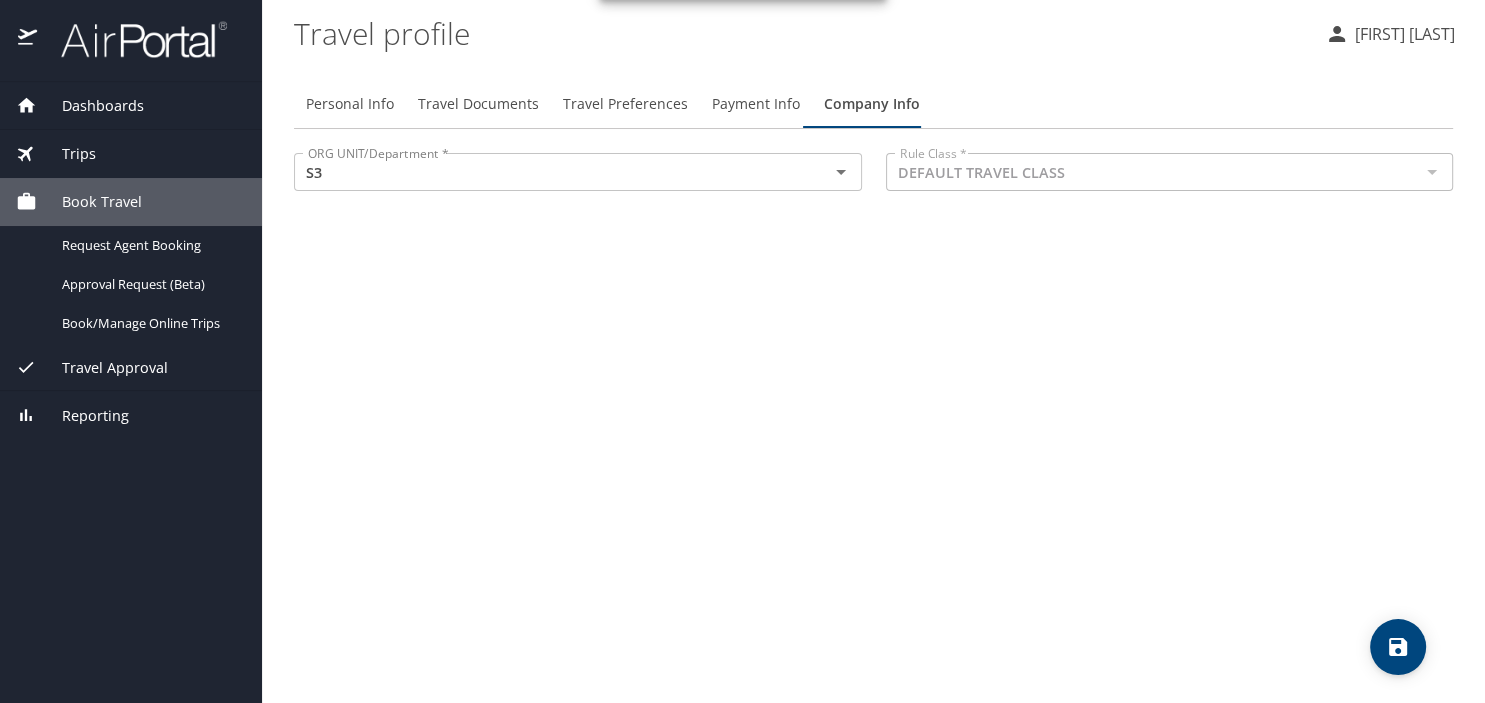 click on "Travel Approval" at bounding box center (102, 368) 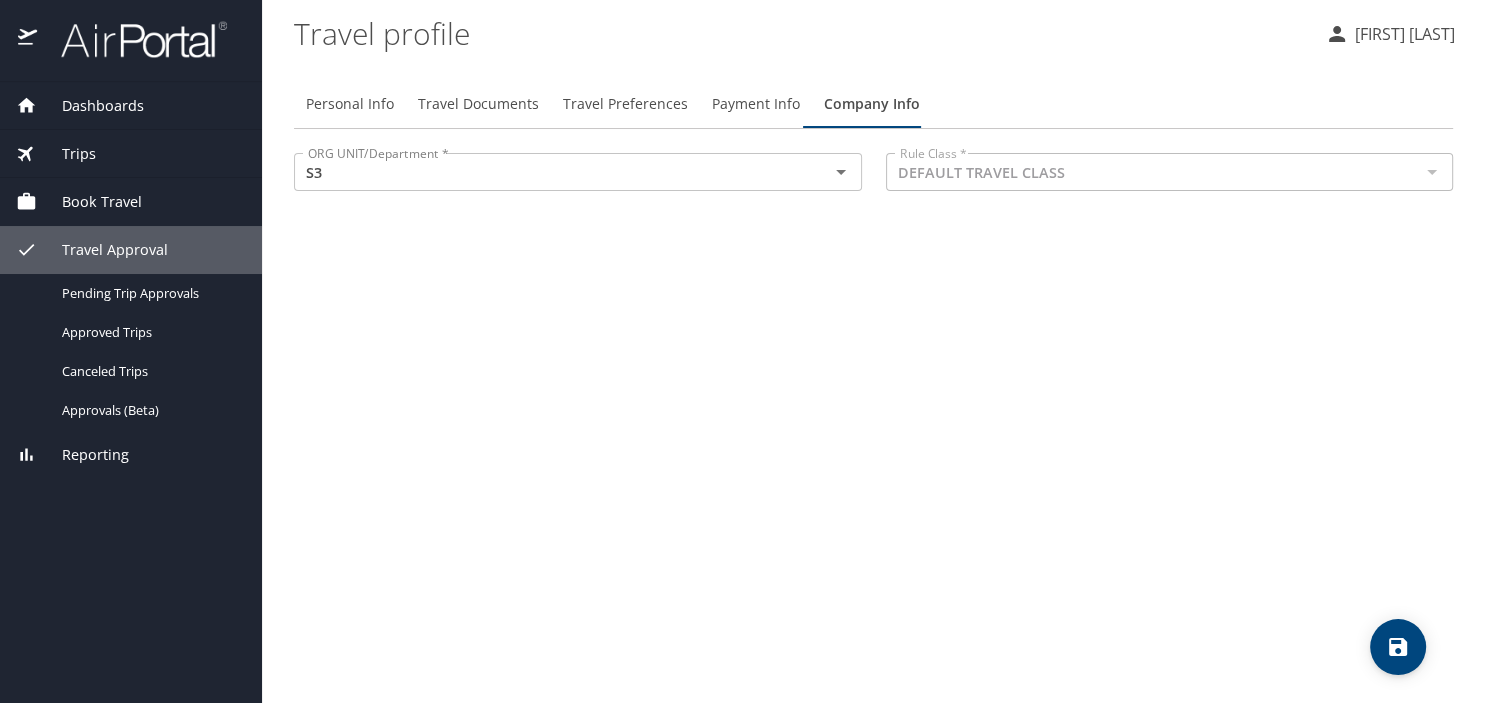 drag, startPoint x: 342, startPoint y: 440, endPoint x: 330, endPoint y: 411, distance: 31.38471 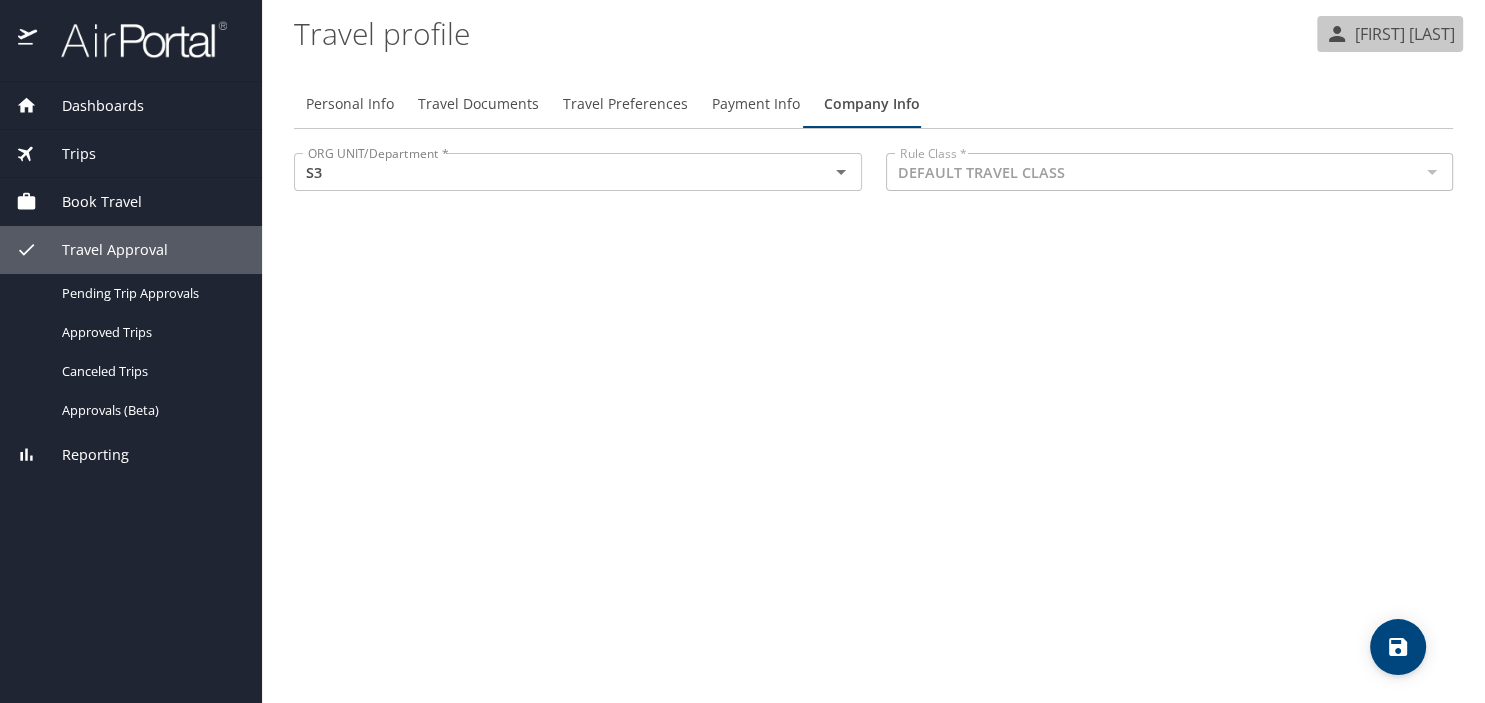click on "[FIRST] [LAST]" at bounding box center (1402, 34) 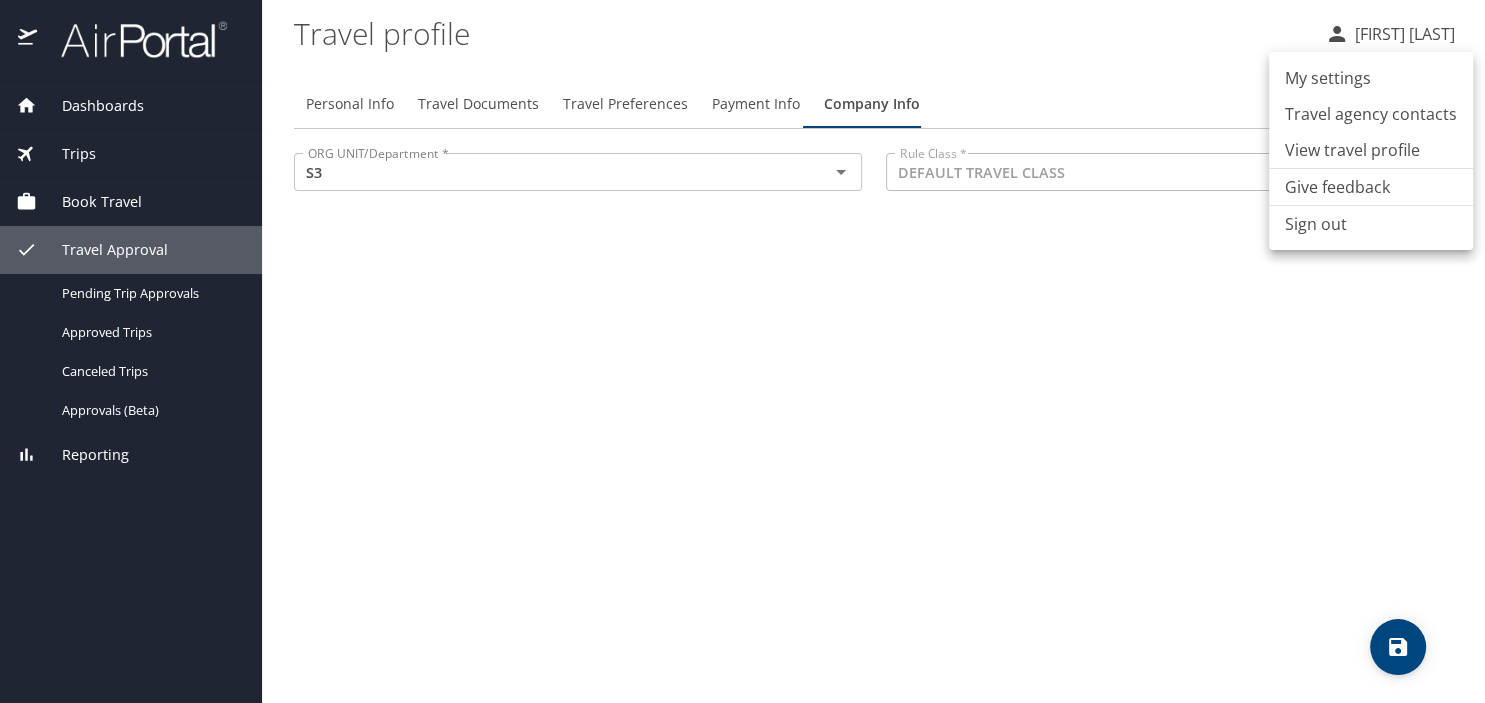click on "My settings" at bounding box center [1371, 78] 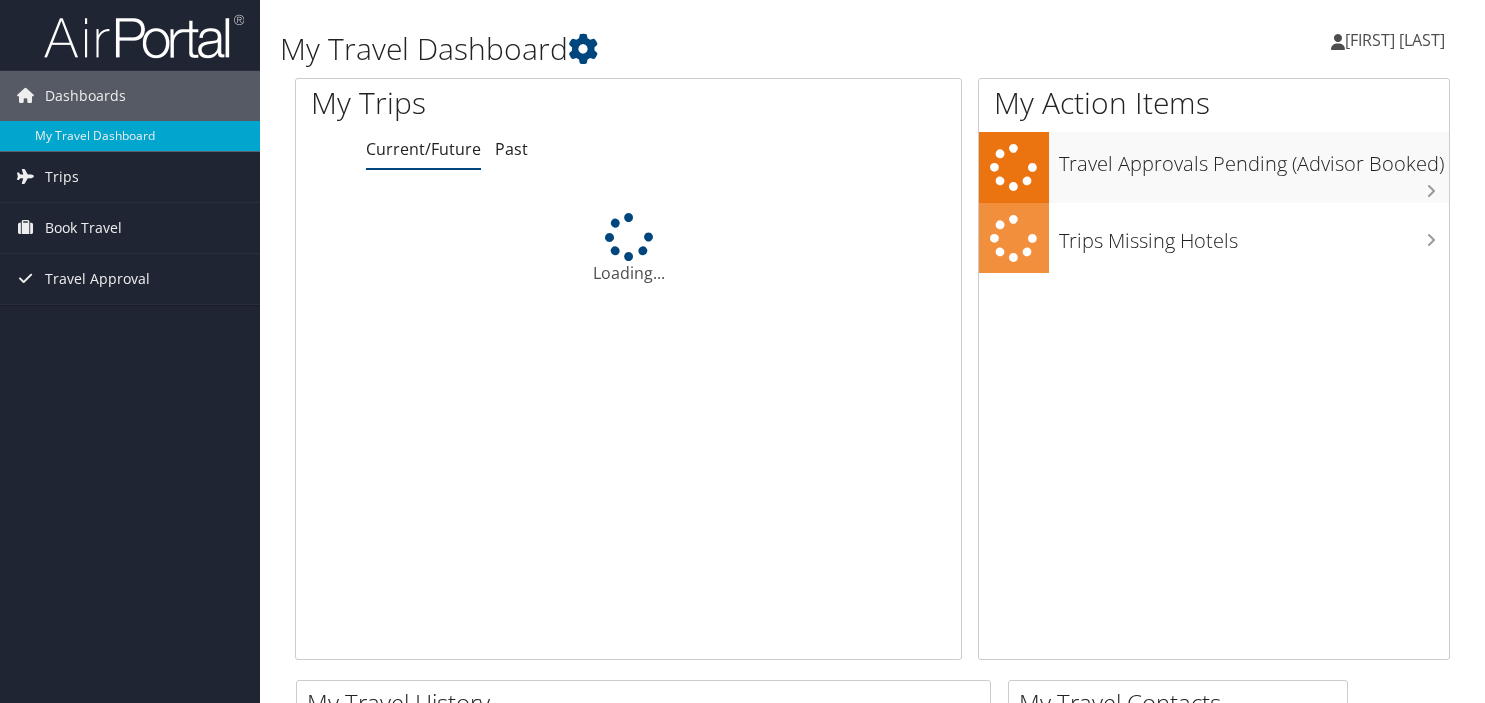 scroll, scrollTop: 0, scrollLeft: 0, axis: both 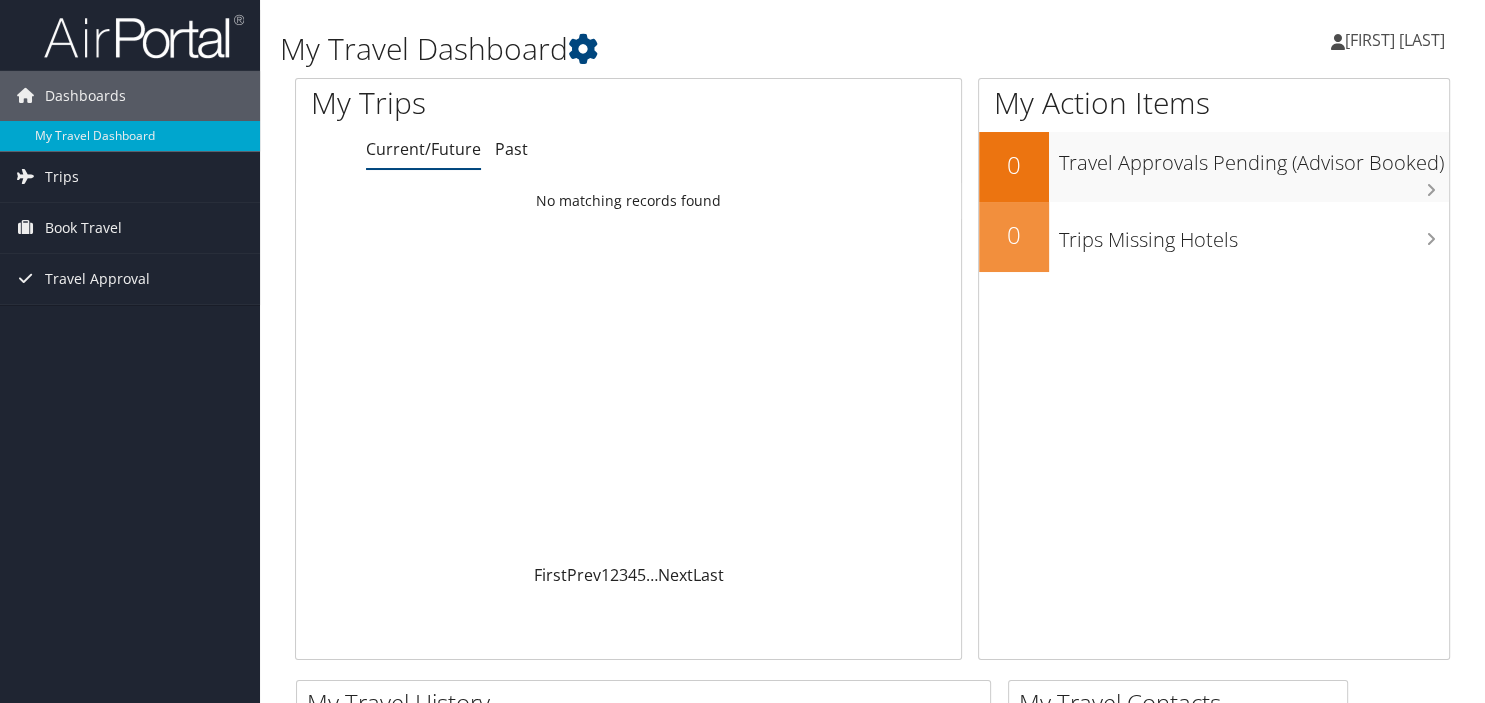 click on "[FIRST] [LAST]" at bounding box center [1395, 40] 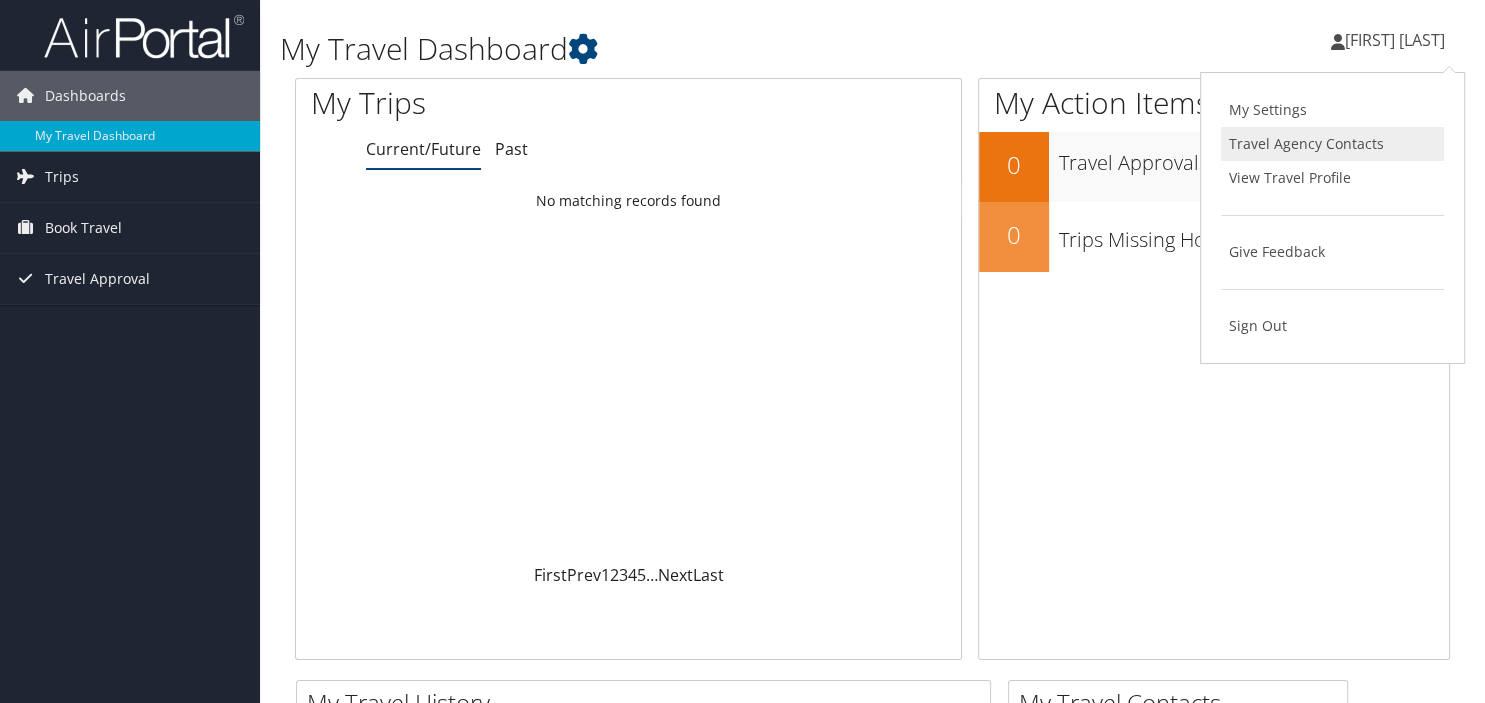click on "Travel Agency Contacts" at bounding box center (1332, 144) 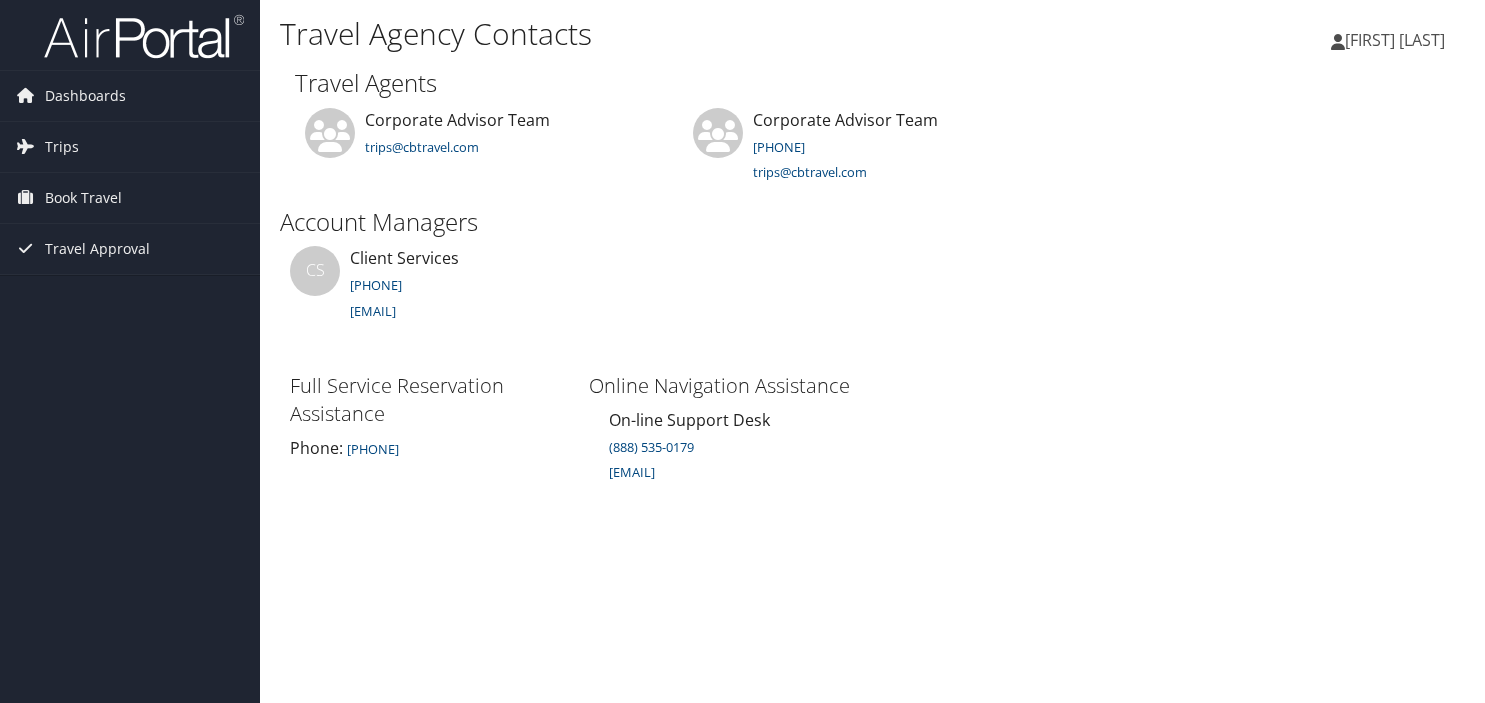 scroll, scrollTop: 0, scrollLeft: 0, axis: both 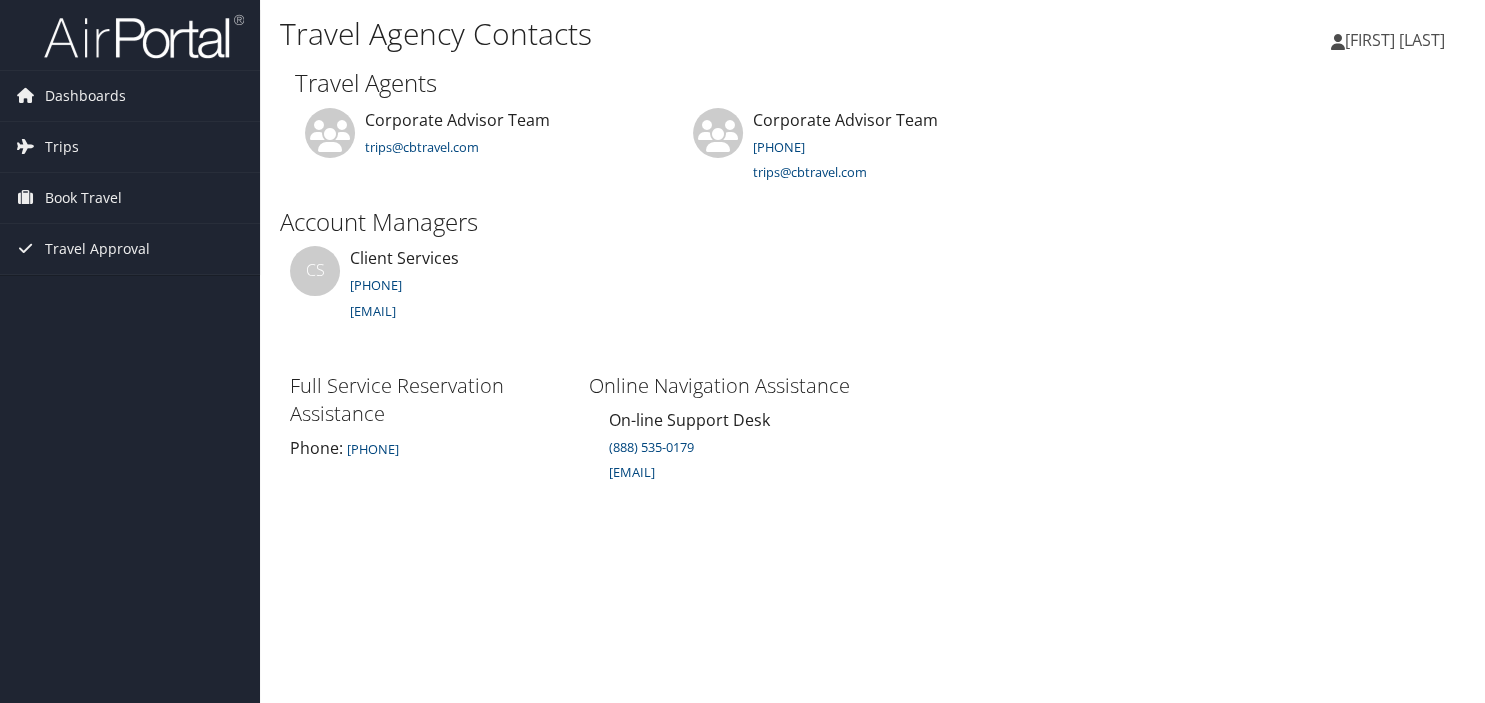 click on "[FIRST] [LAST]" at bounding box center (1395, 40) 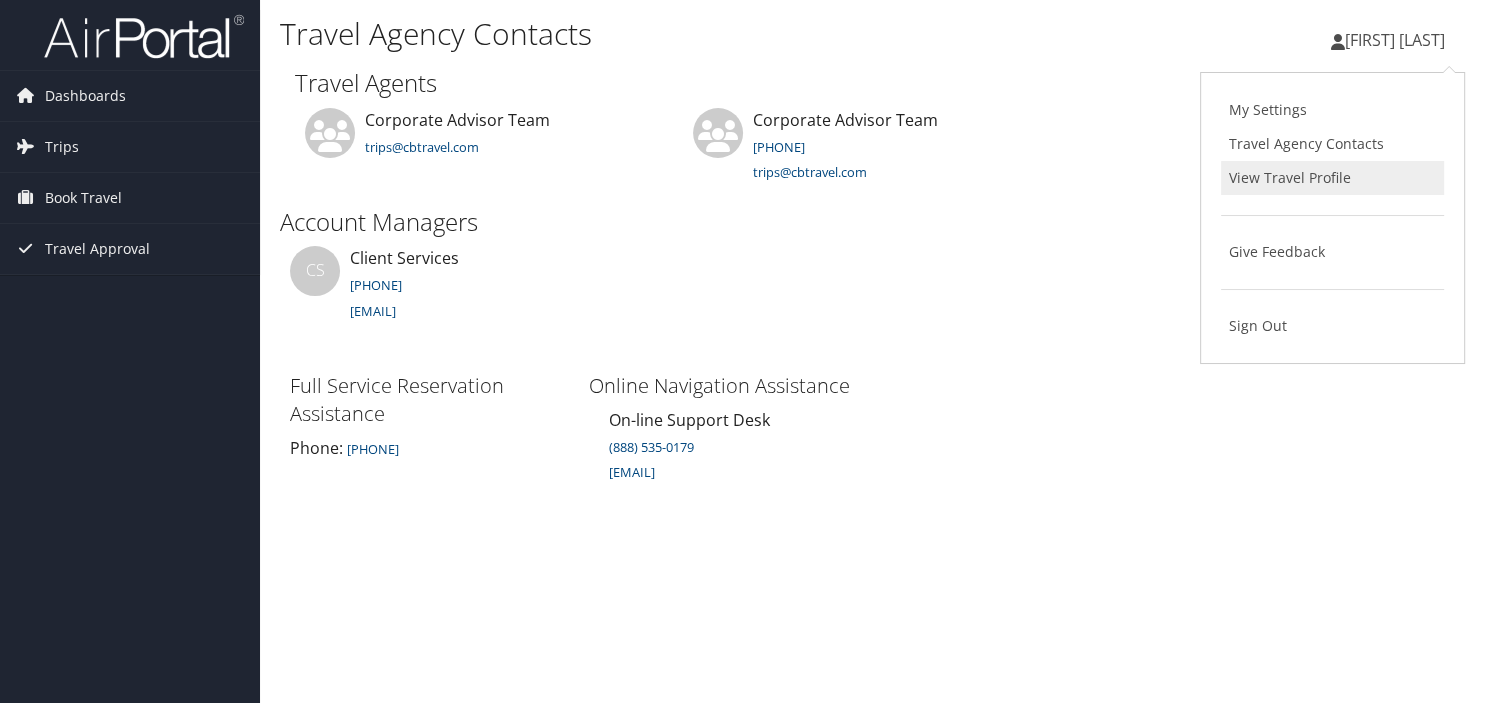 click on "View Travel Profile" at bounding box center [1332, 178] 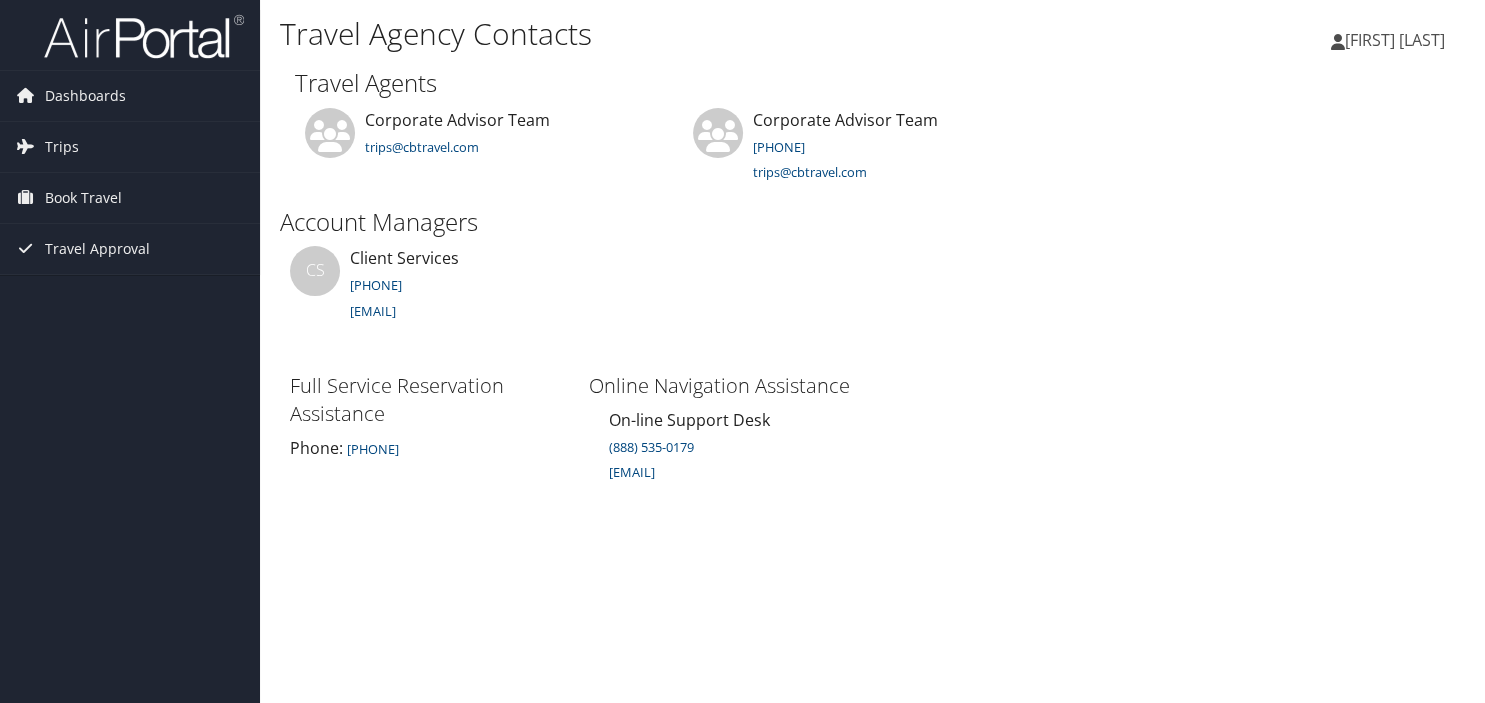 click on "[FIRST] [LAST]" at bounding box center [1395, 40] 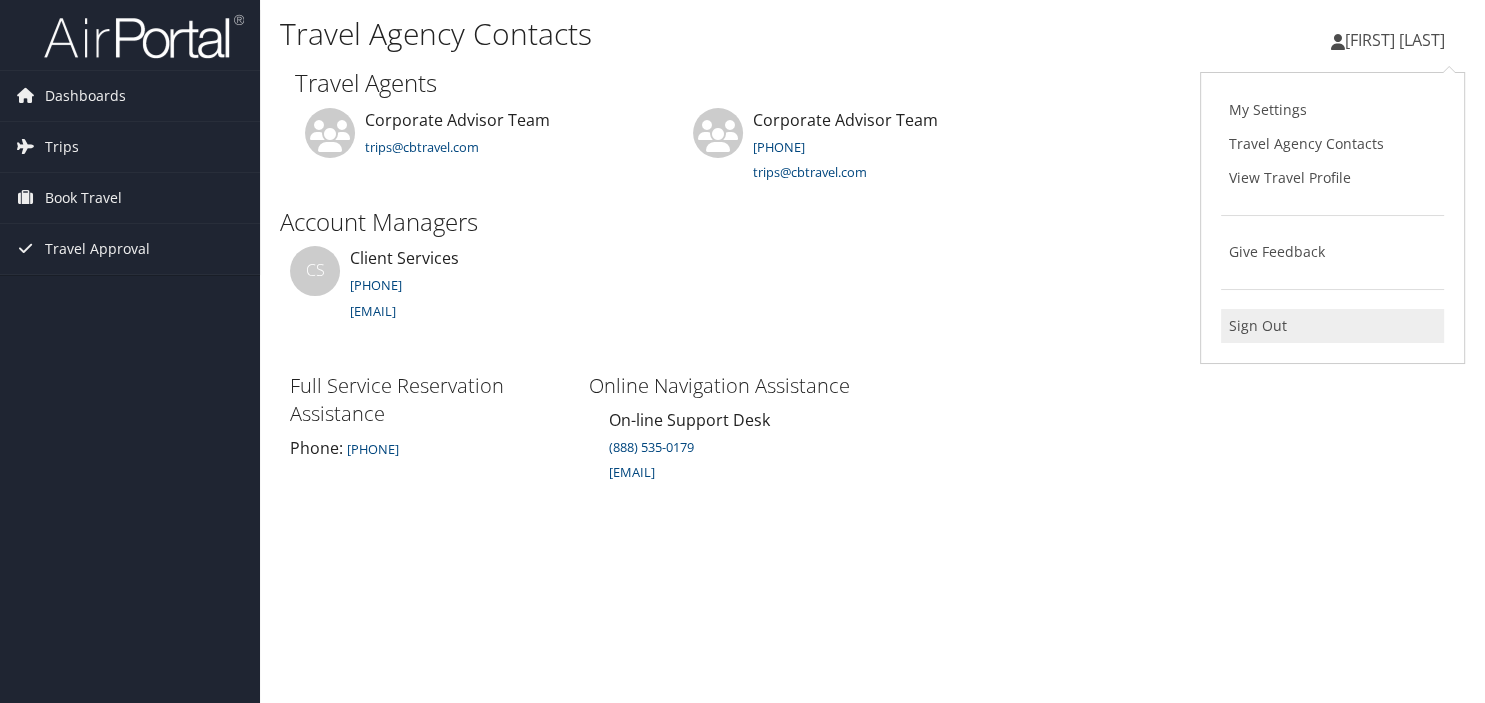 click on "Sign Out" at bounding box center [1332, 326] 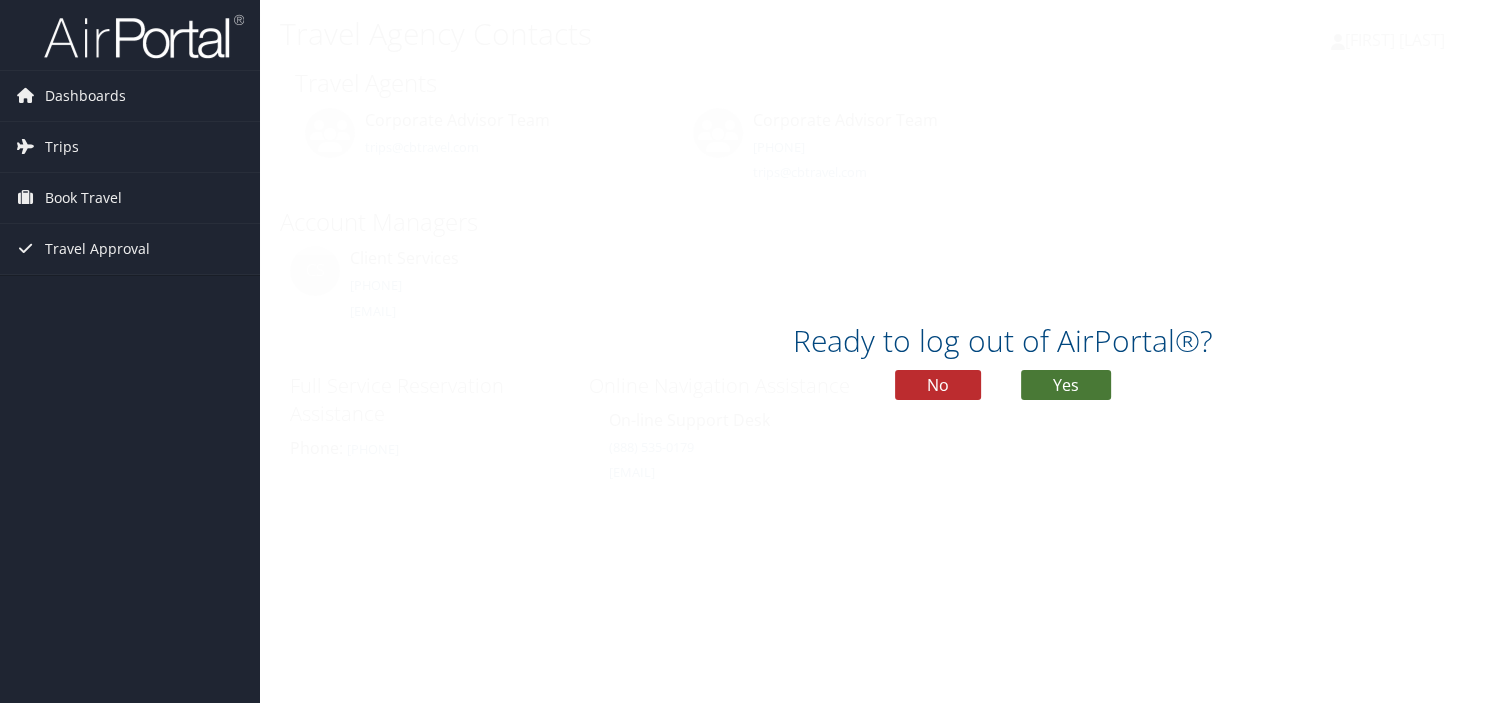 click on "Yes" at bounding box center [1066, 385] 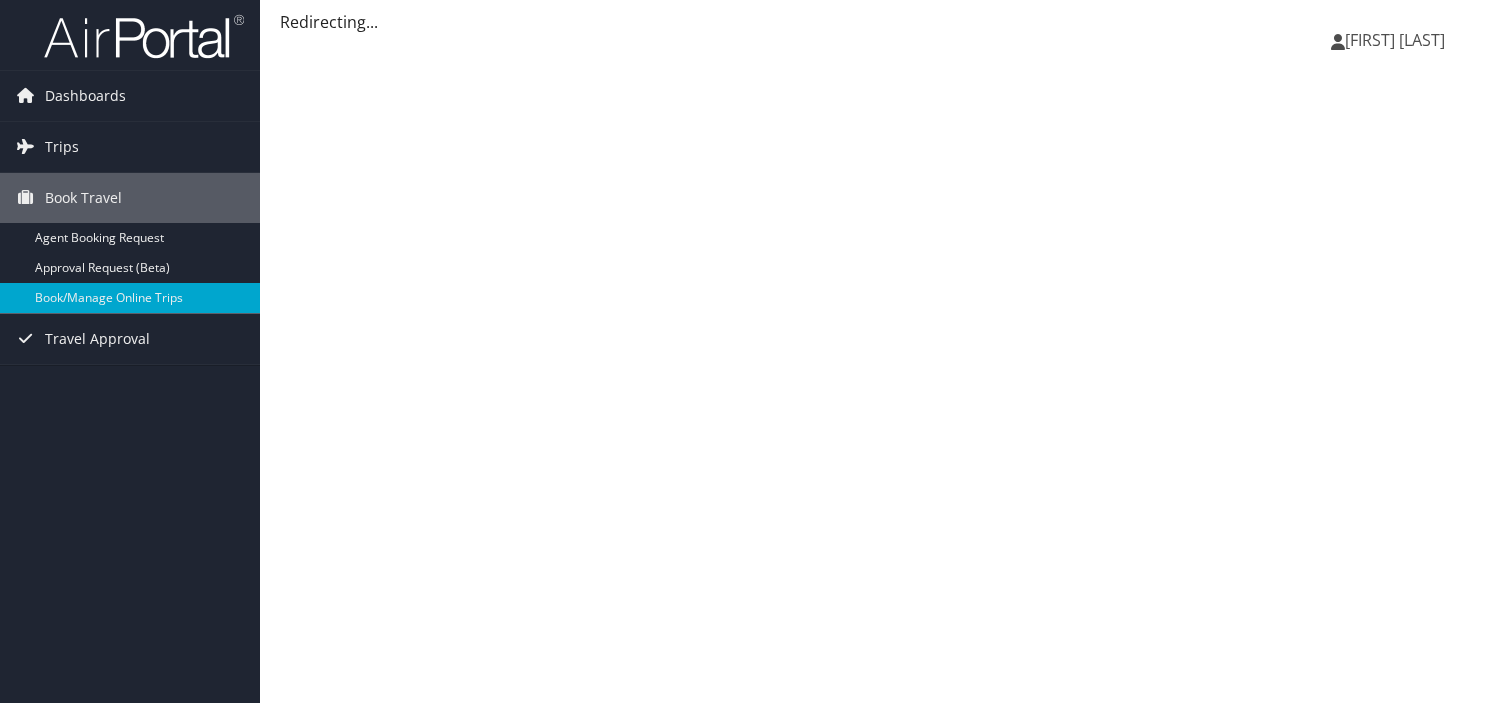 scroll, scrollTop: 0, scrollLeft: 0, axis: both 